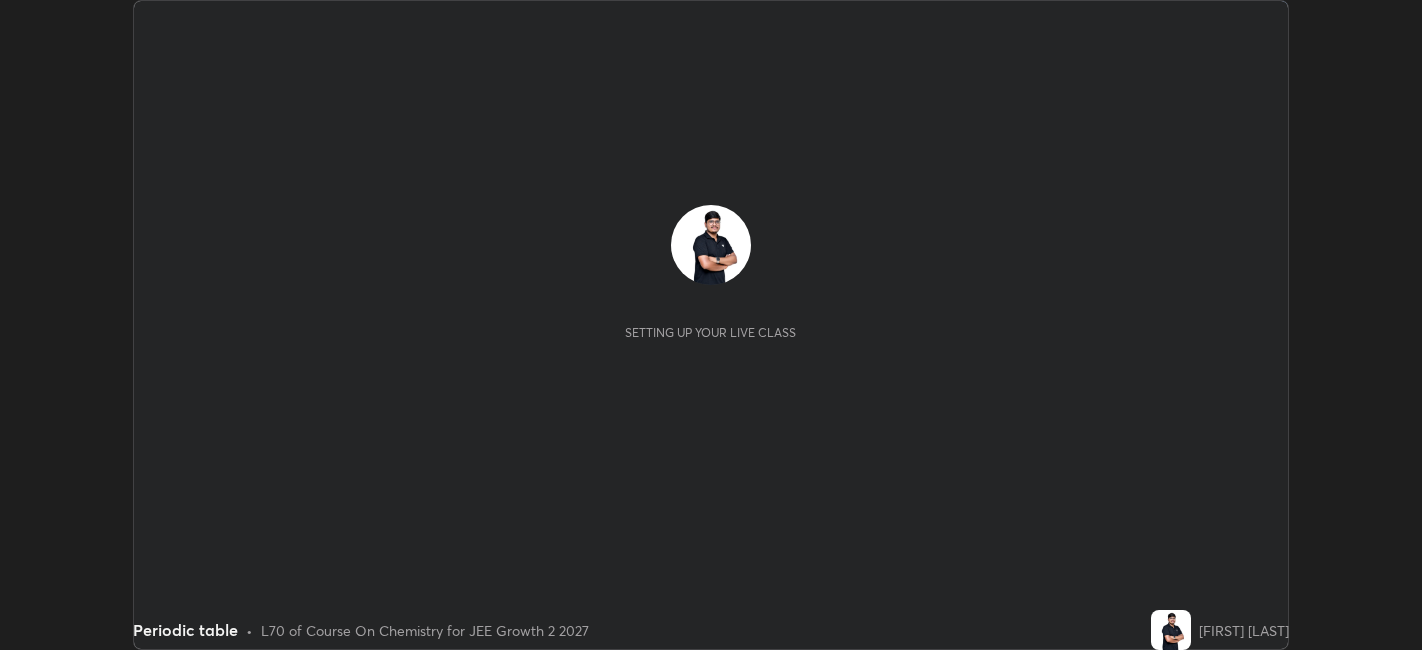 scroll, scrollTop: 0, scrollLeft: 0, axis: both 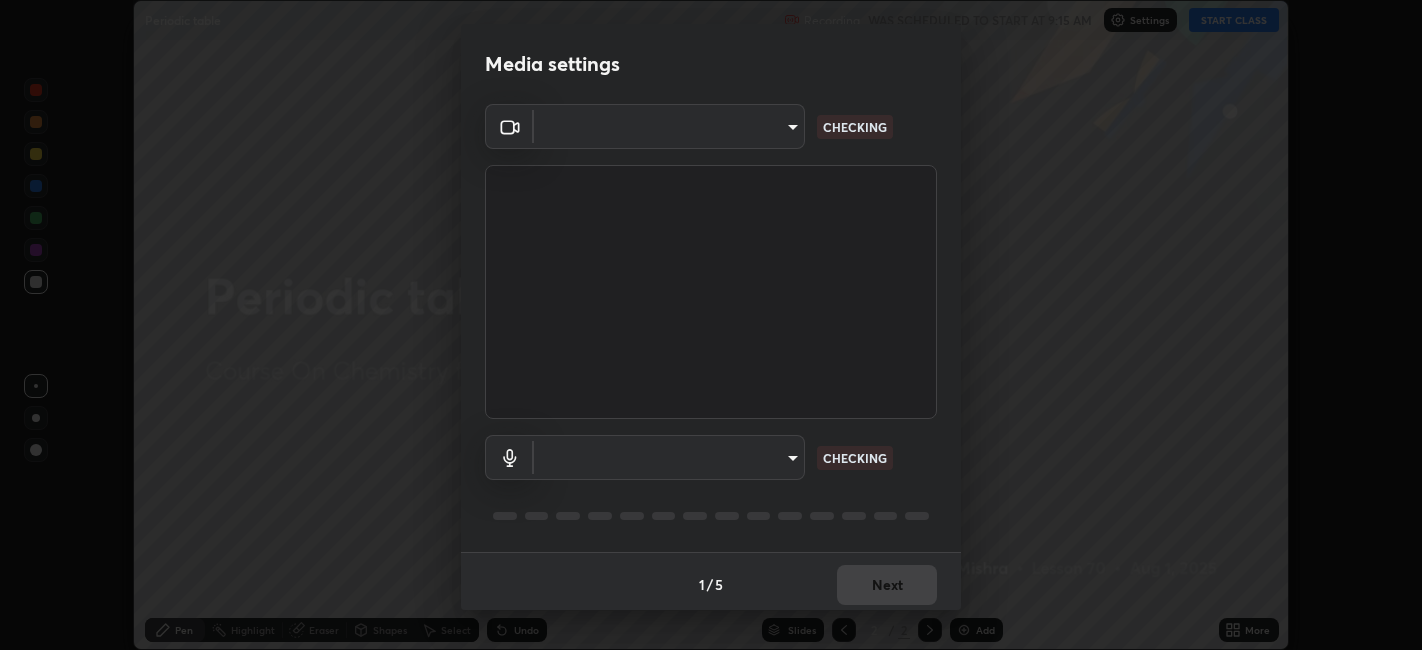type on "[HASH]" 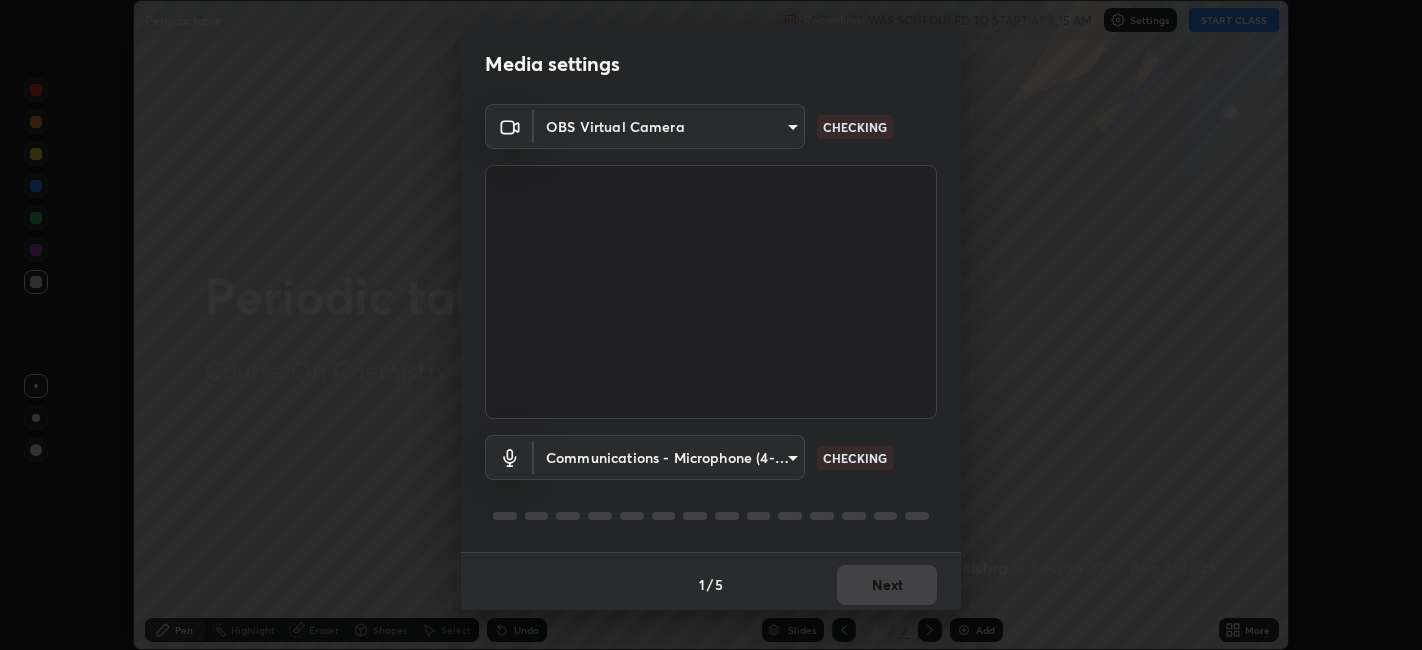 click on "Erase all Periodic table Recording WAS SCHEDULED TO START AT  9:15 AM Settings START CLASS Setting up your live class Periodic table • L70 of Course On Chemistry for JEE Growth 2 2027 [FIRST] [LAST] Pen Highlight Eraser Shapes Select Undo Slides 2 / 2 Add More No doubts shared Encourage your learners to ask a doubt for better clarity Report an issue Reason for reporting Buffering Chat not working Audio - Video sync issue Educator video quality low ​ Attach an image Report Media settings OBS Virtual Camera [HASH] CHECKING Communications - Microphone (4- USB PnP Sound Device) communications CHECKING 1 / 5 Next" at bounding box center (711, 325) 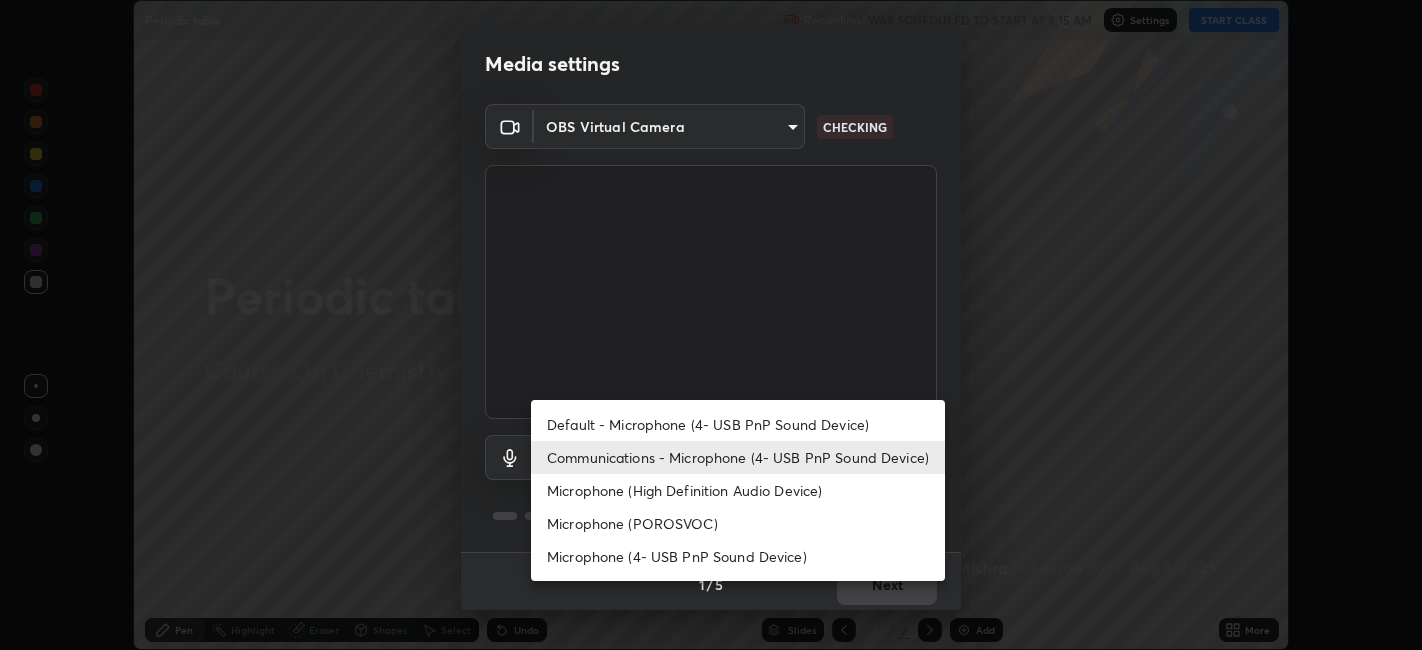 click on "Default - Microphone (4- USB PnP Sound Device)" at bounding box center (738, 424) 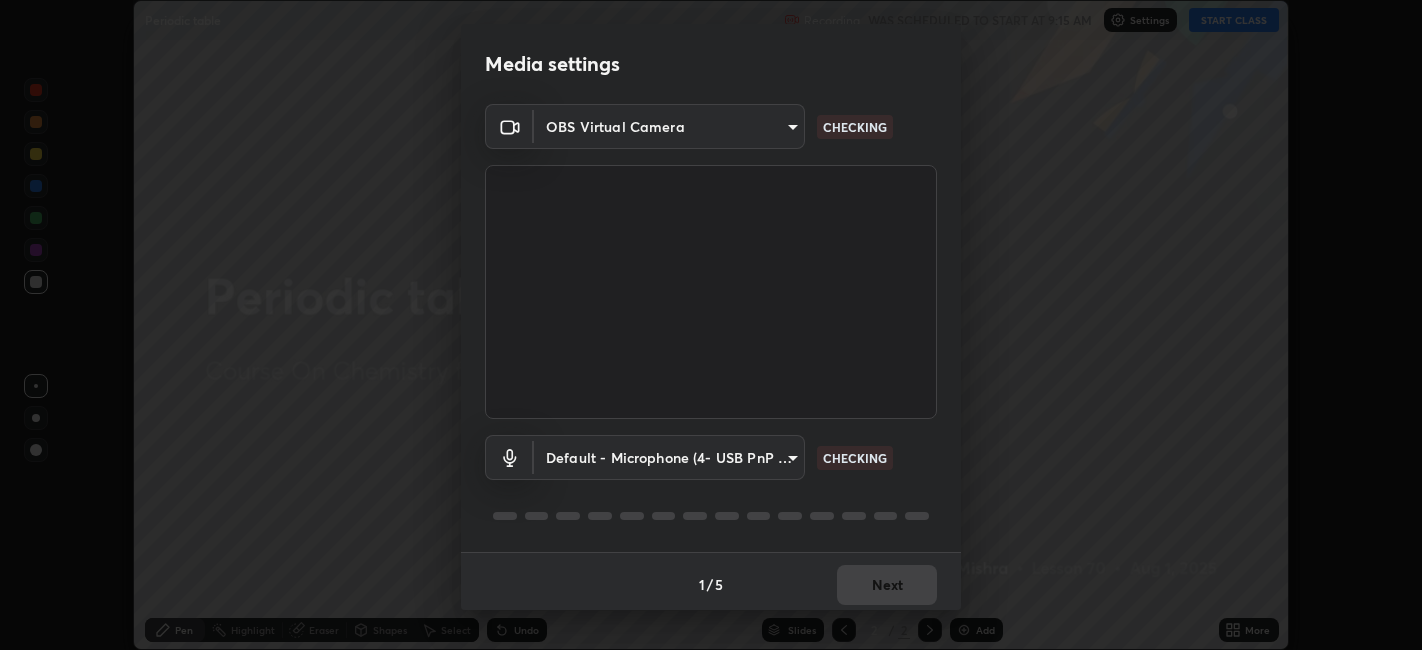 scroll, scrollTop: 5, scrollLeft: 0, axis: vertical 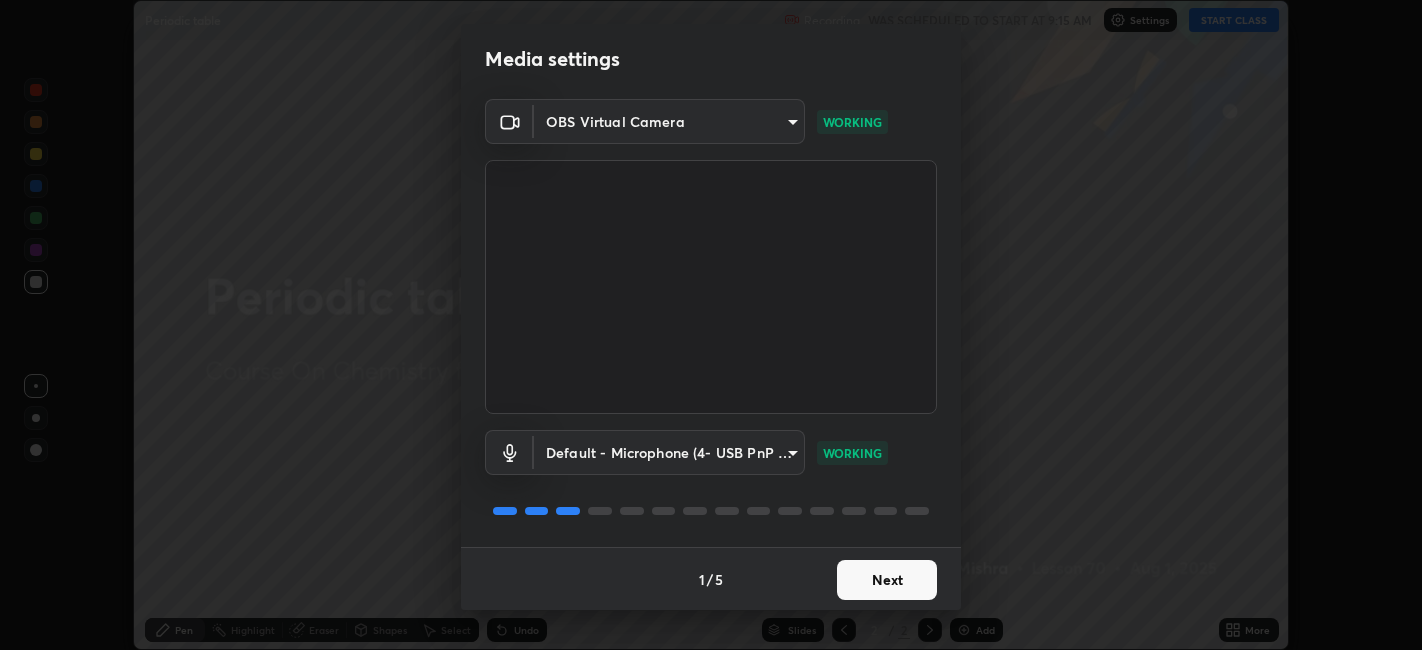 click on "Next" at bounding box center (887, 580) 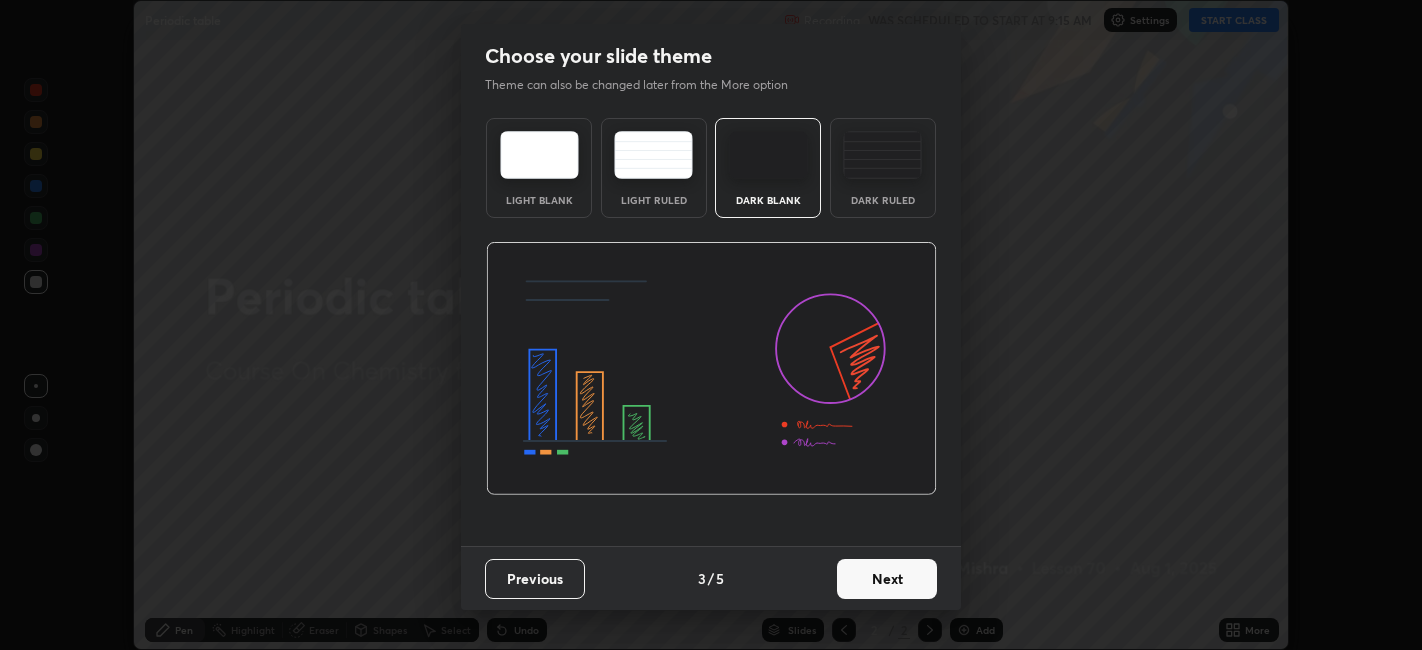 click on "Next" at bounding box center (887, 579) 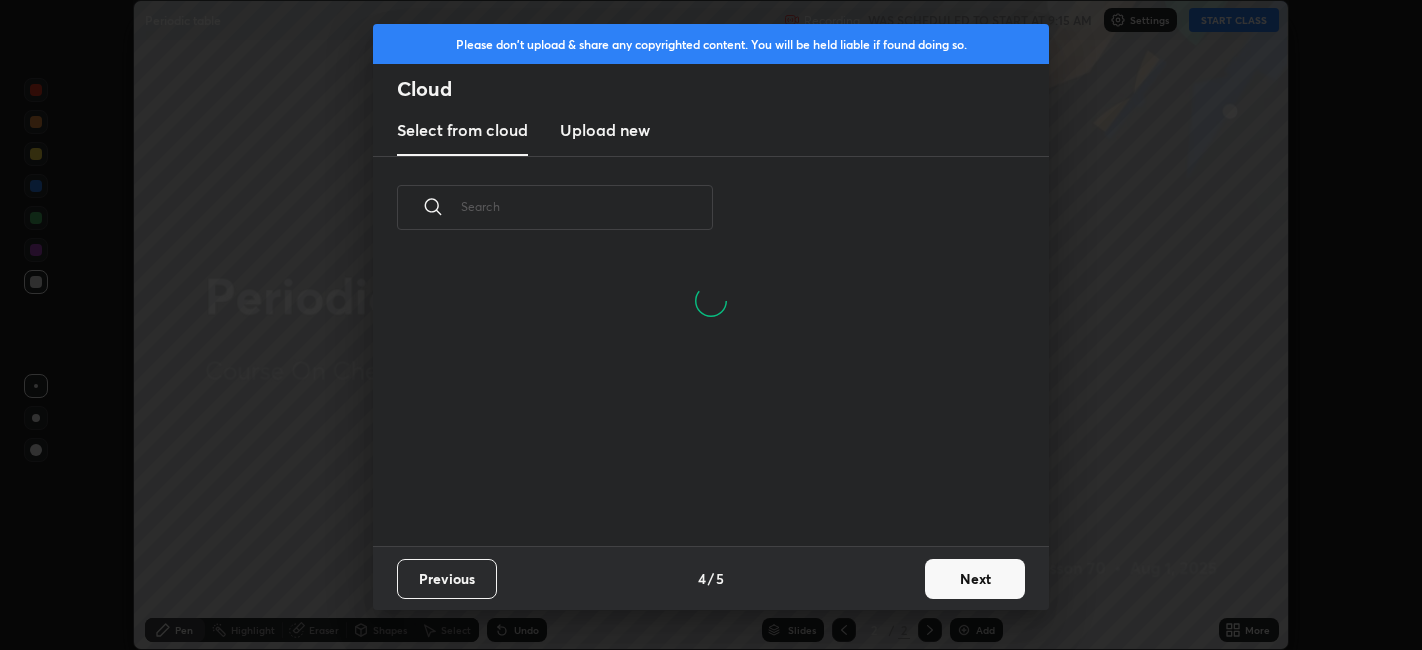 click on "​" at bounding box center (711, 351) 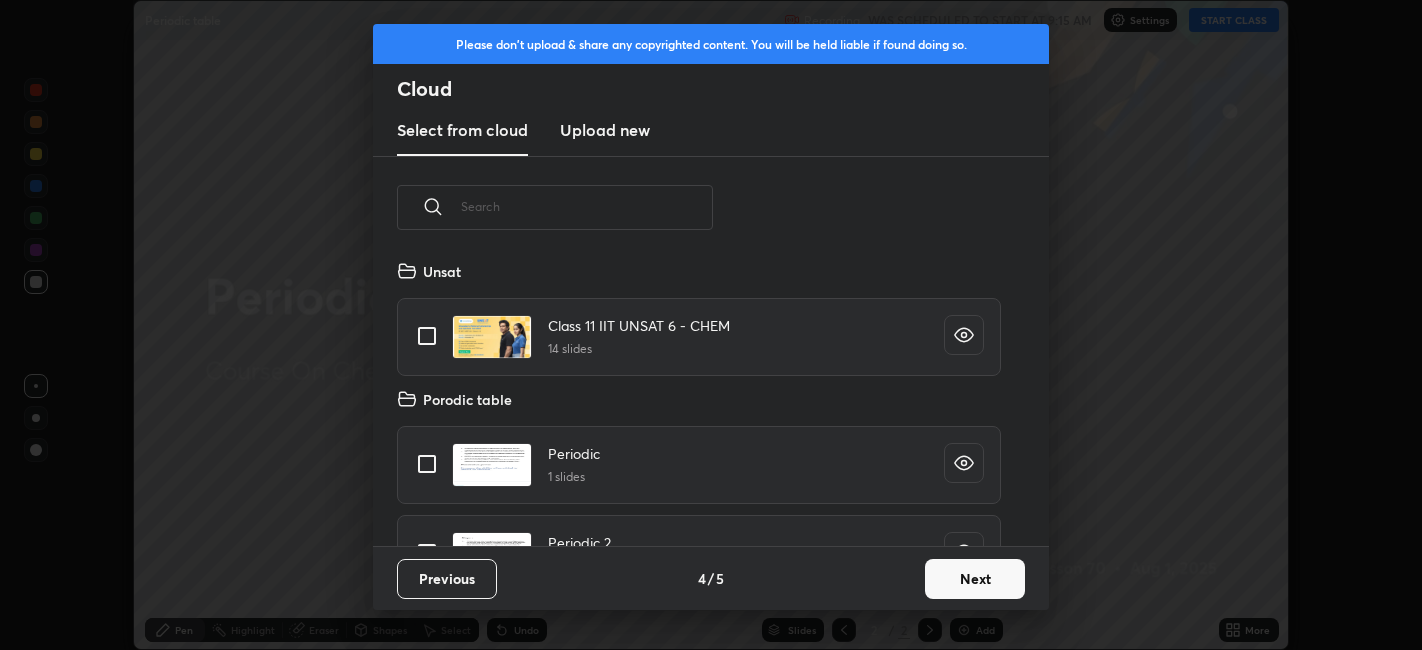 scroll, scrollTop: 6, scrollLeft: 10, axis: both 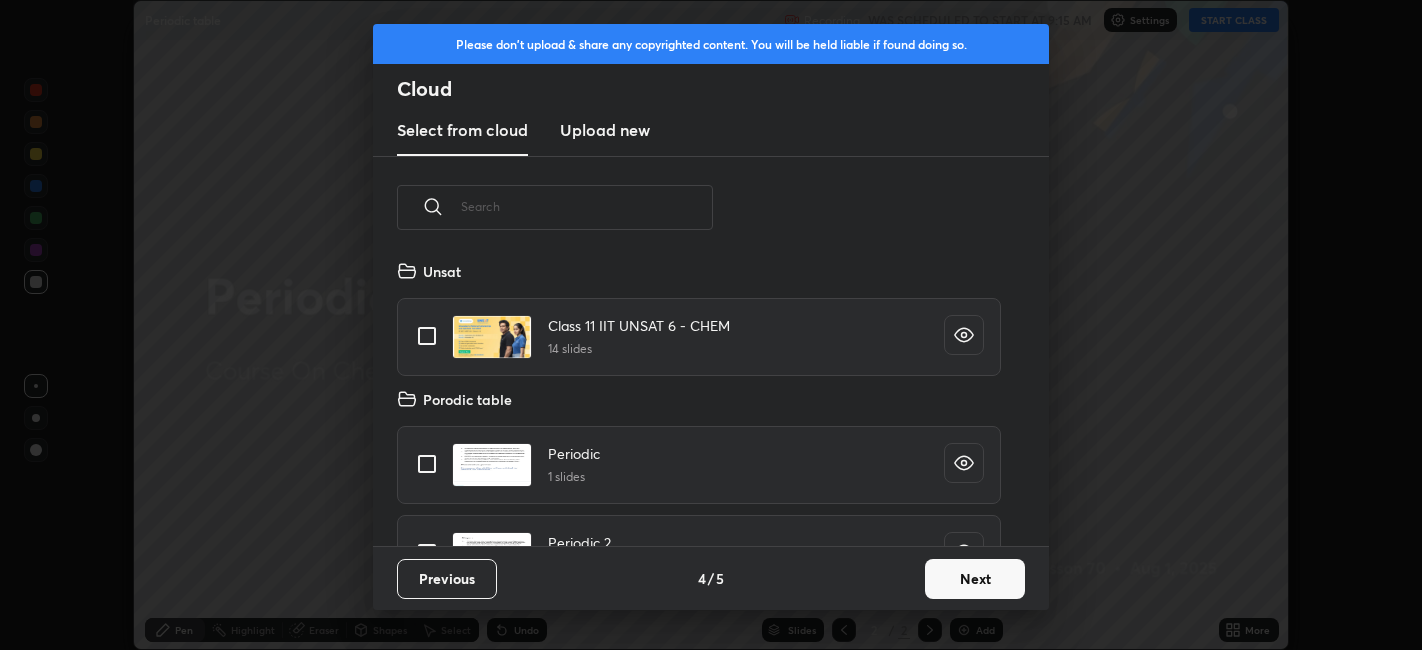 click on "Next" at bounding box center (975, 579) 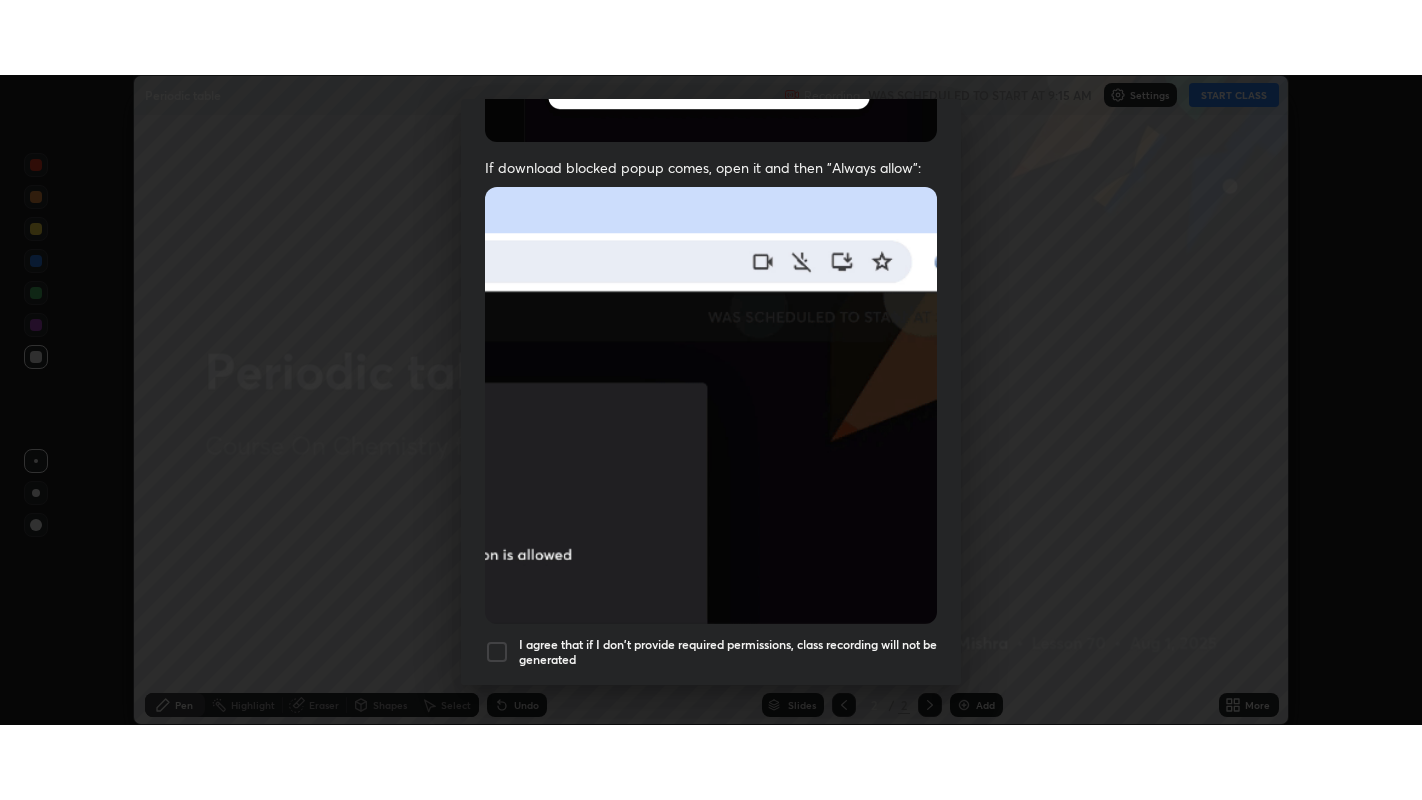 scroll, scrollTop: 413, scrollLeft: 0, axis: vertical 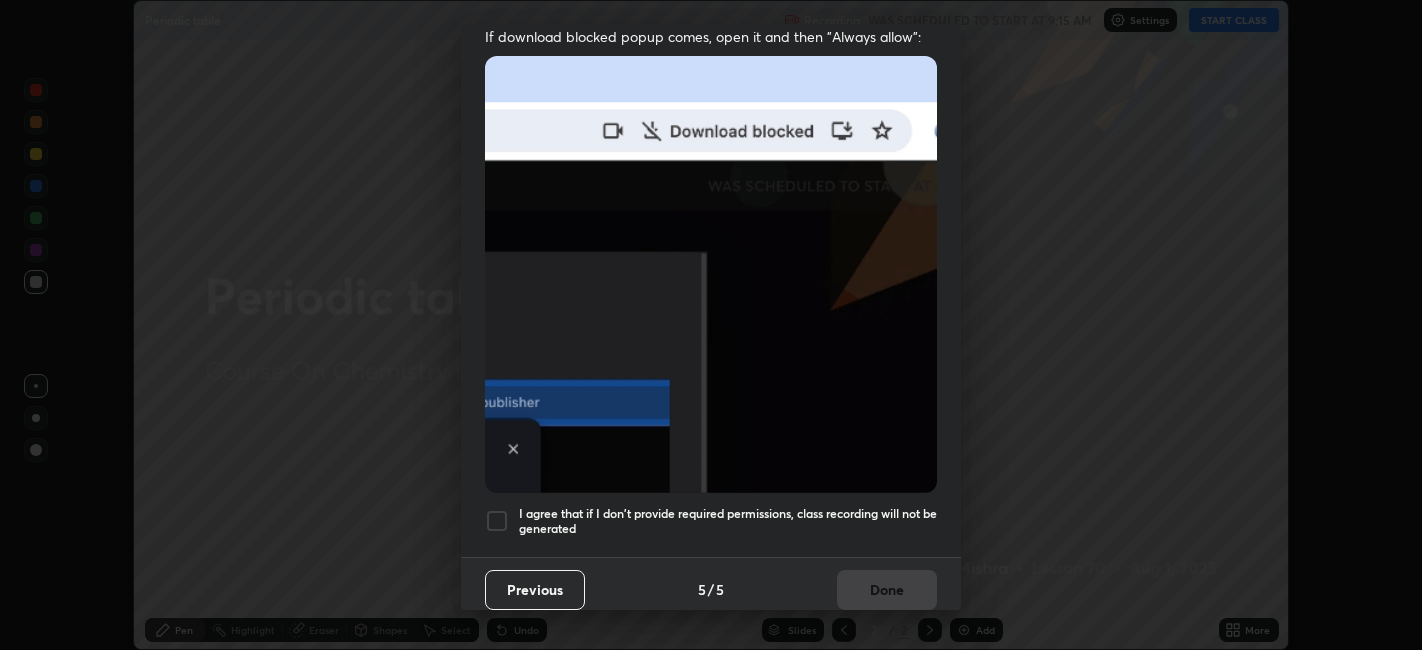 click on "I agree that if I don't provide required permissions, class recording will not be generated" at bounding box center (728, 521) 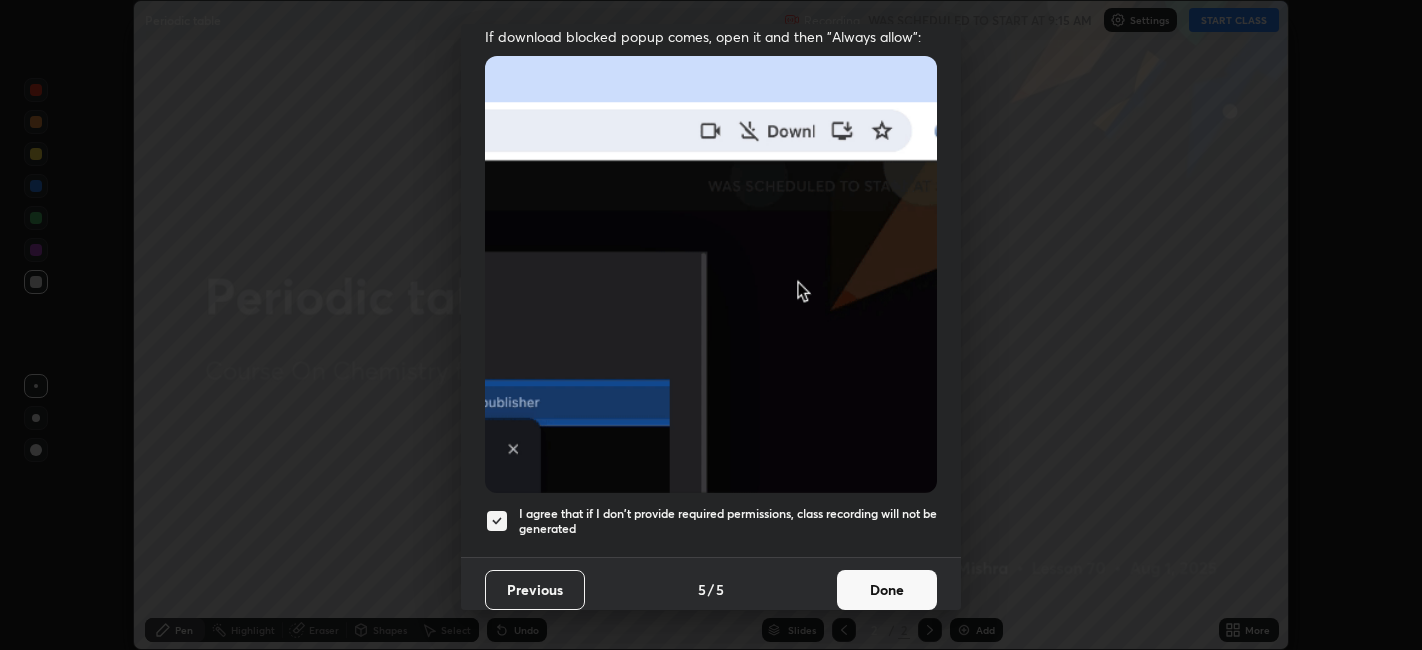 click on "Done" at bounding box center (887, 590) 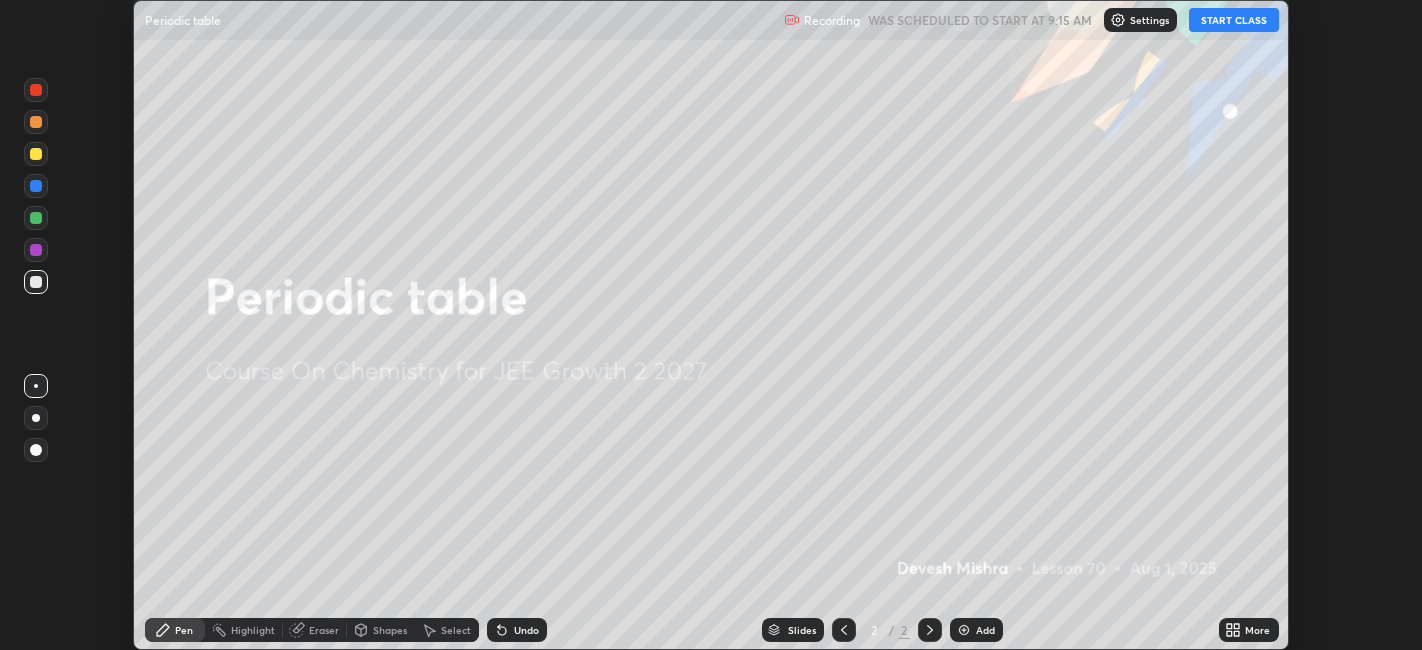 click on "START CLASS" at bounding box center (1234, 20) 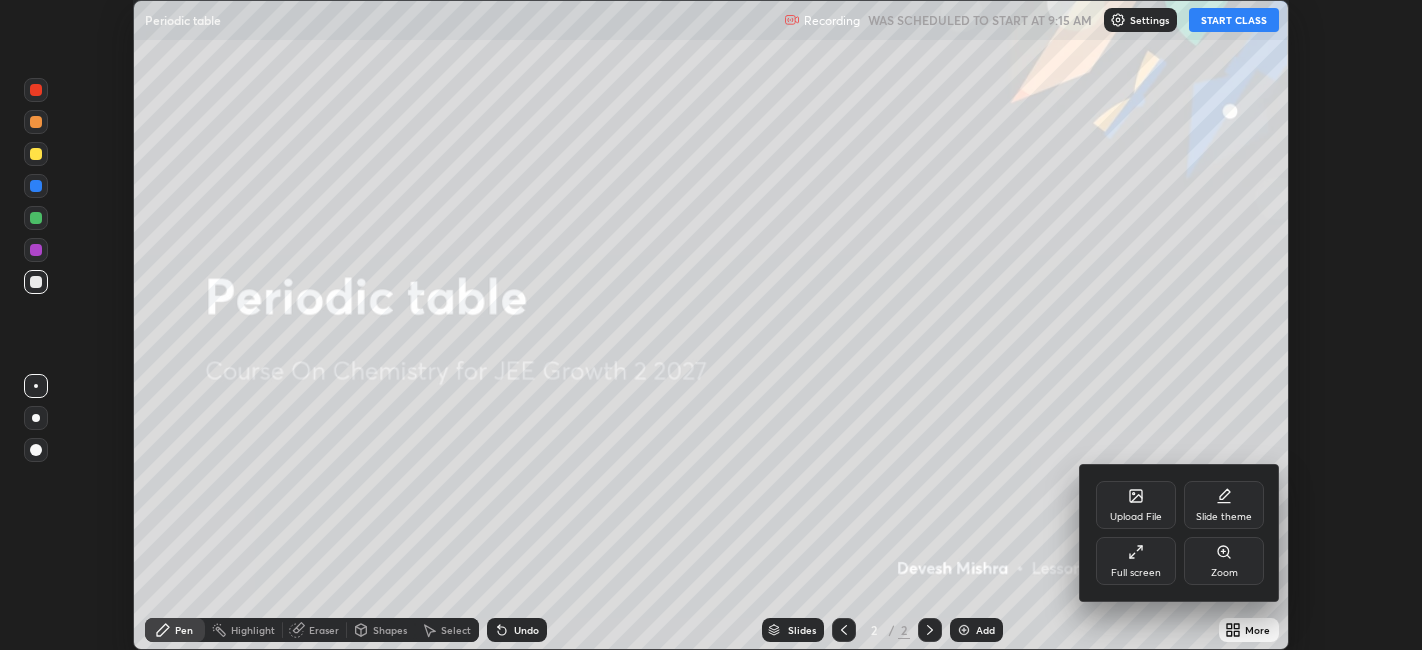 click on "Full screen" at bounding box center [1136, 561] 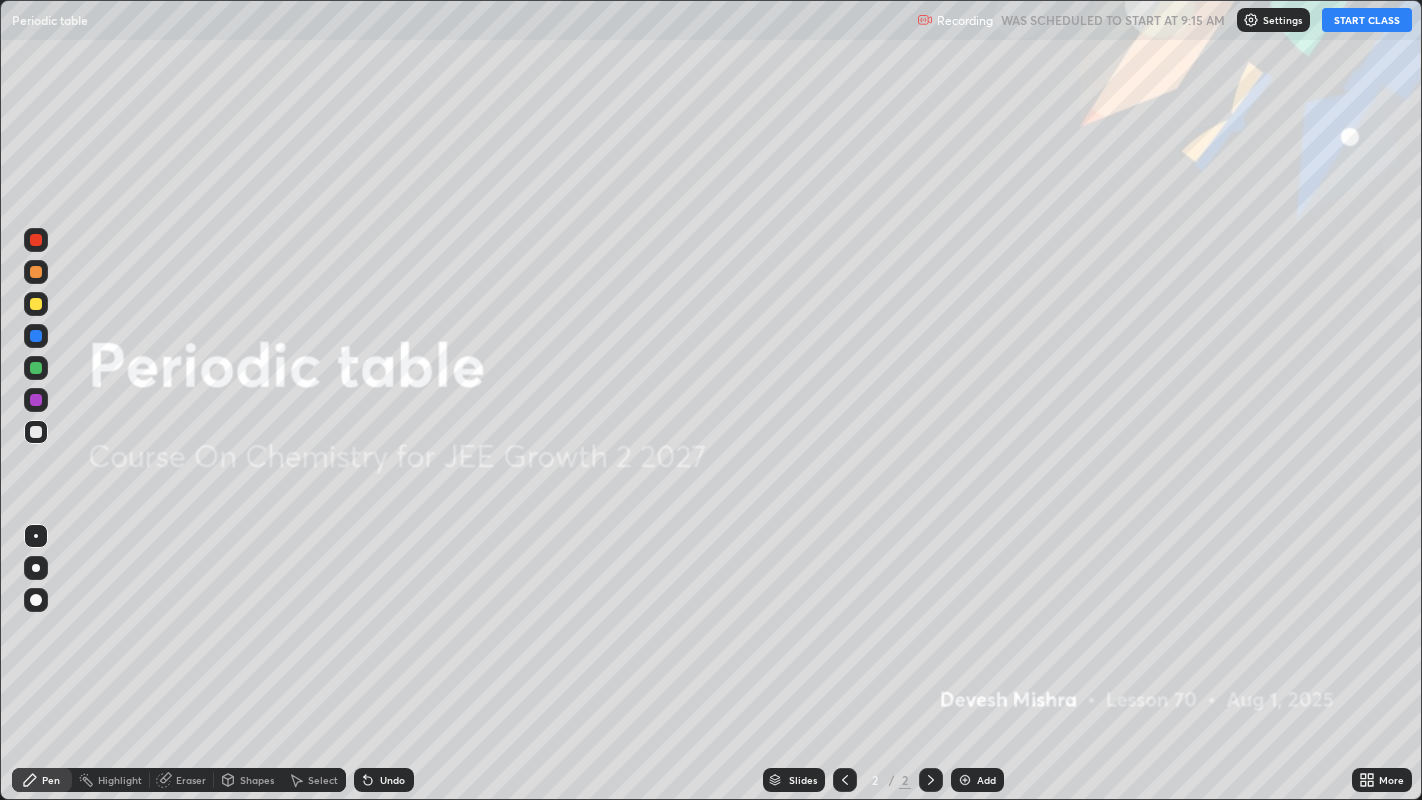 scroll, scrollTop: 99200, scrollLeft: 98577, axis: both 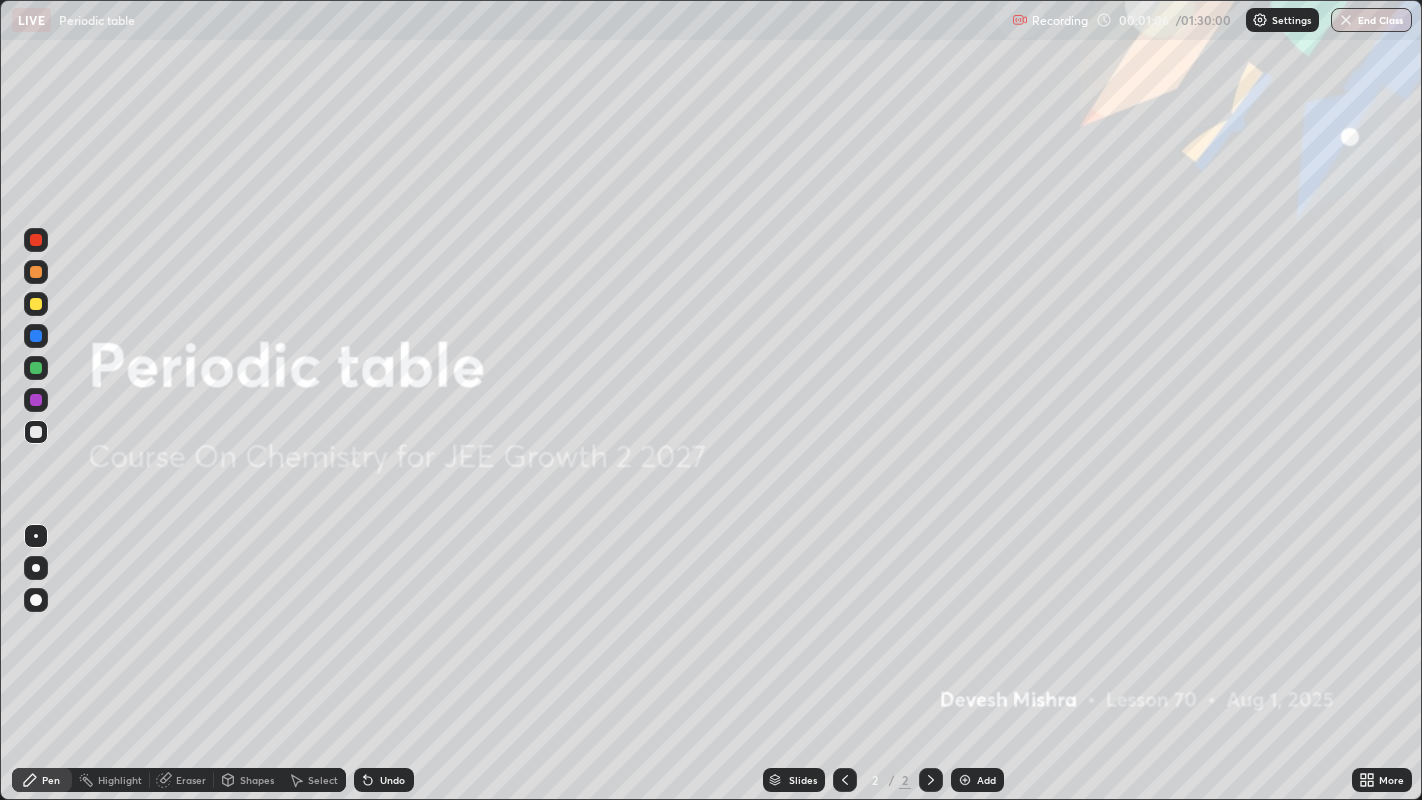 click on "Add" at bounding box center (986, 780) 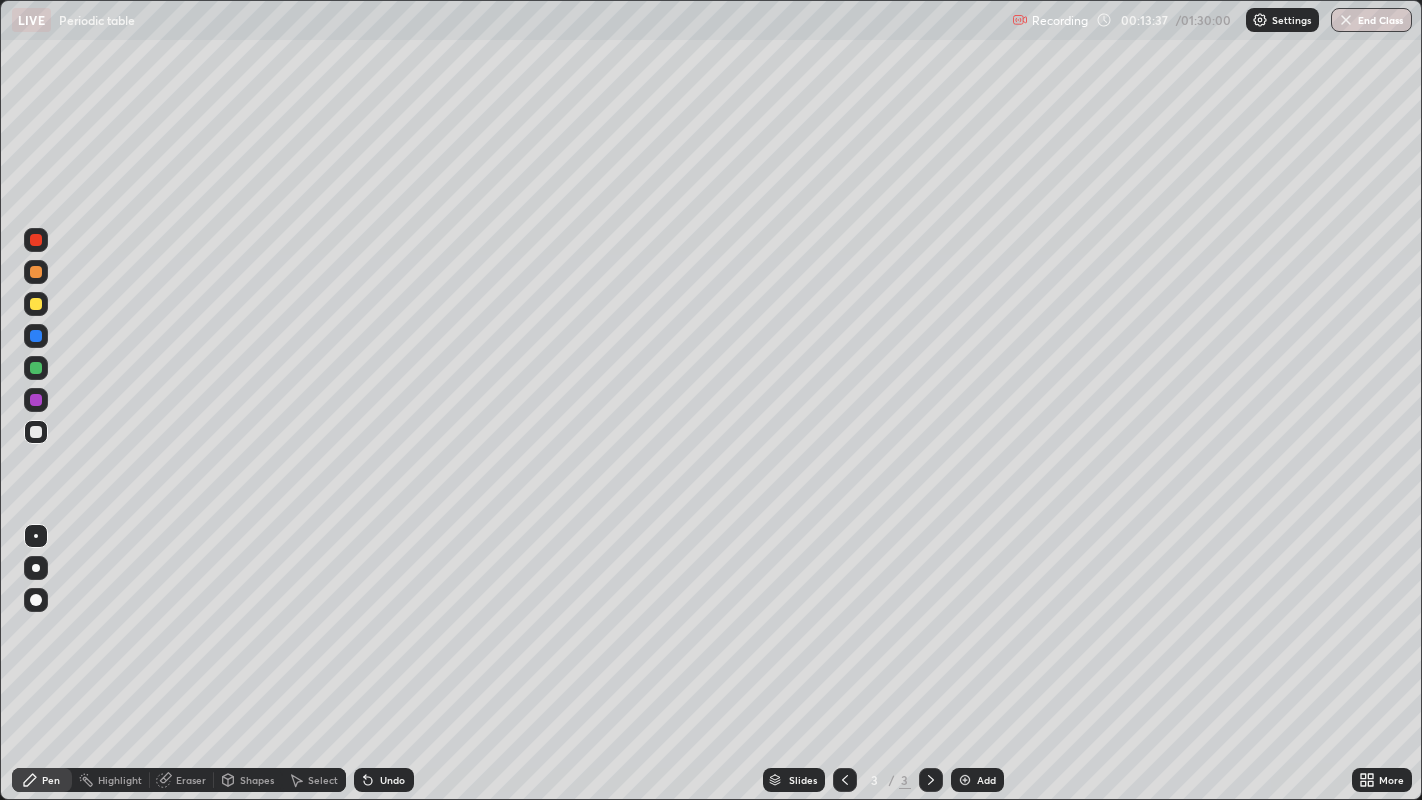 click 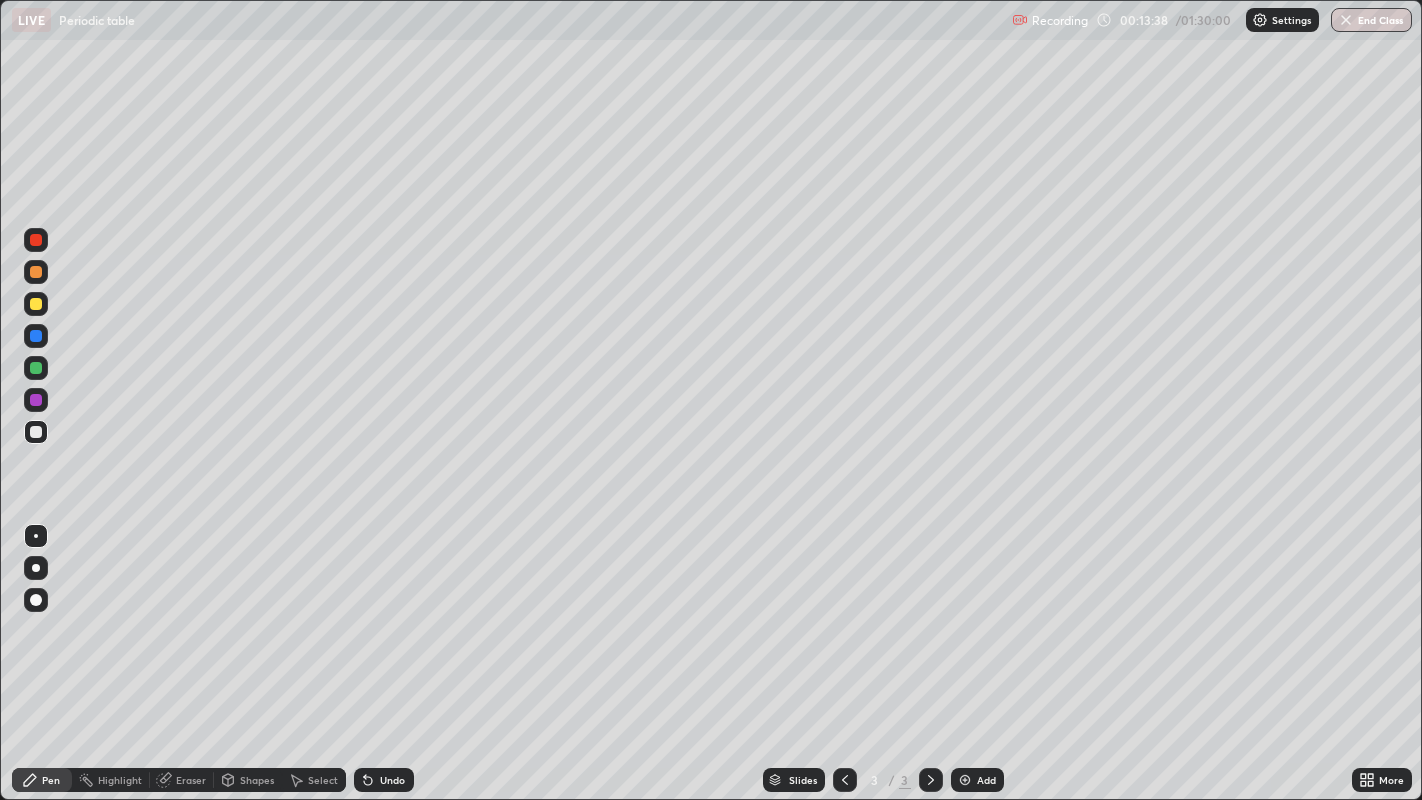 click 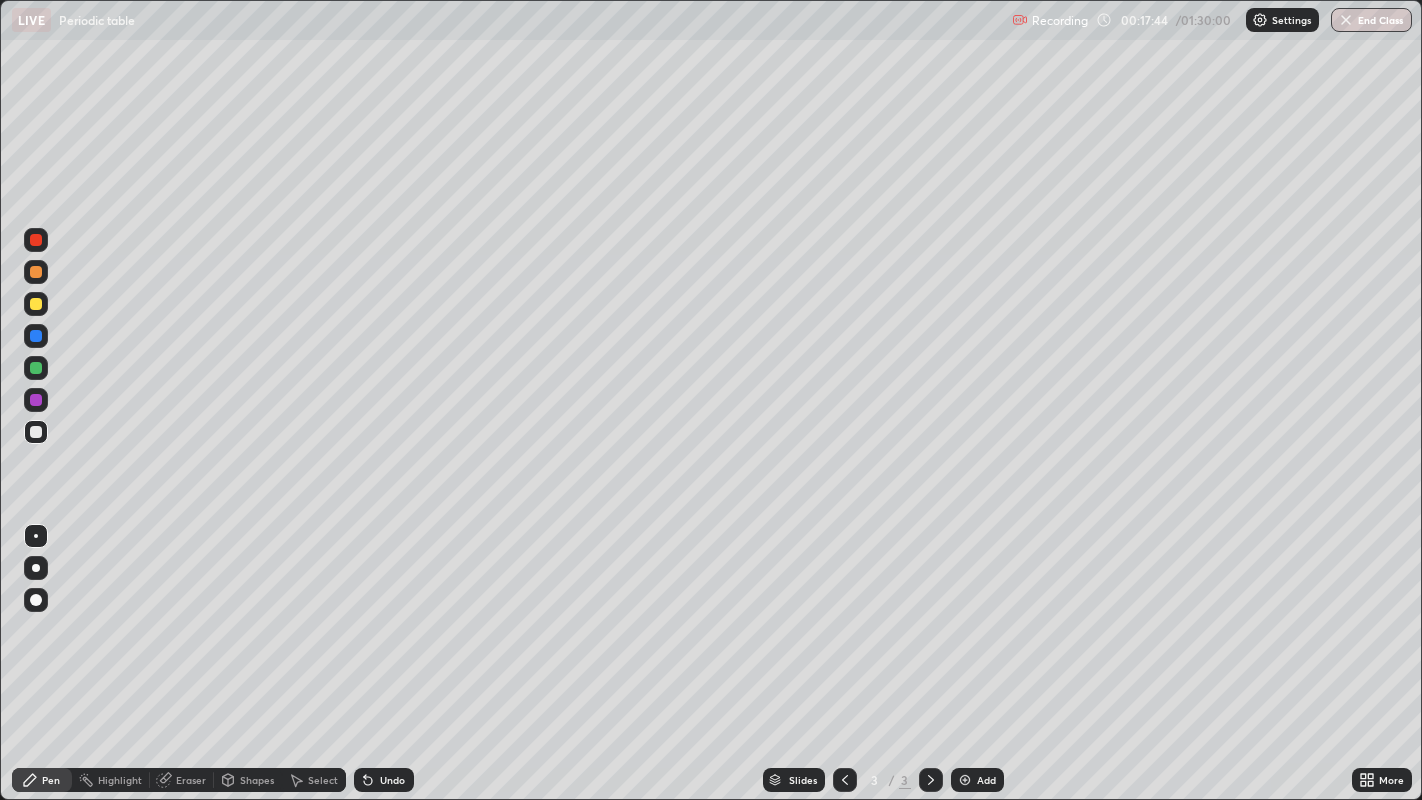 click at bounding box center [965, 780] 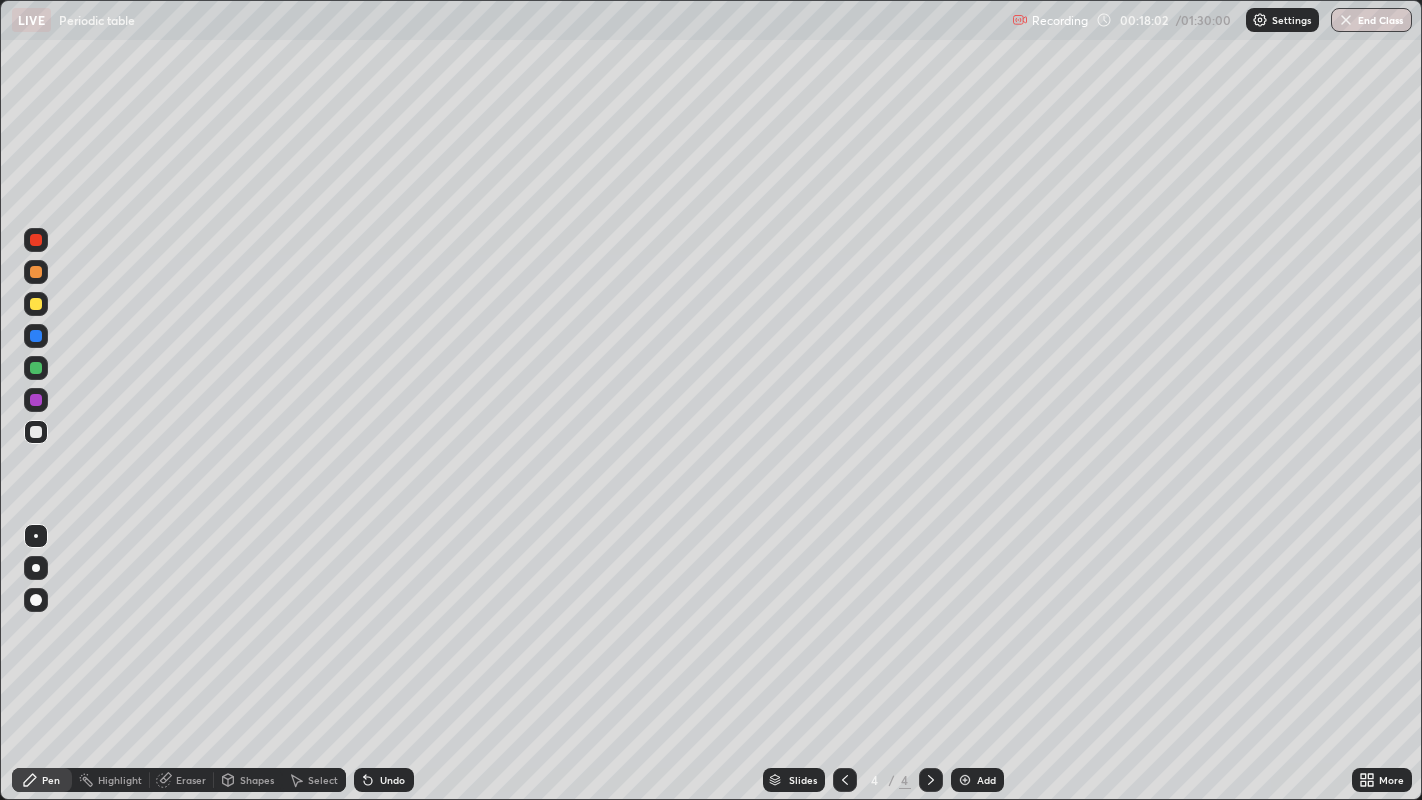 click at bounding box center (36, 368) 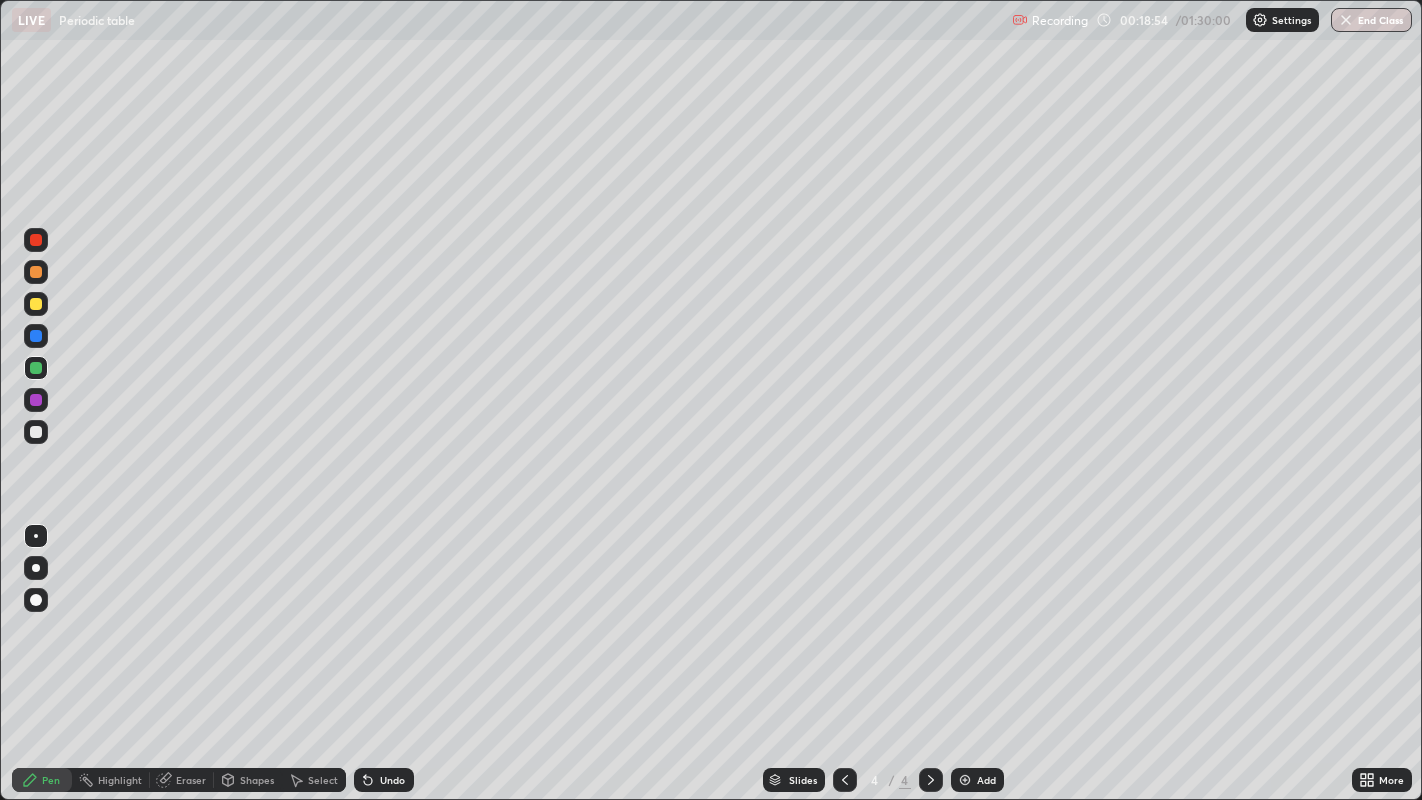 click at bounding box center [965, 780] 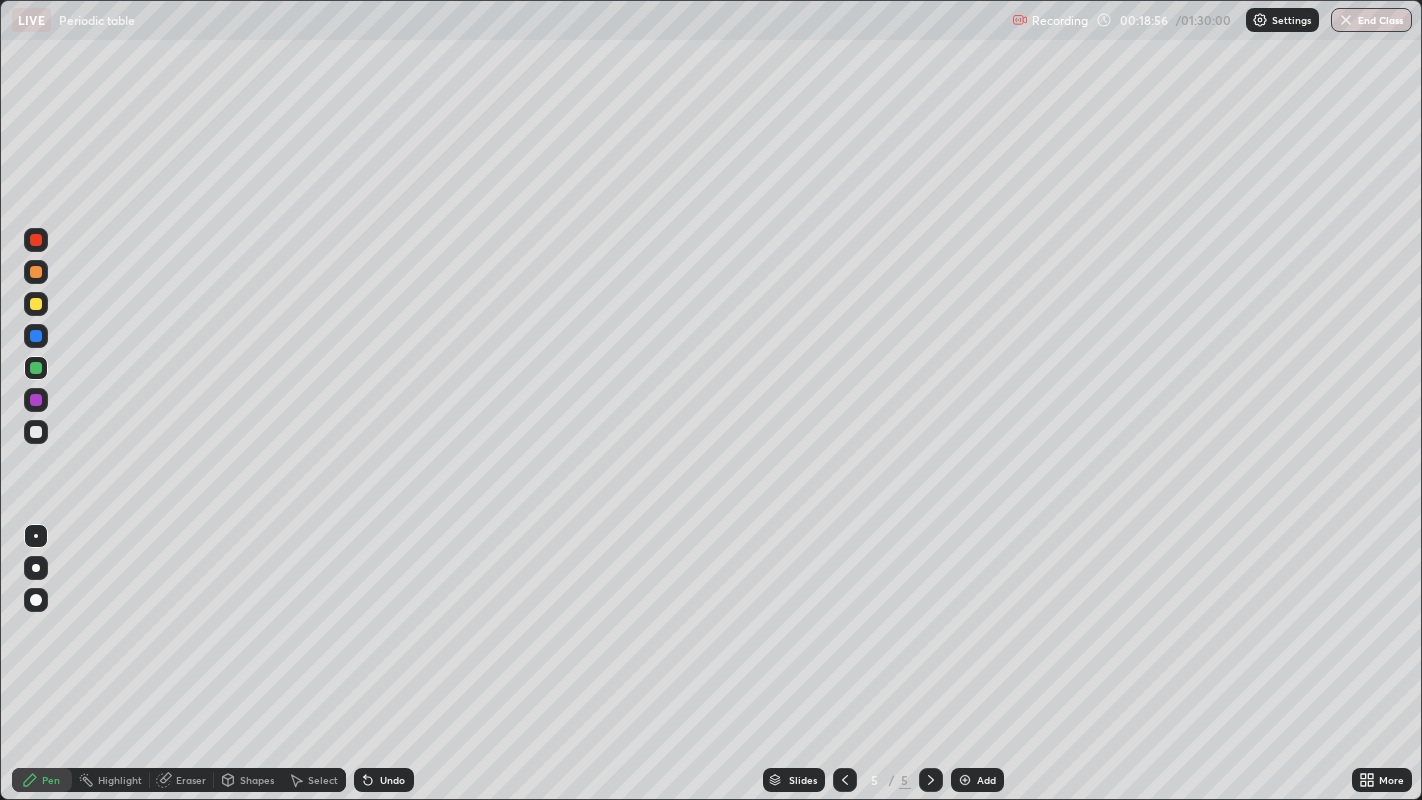 click at bounding box center [36, 336] 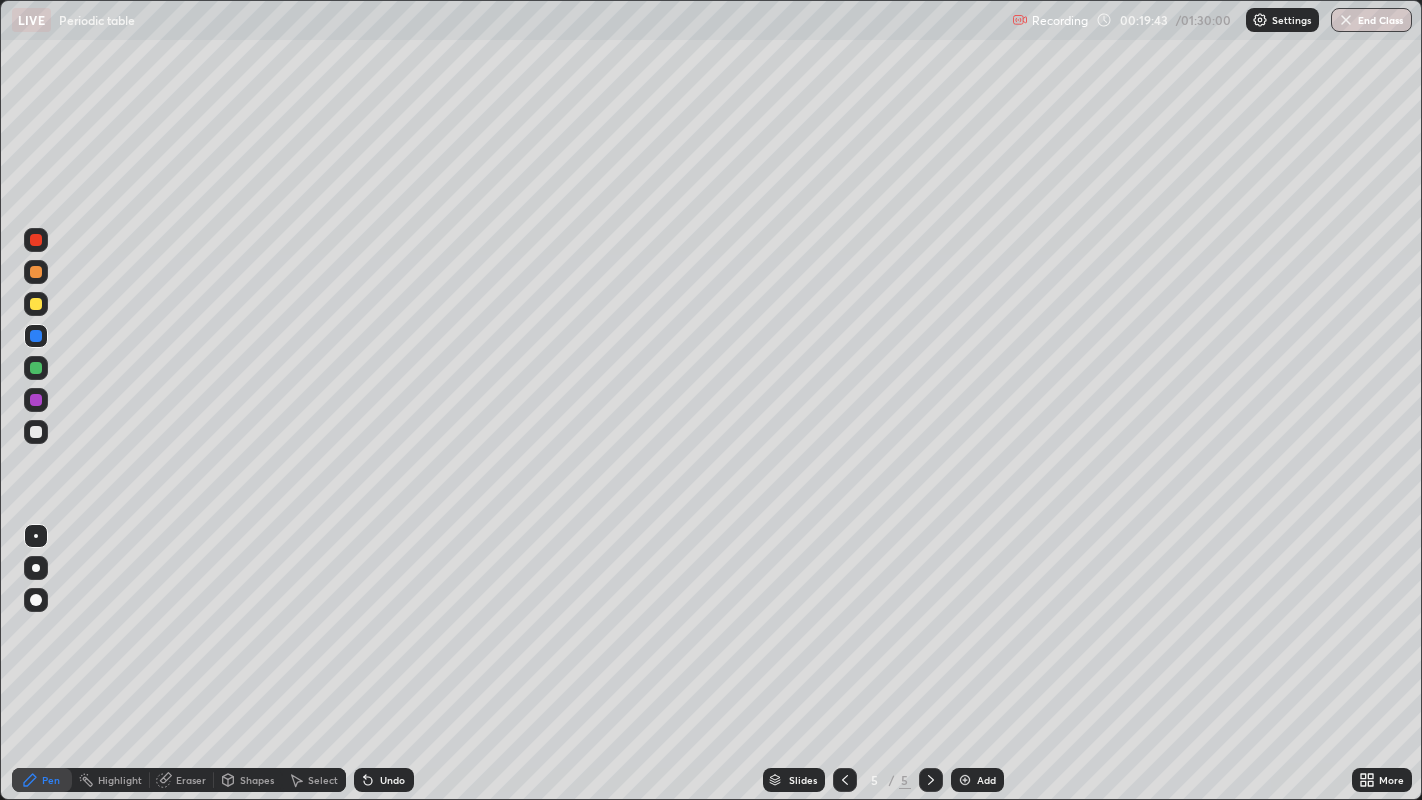 click 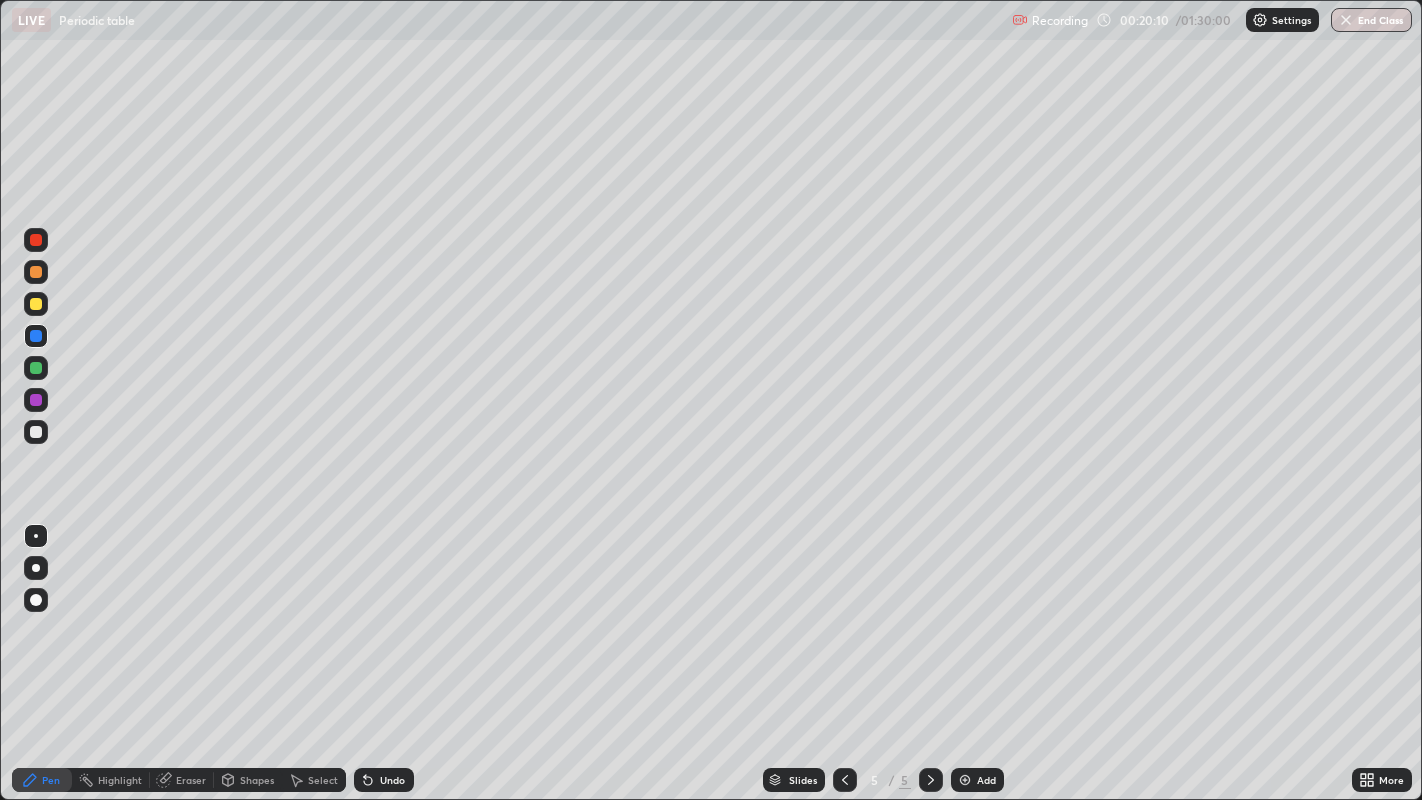 click at bounding box center (36, 304) 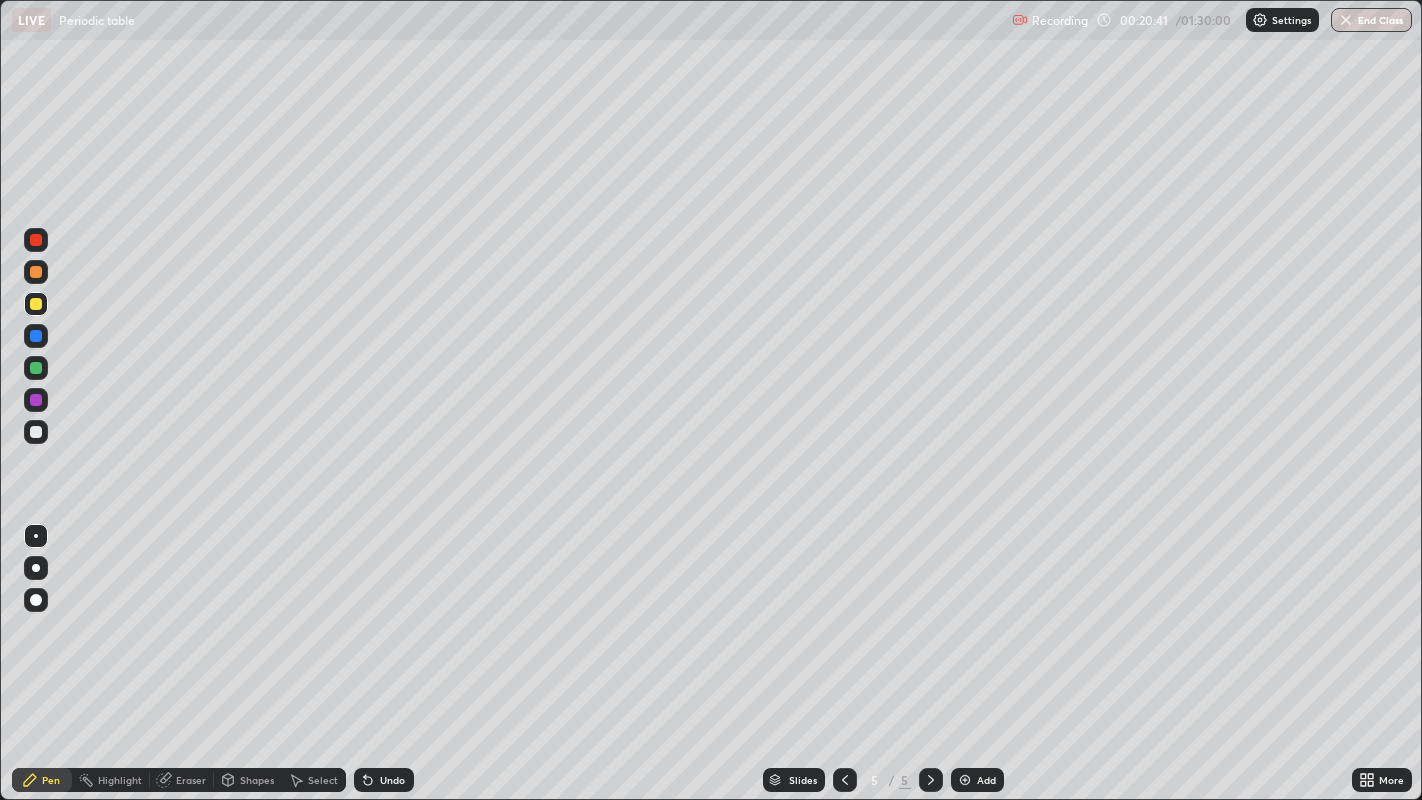 click on "Add" at bounding box center (977, 780) 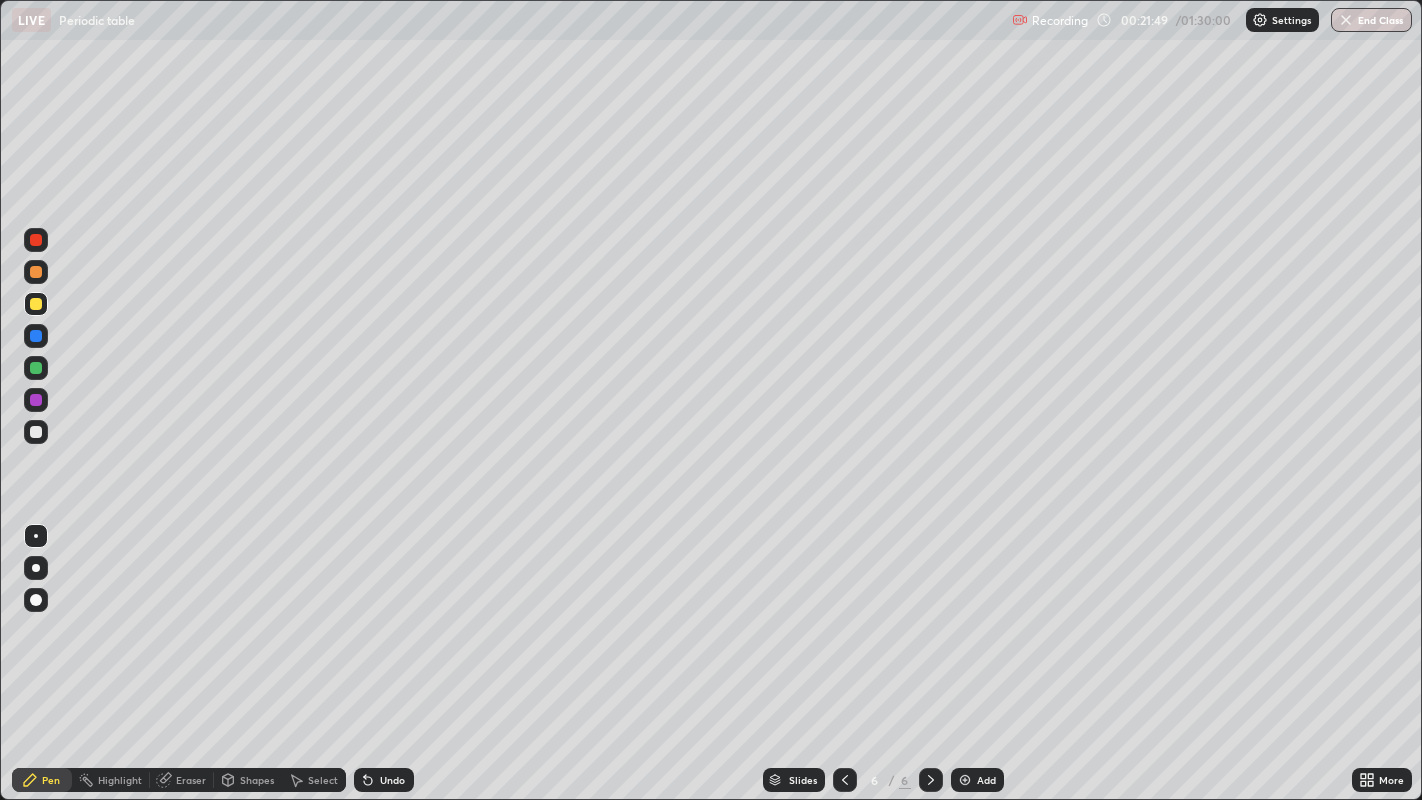 click 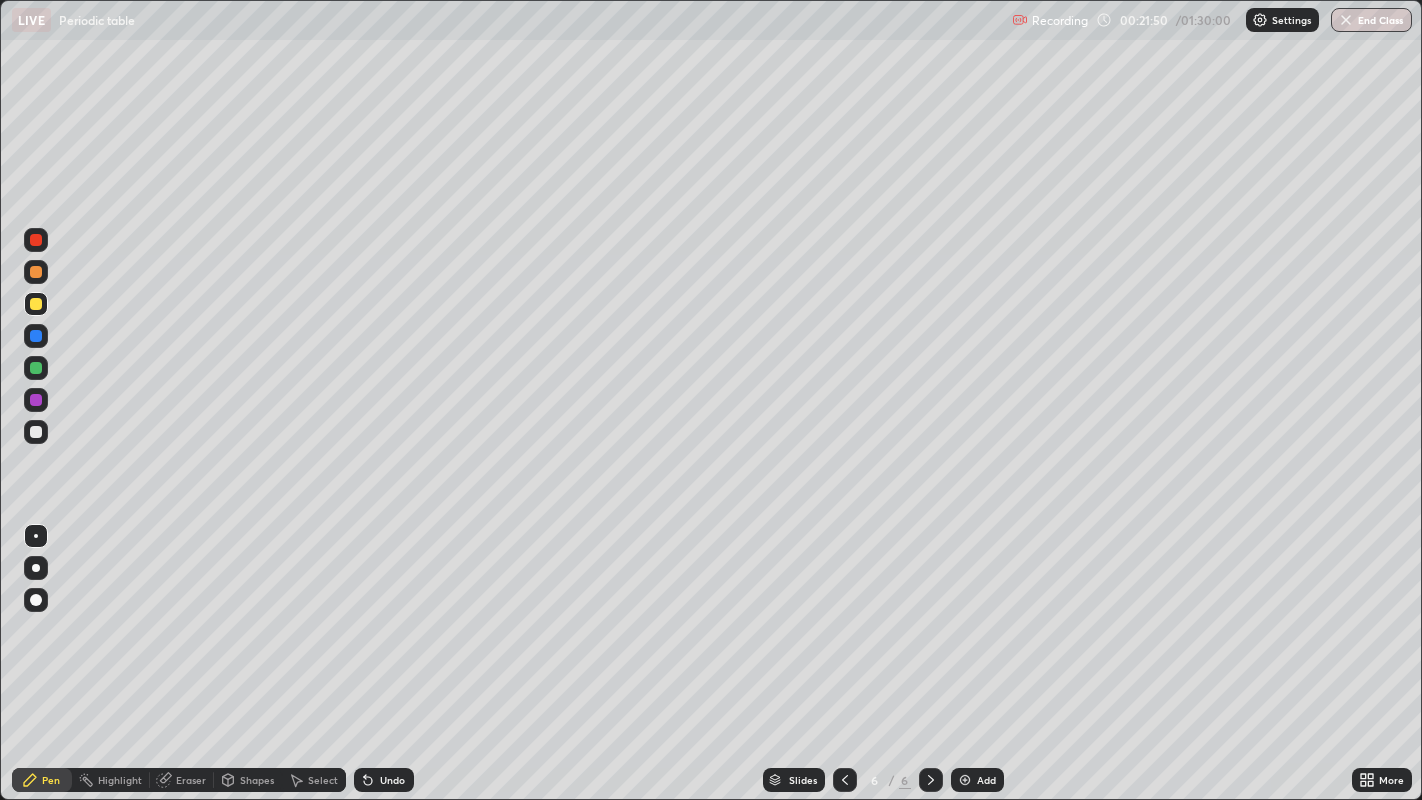 click 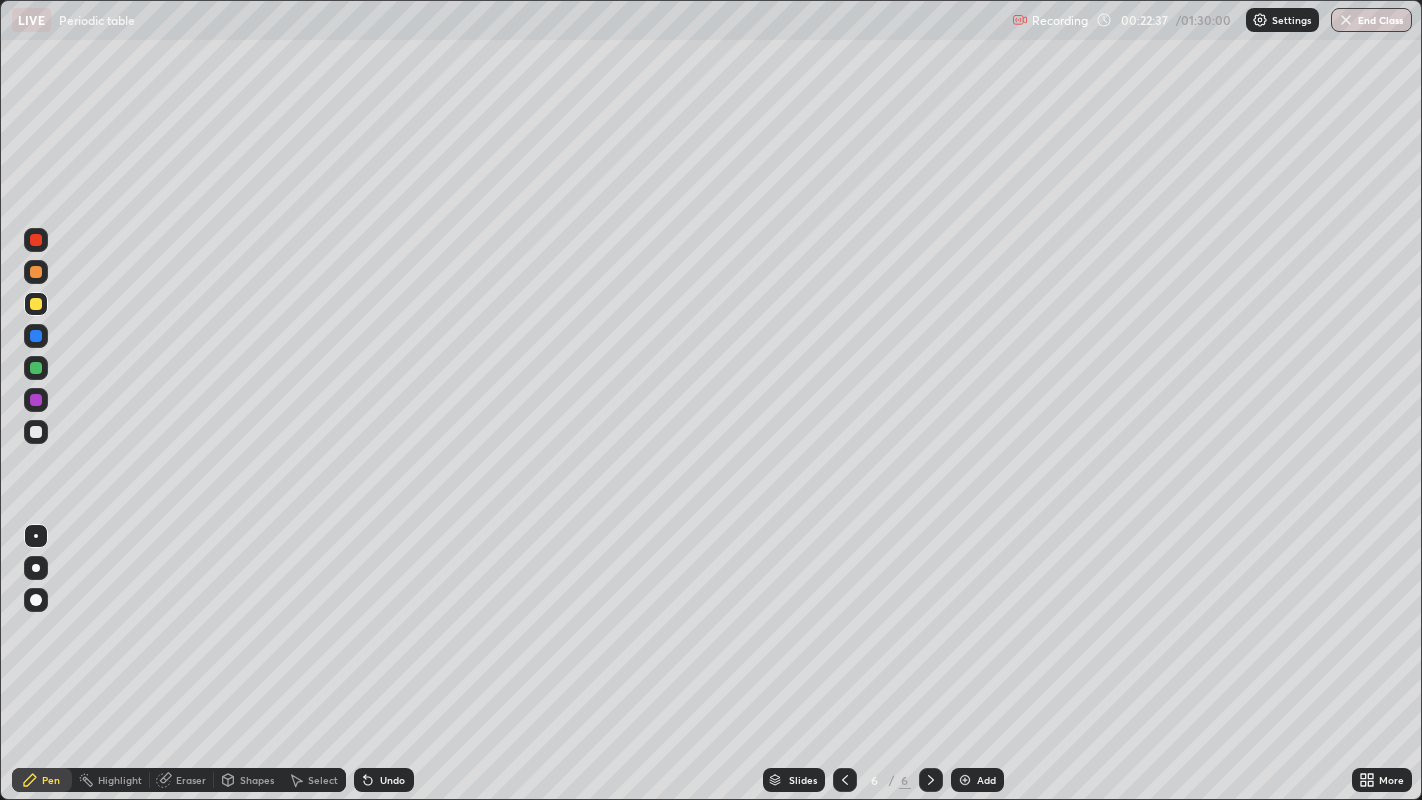 click at bounding box center [36, 240] 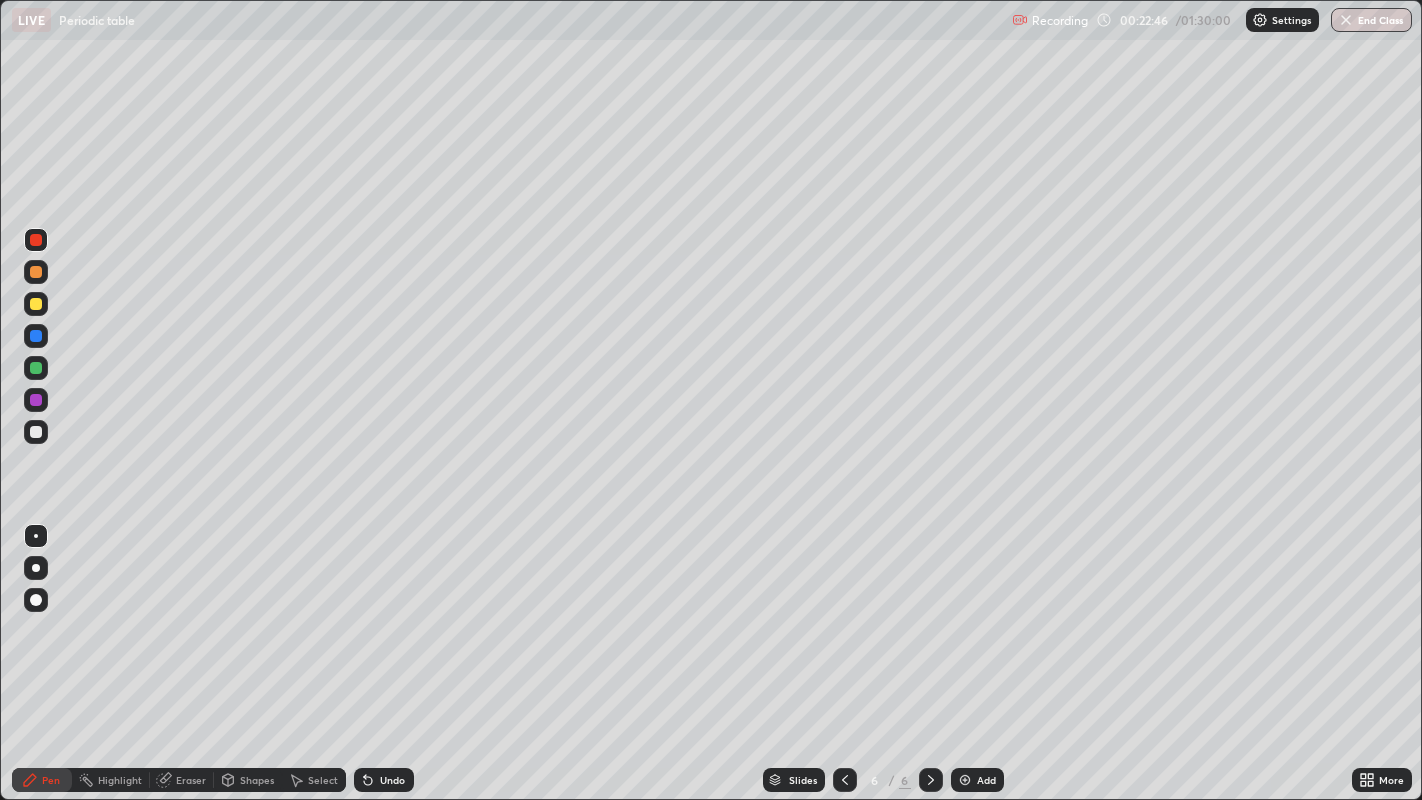 click at bounding box center [36, 368] 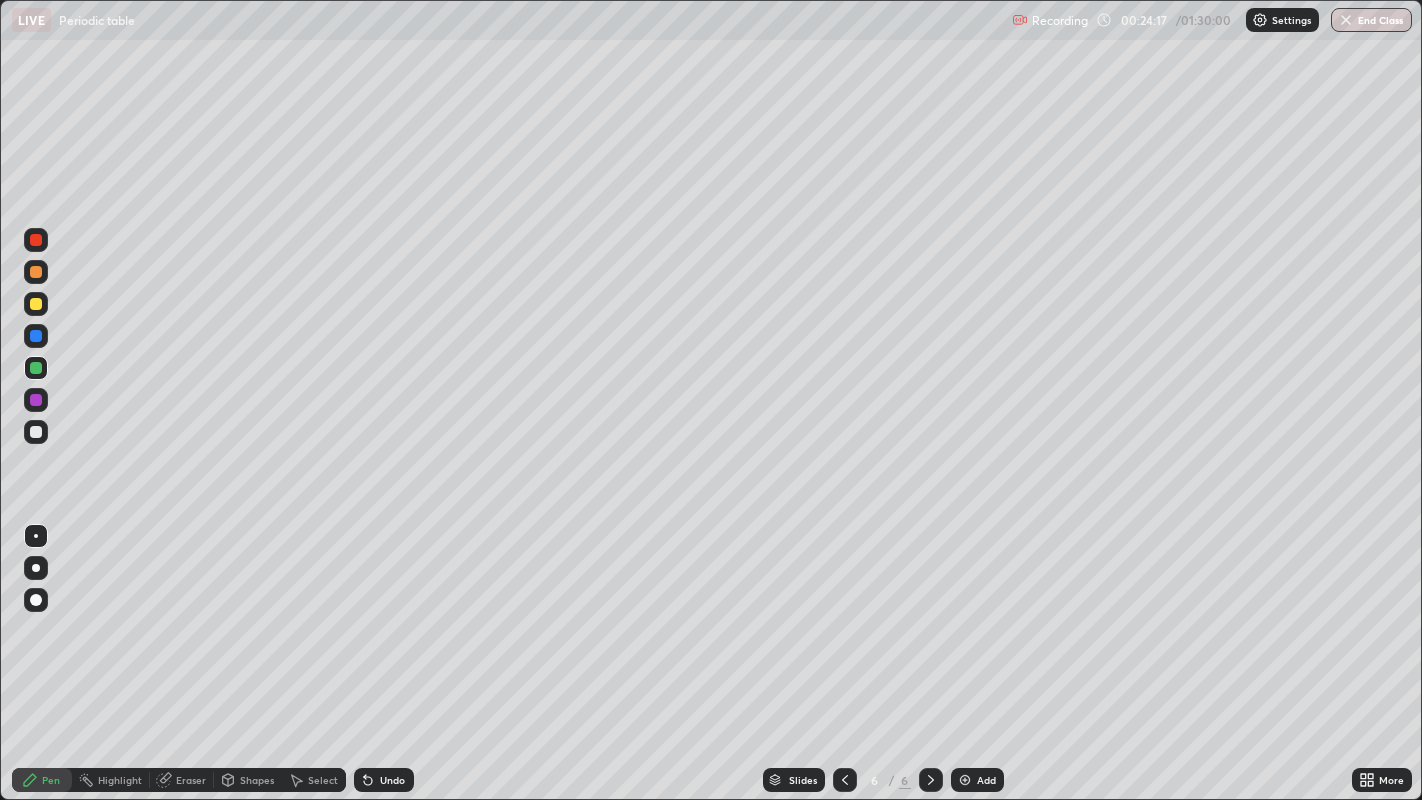 click at bounding box center (965, 780) 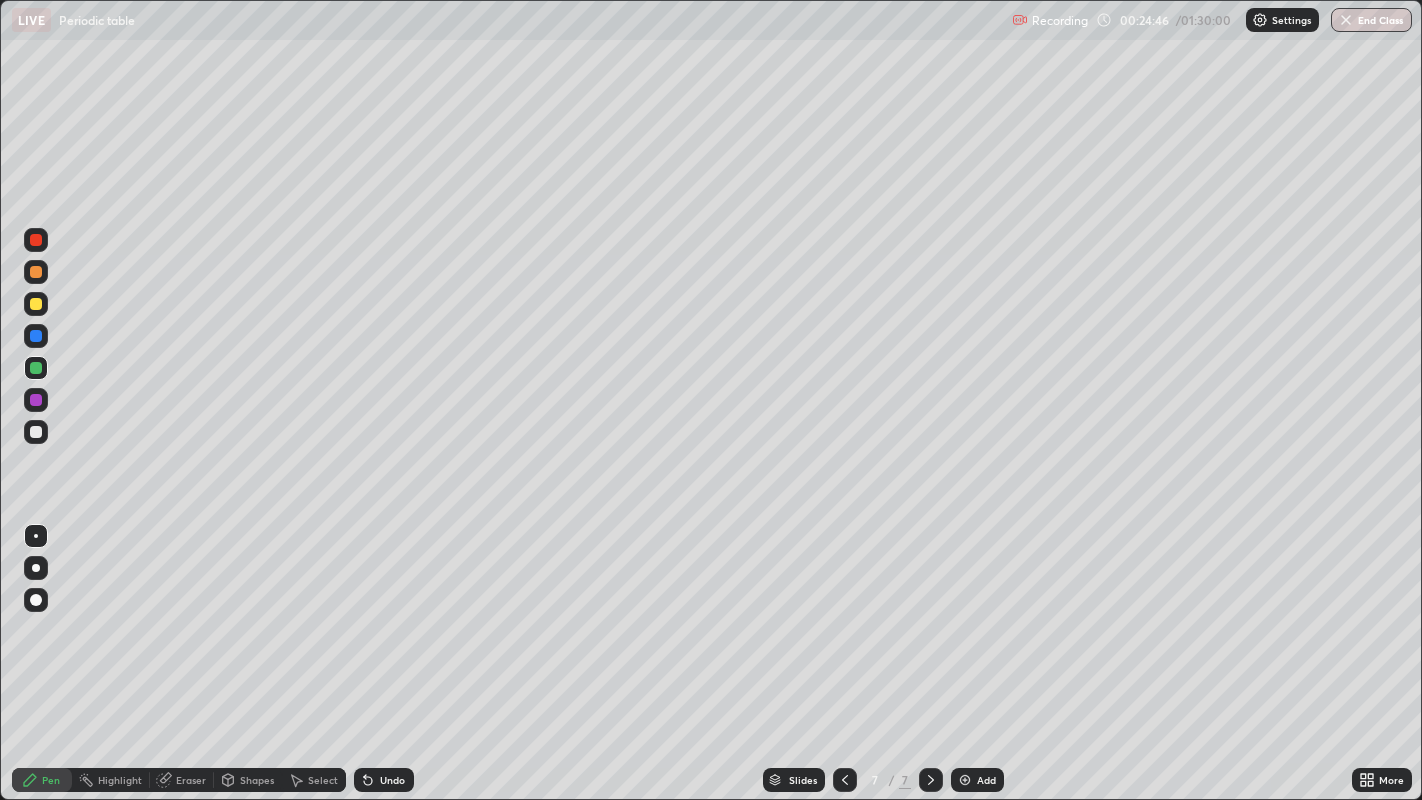 click 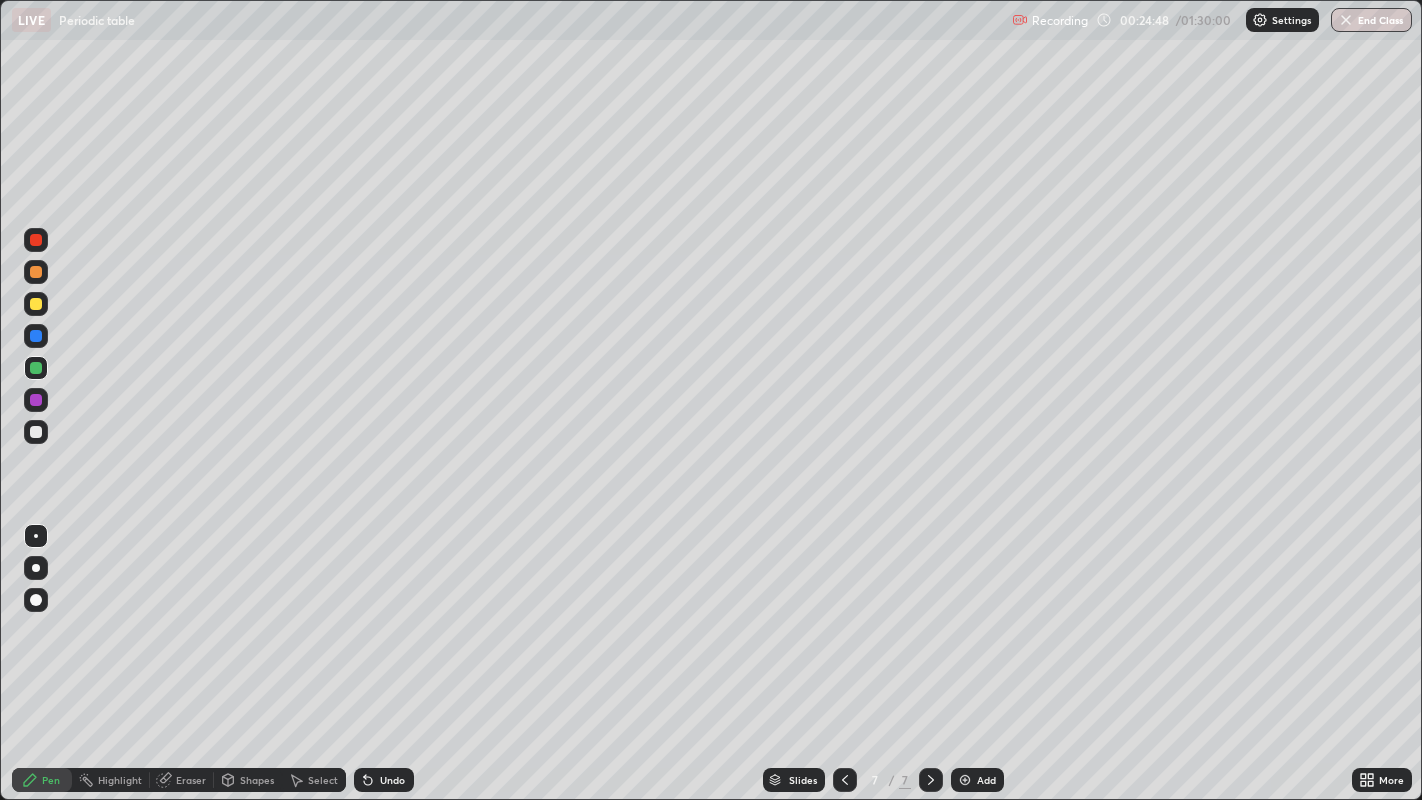 click 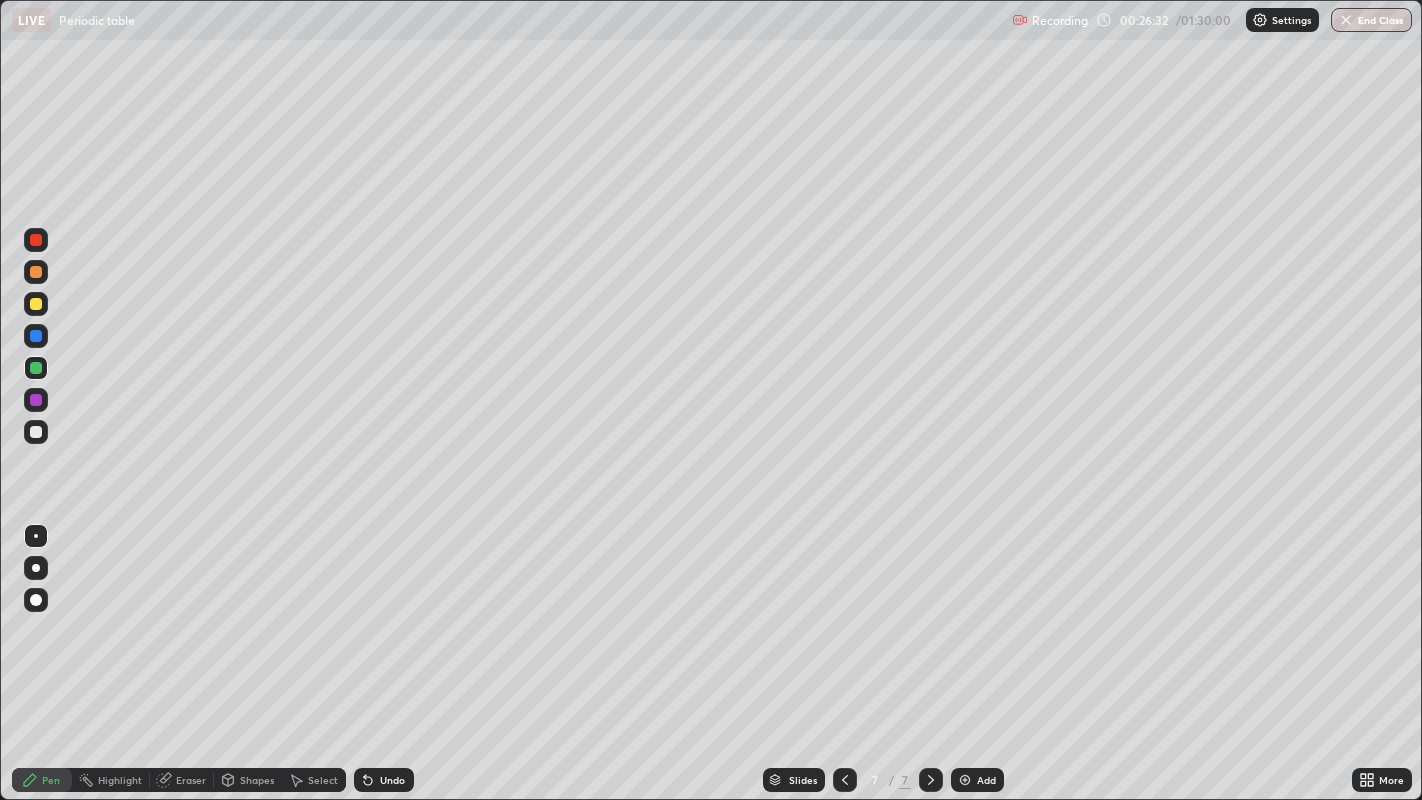click at bounding box center [36, 336] 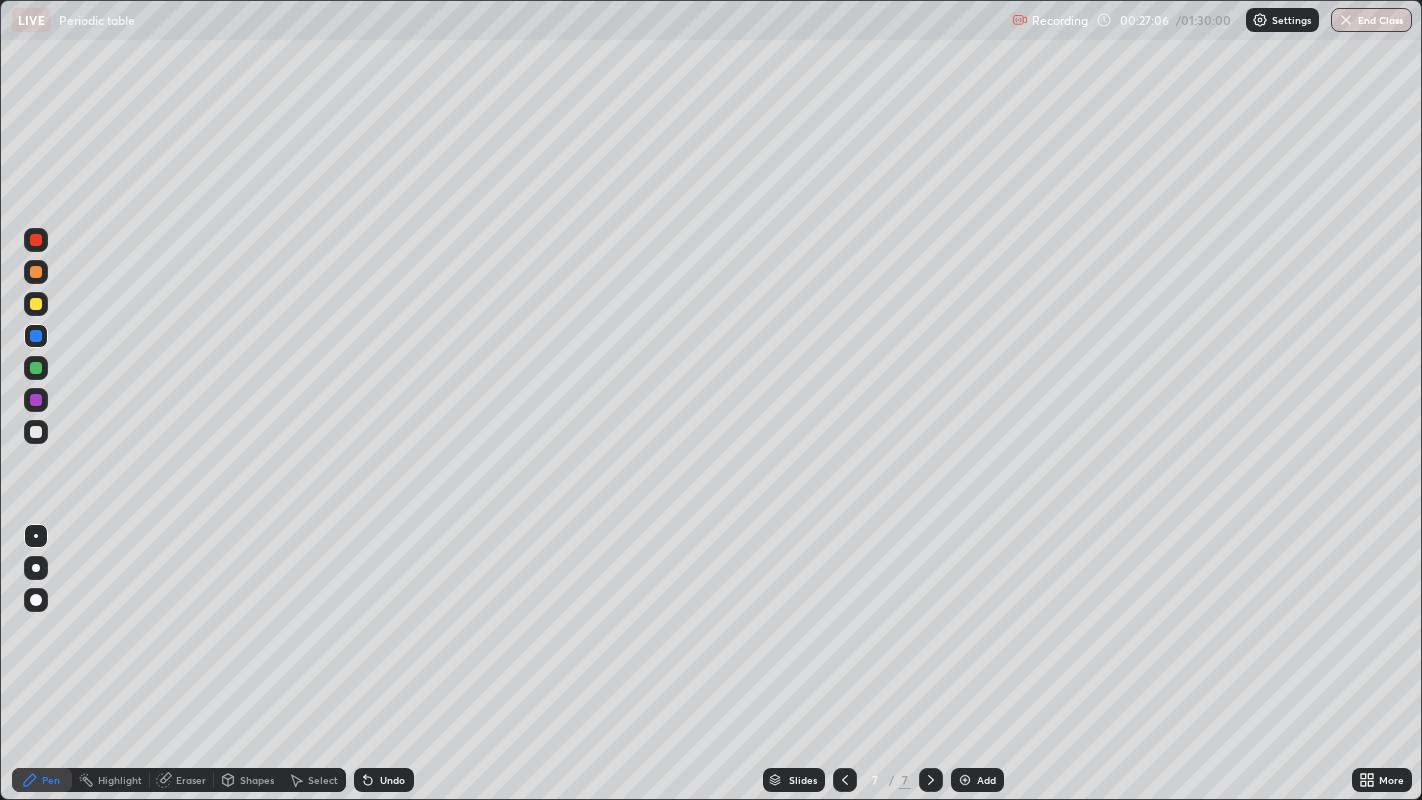 click 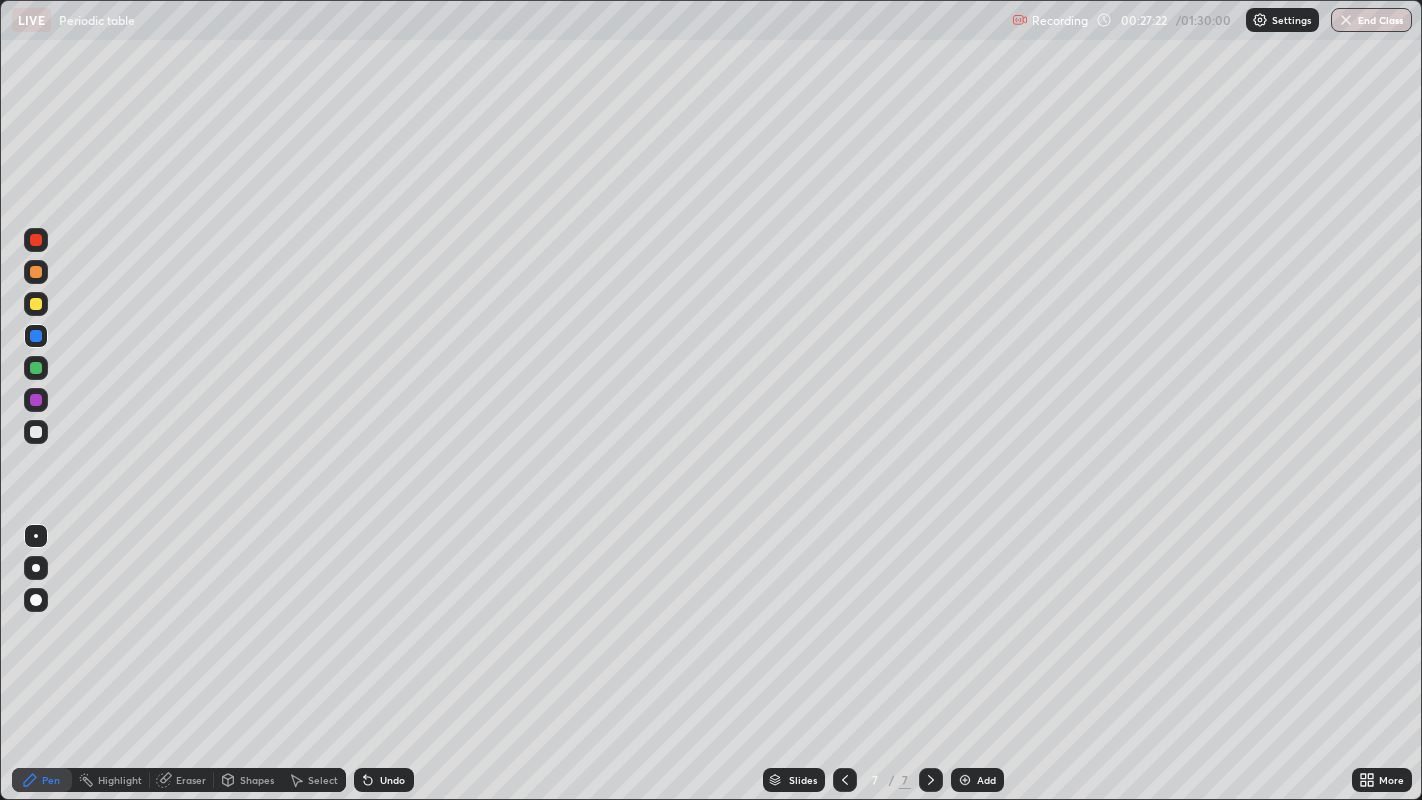 click 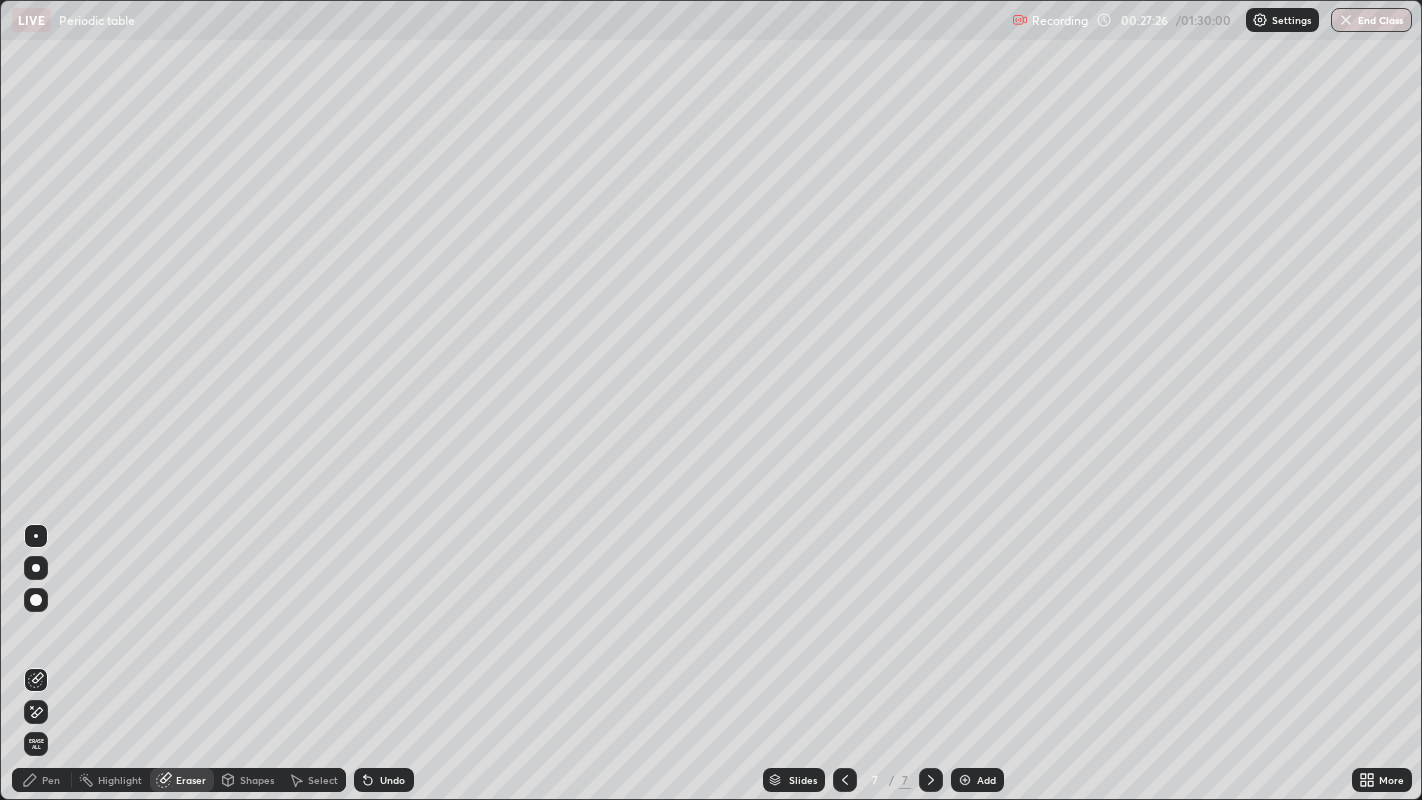 click on "Pen" at bounding box center [51, 780] 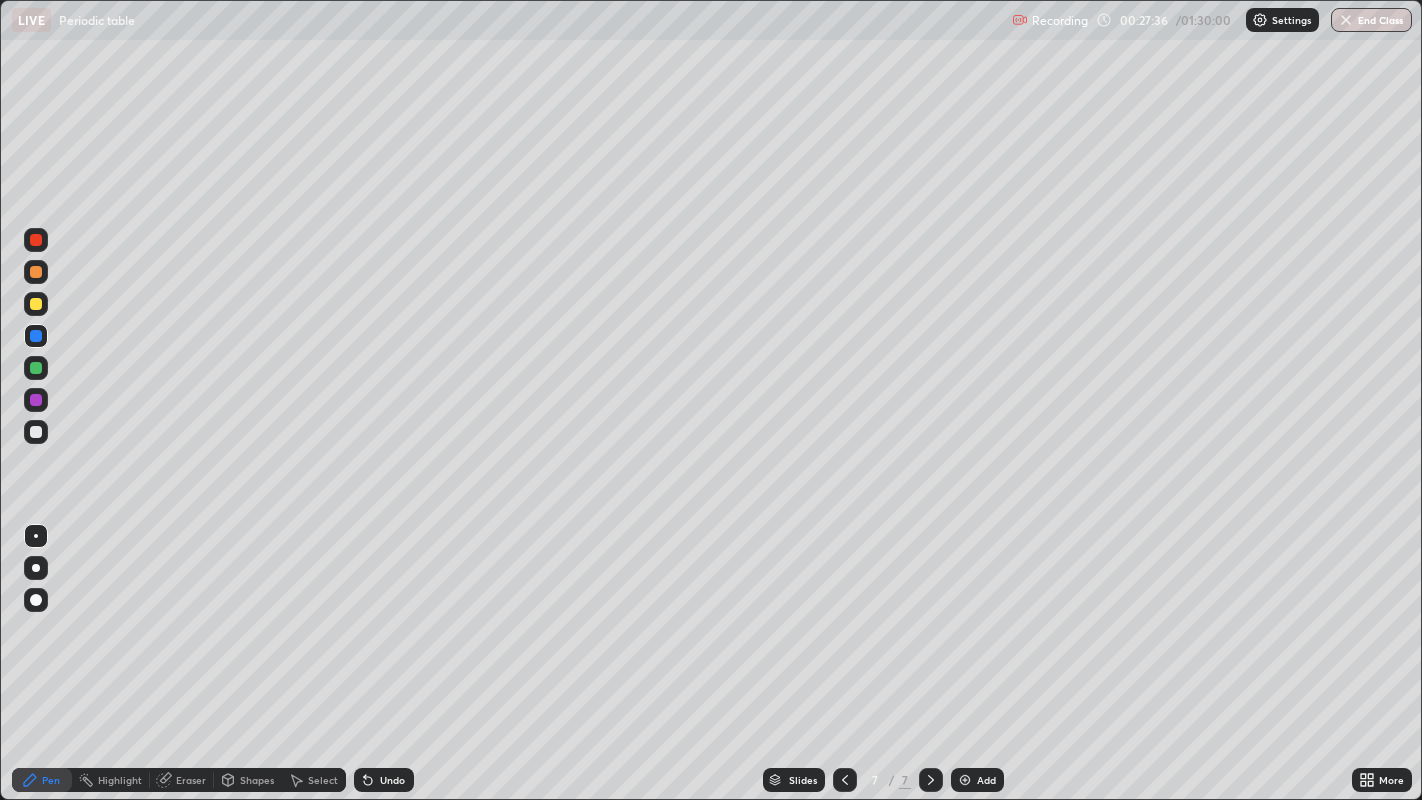 click 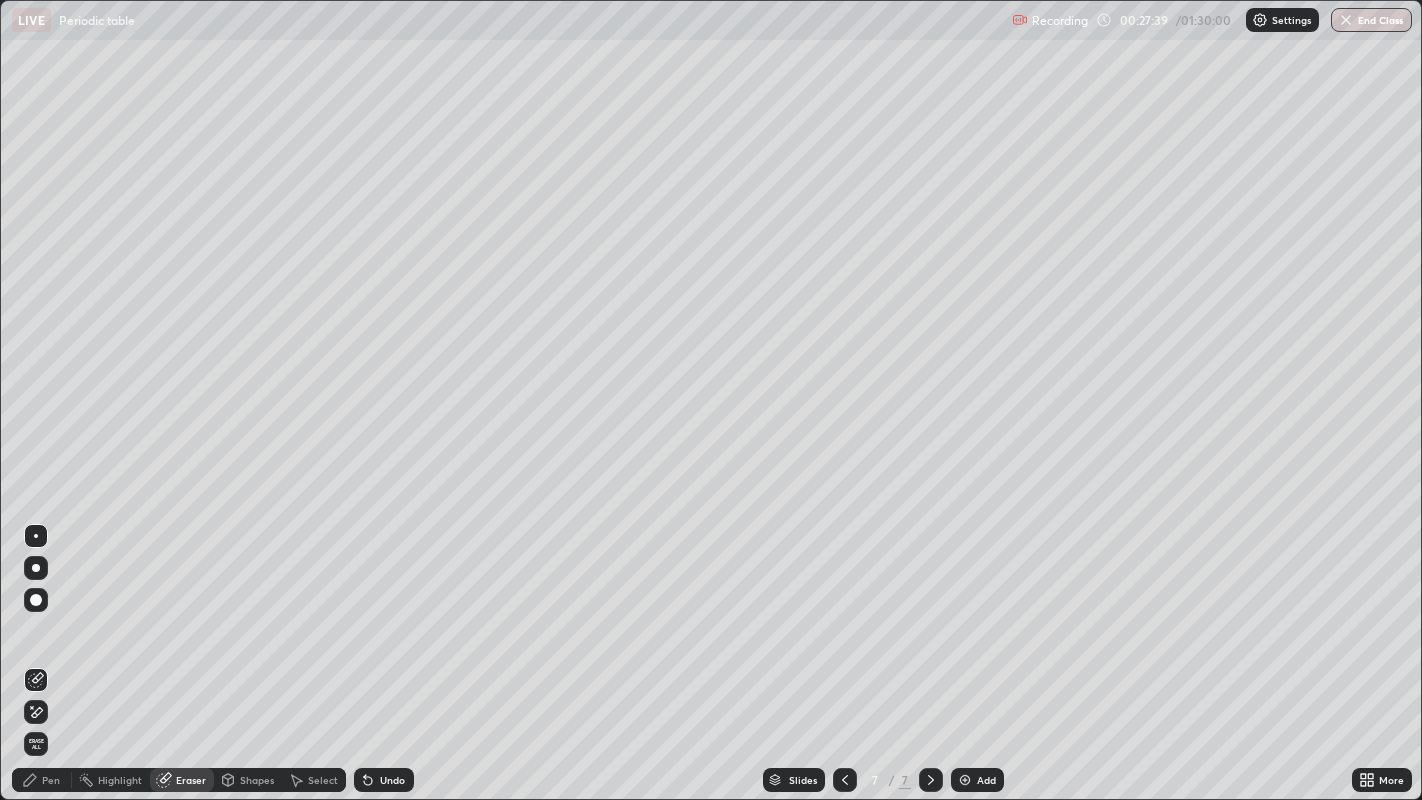click on "Pen" at bounding box center (42, 780) 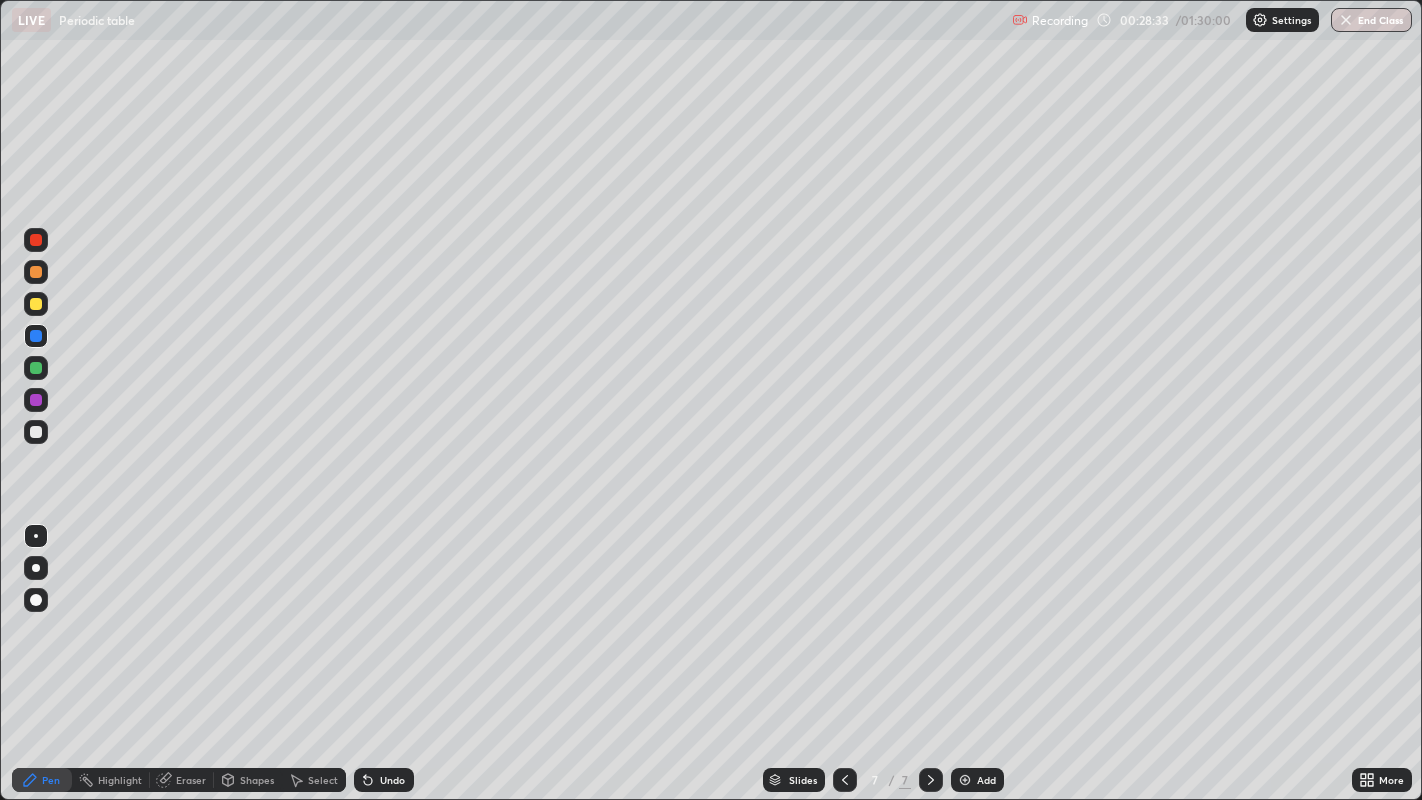 click at bounding box center (965, 780) 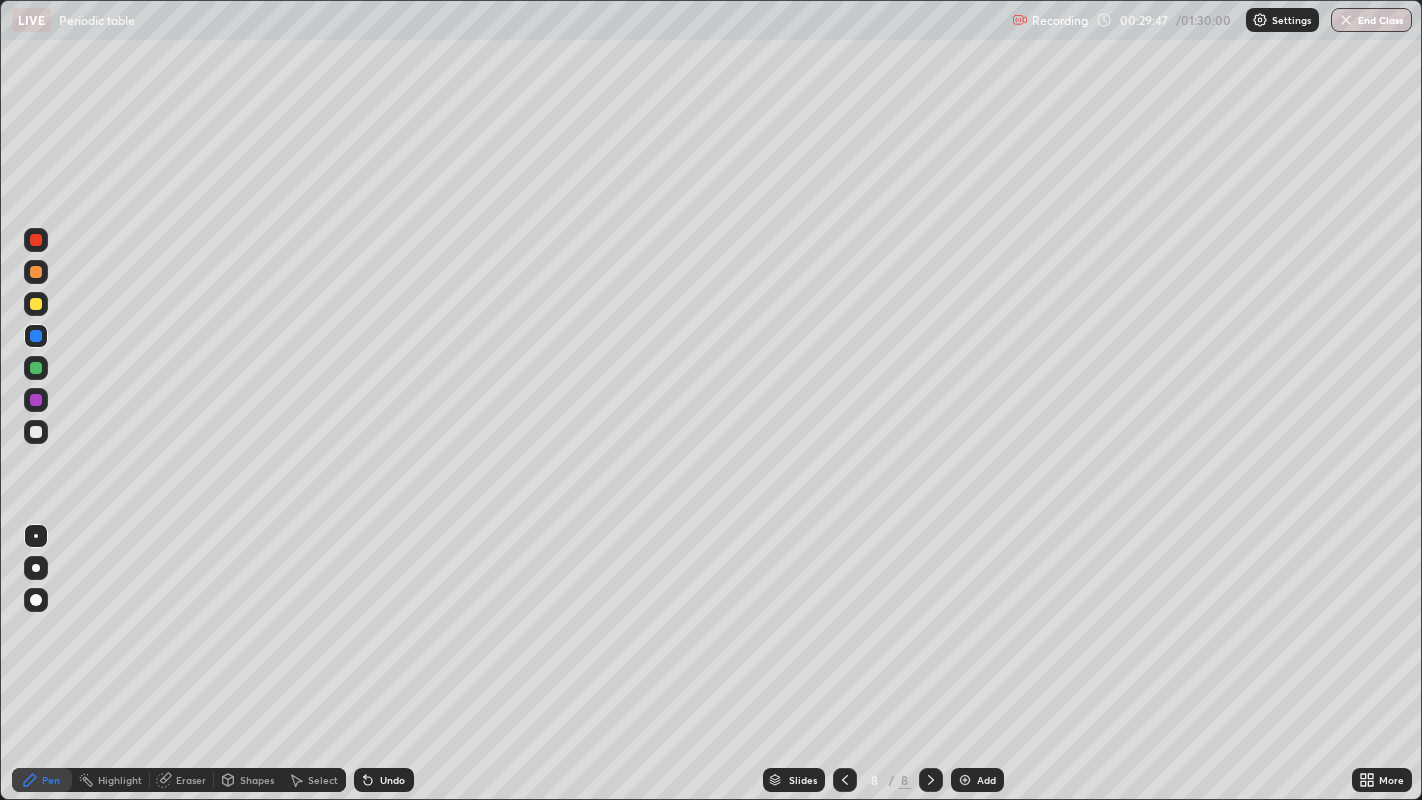 click 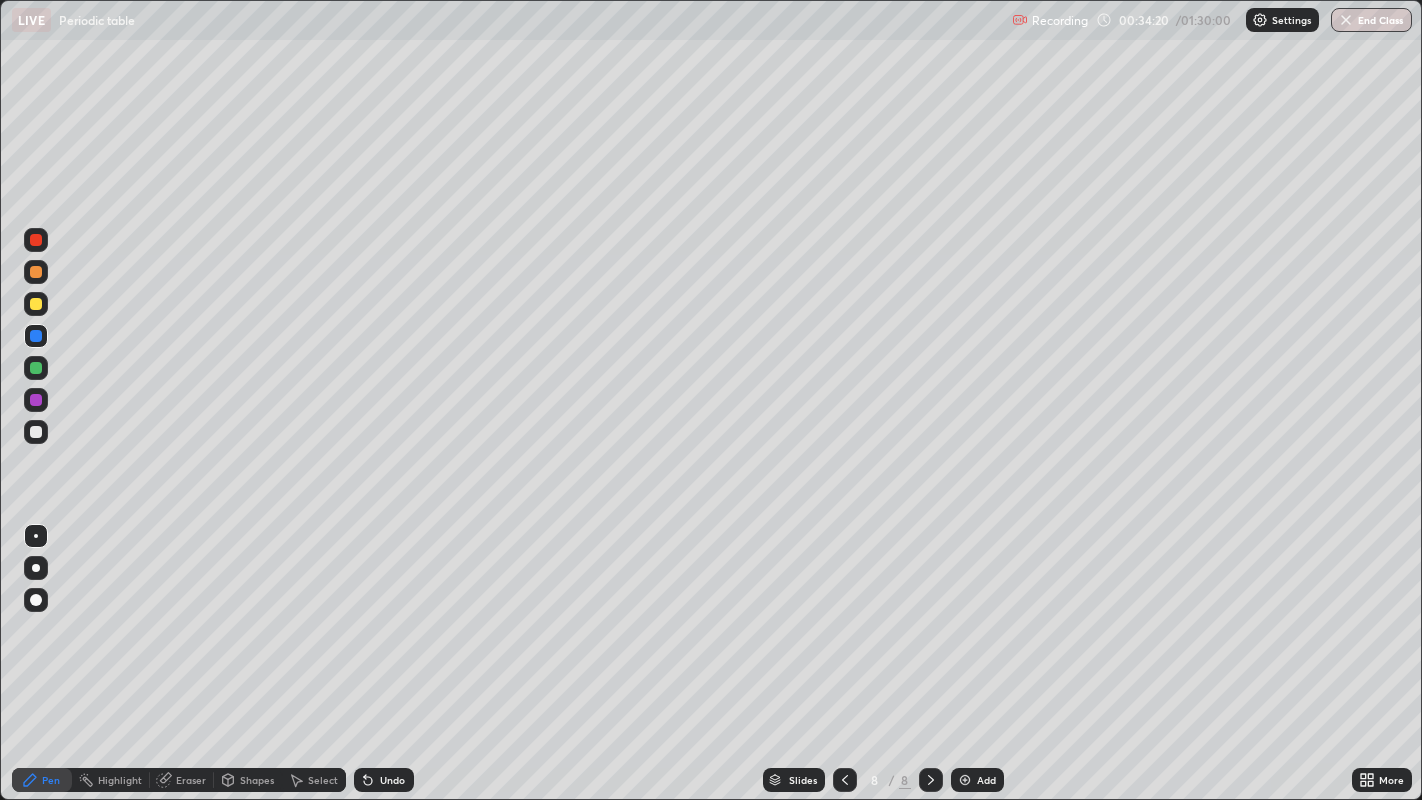 click at bounding box center (36, 304) 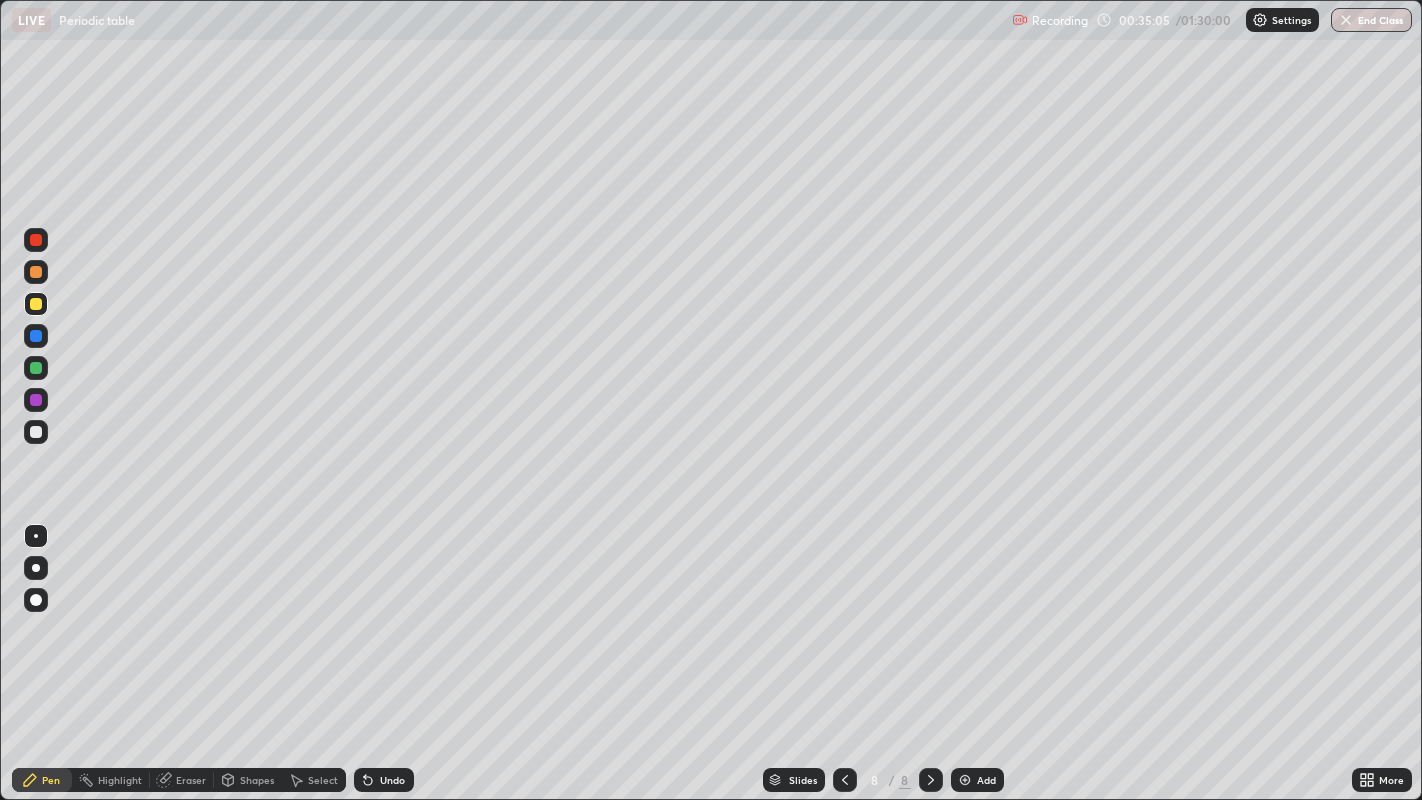 click at bounding box center [36, 400] 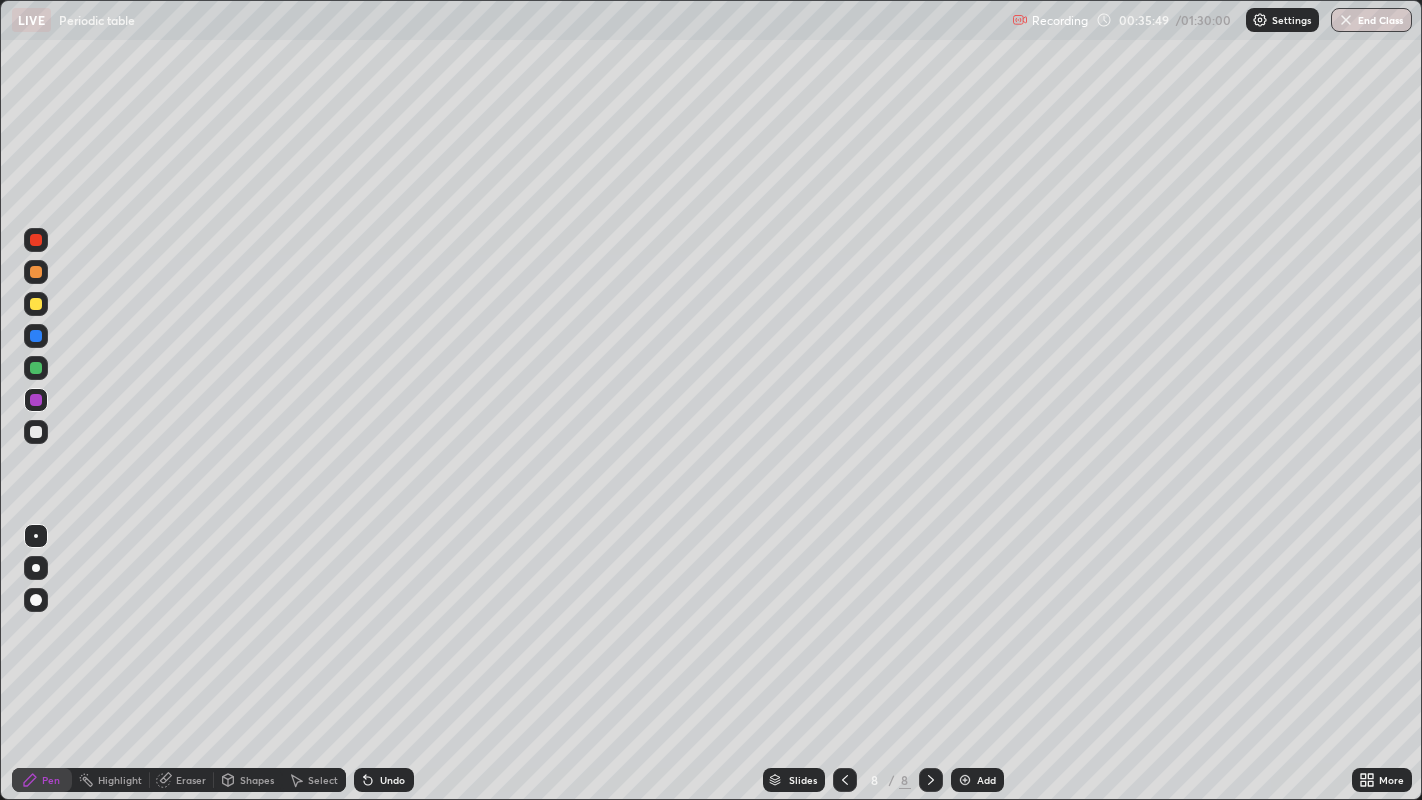 click at bounding box center (36, 272) 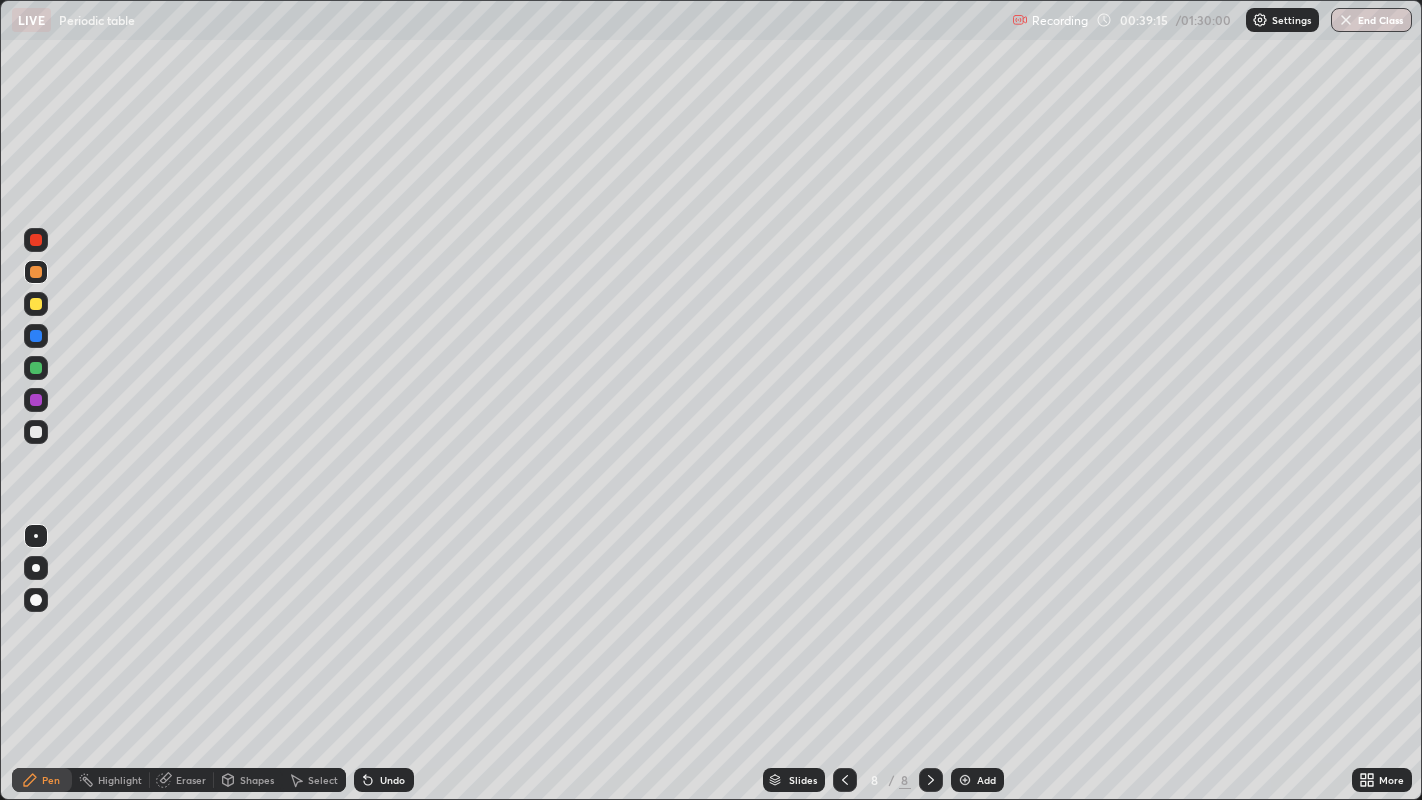 click 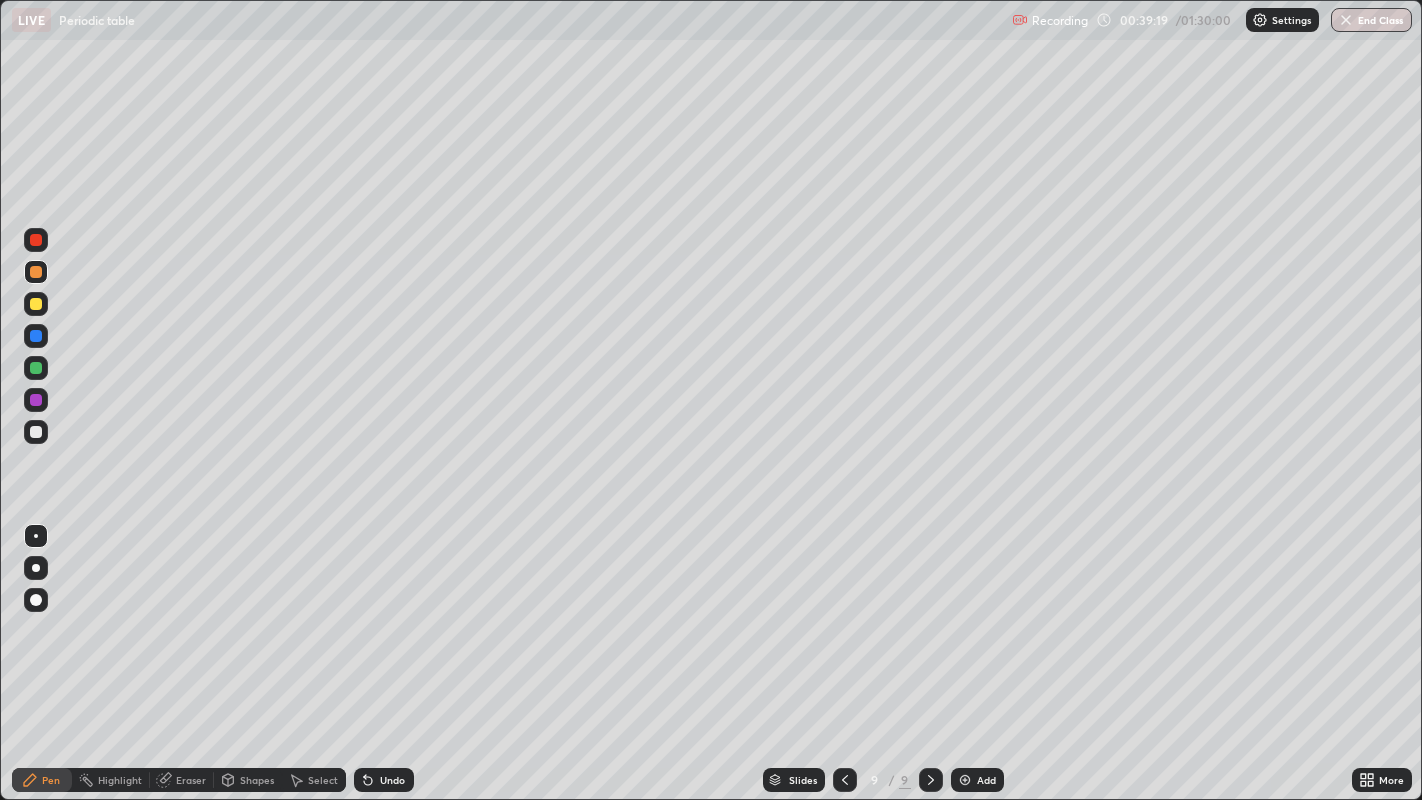 click 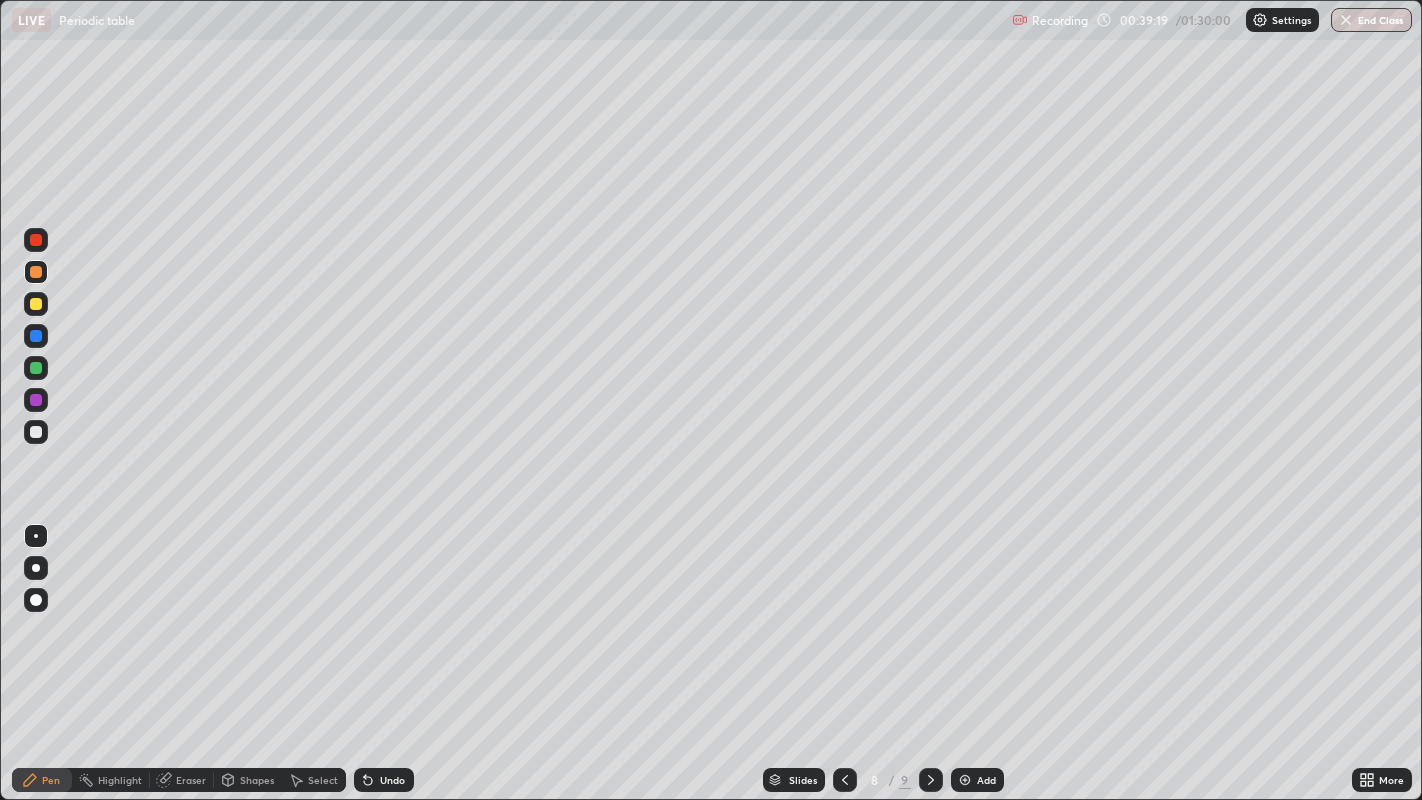 click 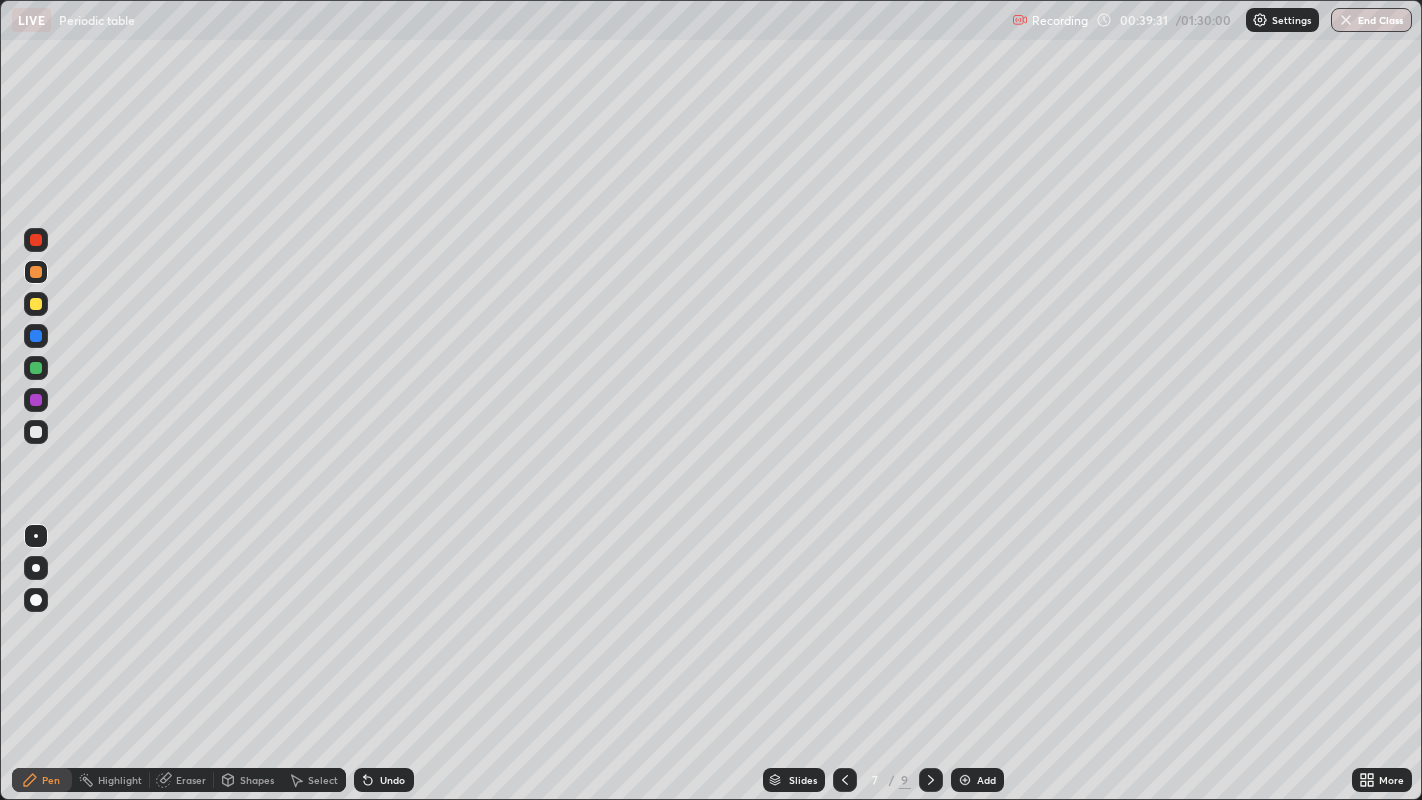 click at bounding box center (36, 304) 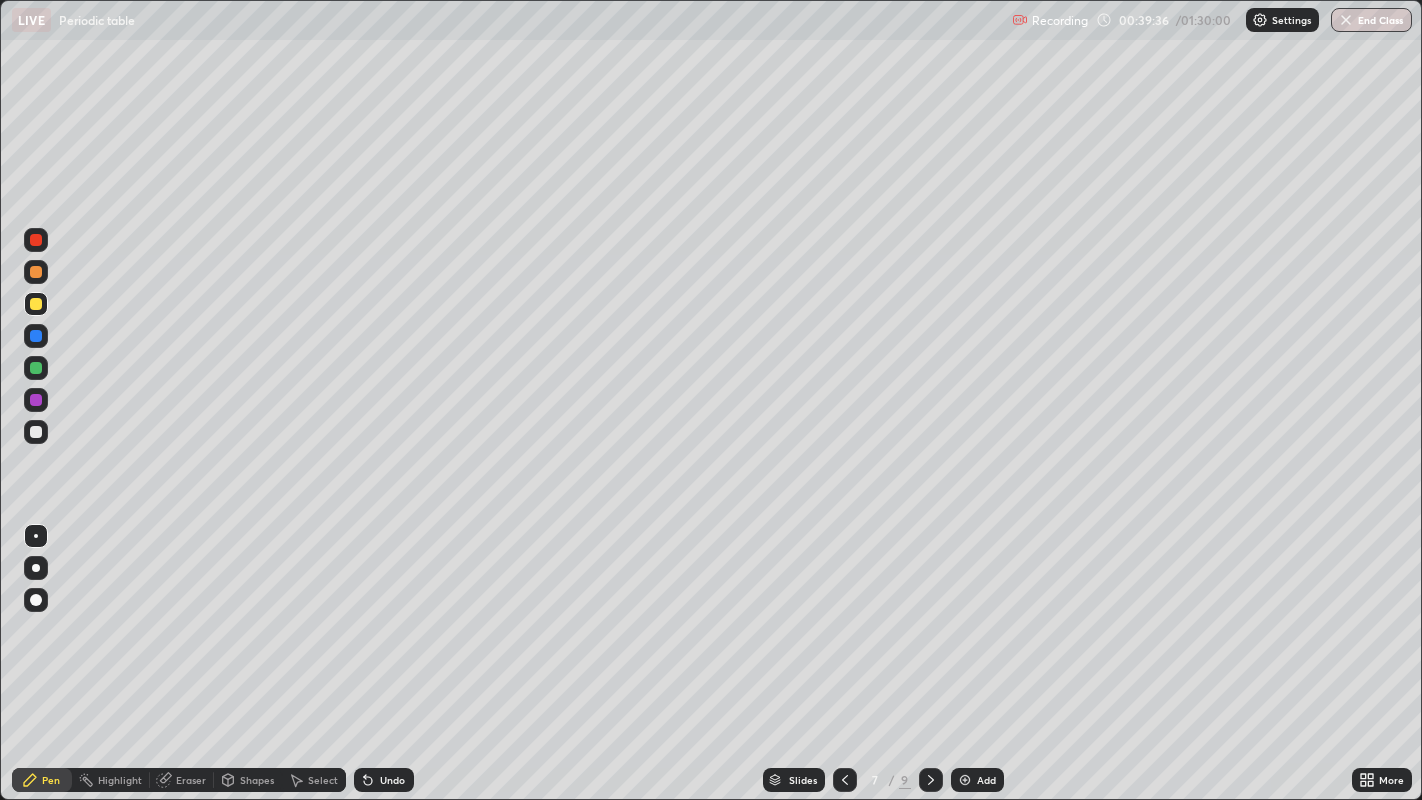 click 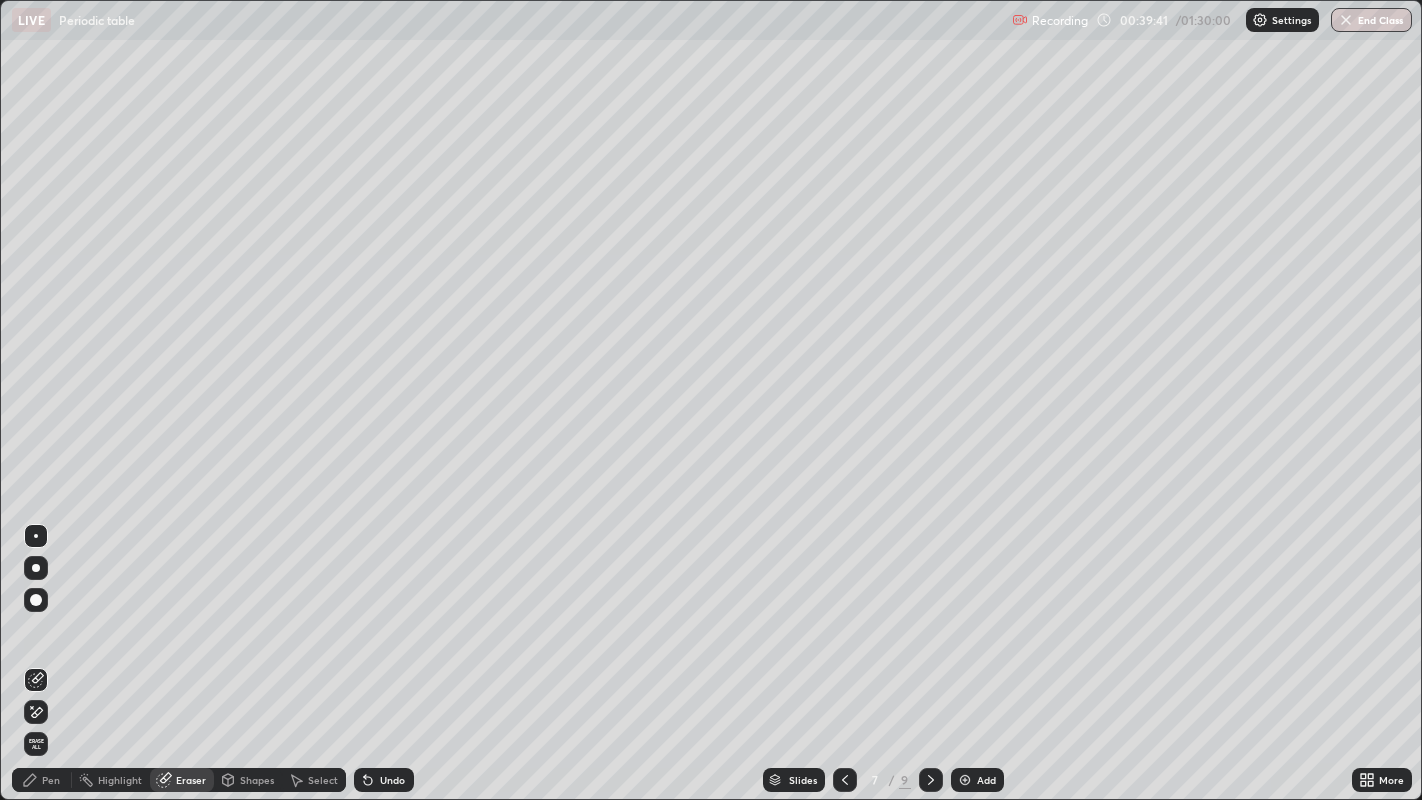 click 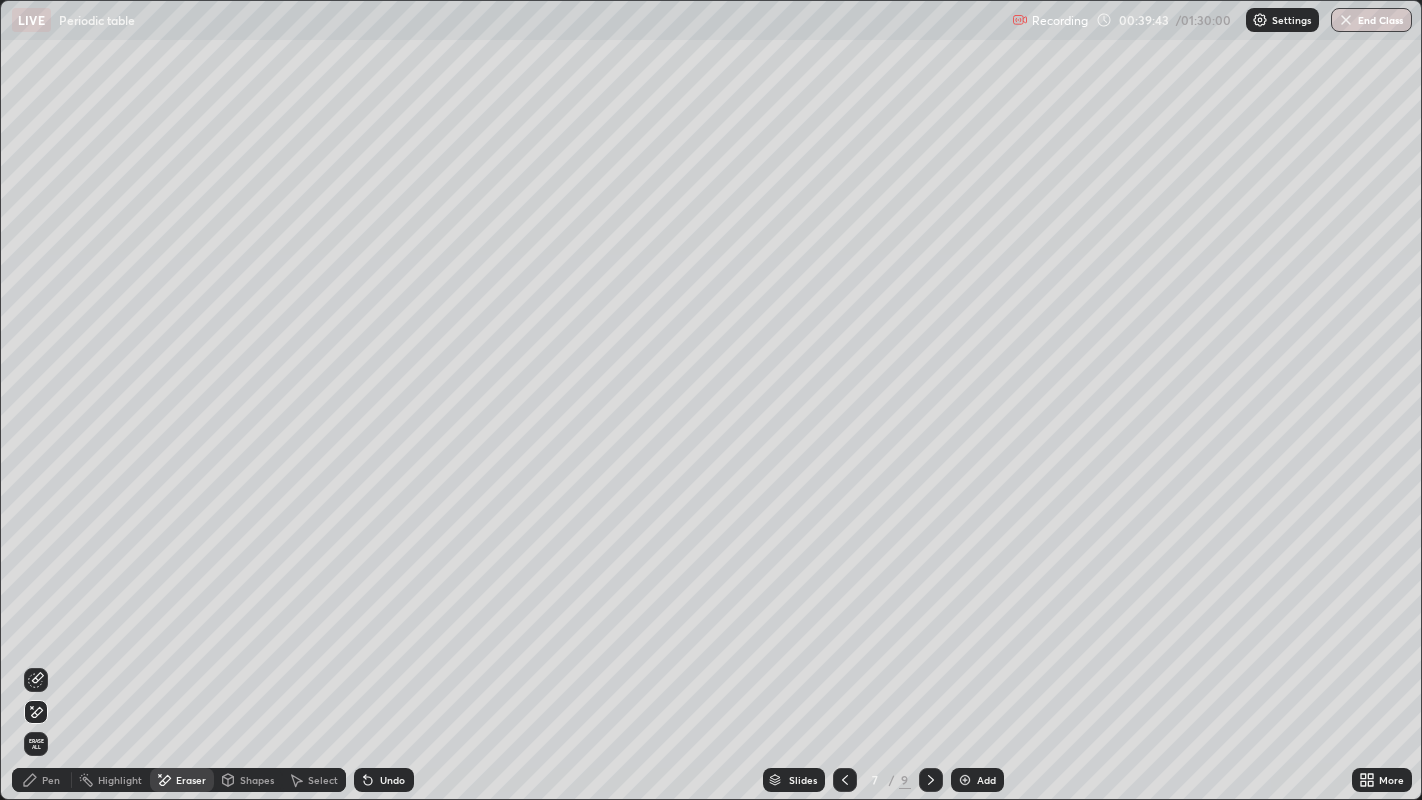 click on "Pen" at bounding box center [42, 780] 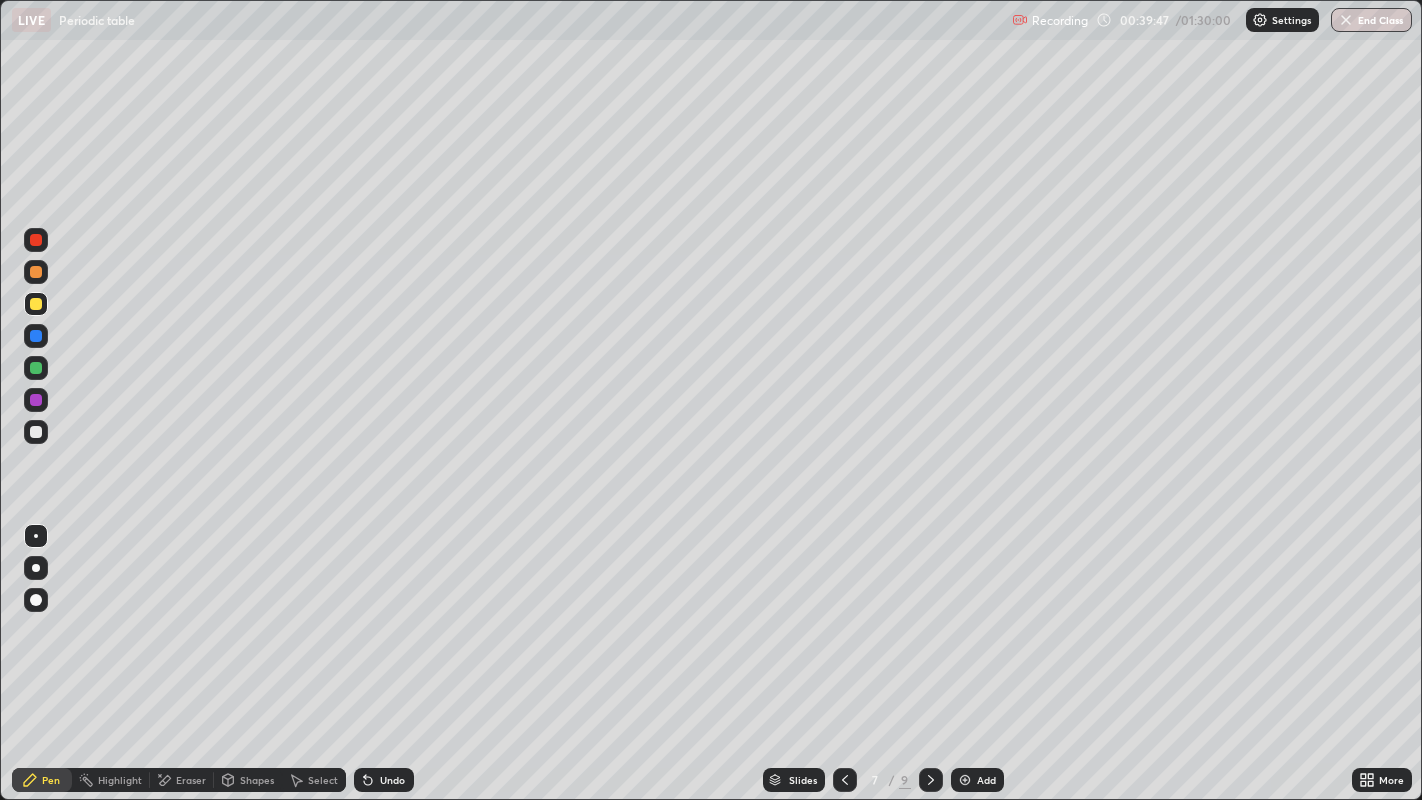 click on "Undo" at bounding box center [384, 780] 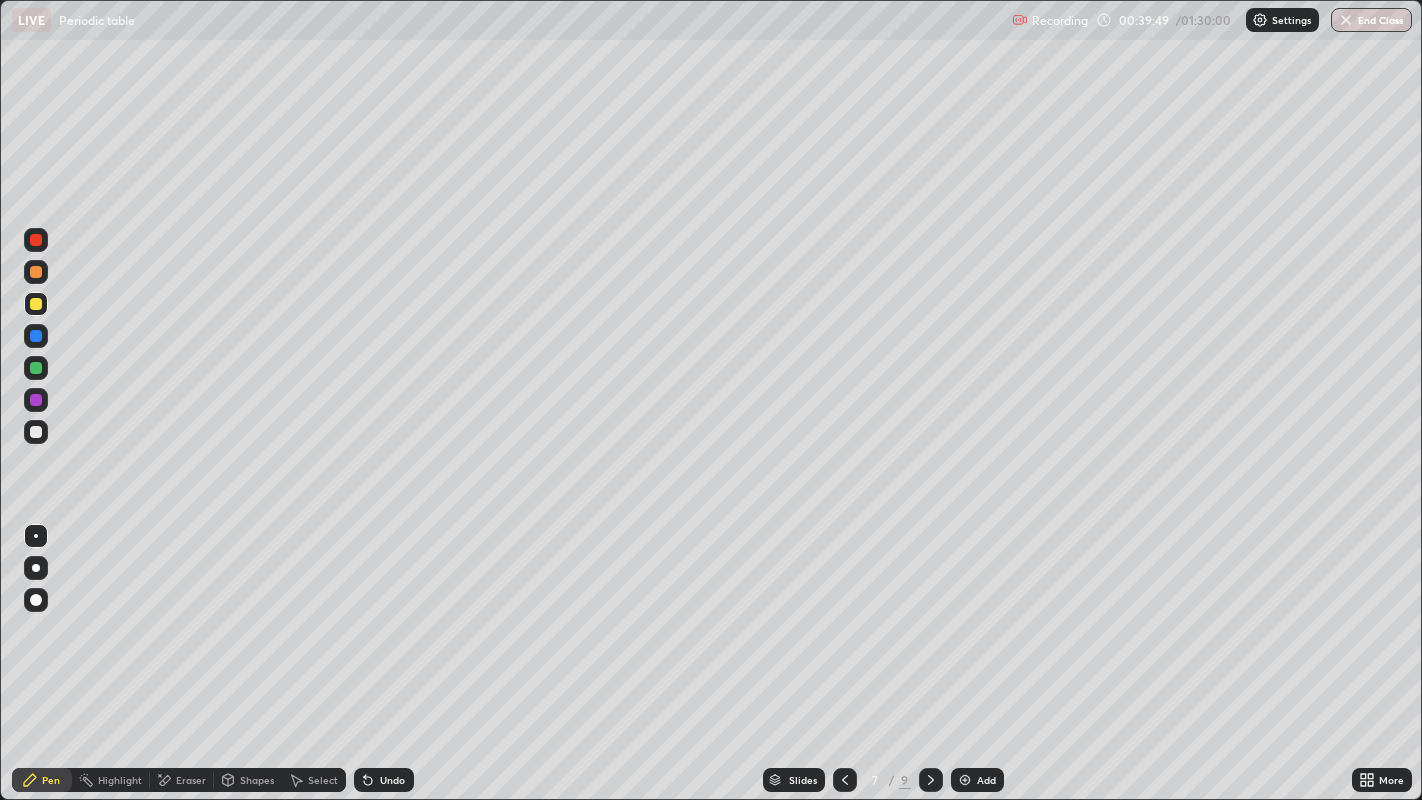 click 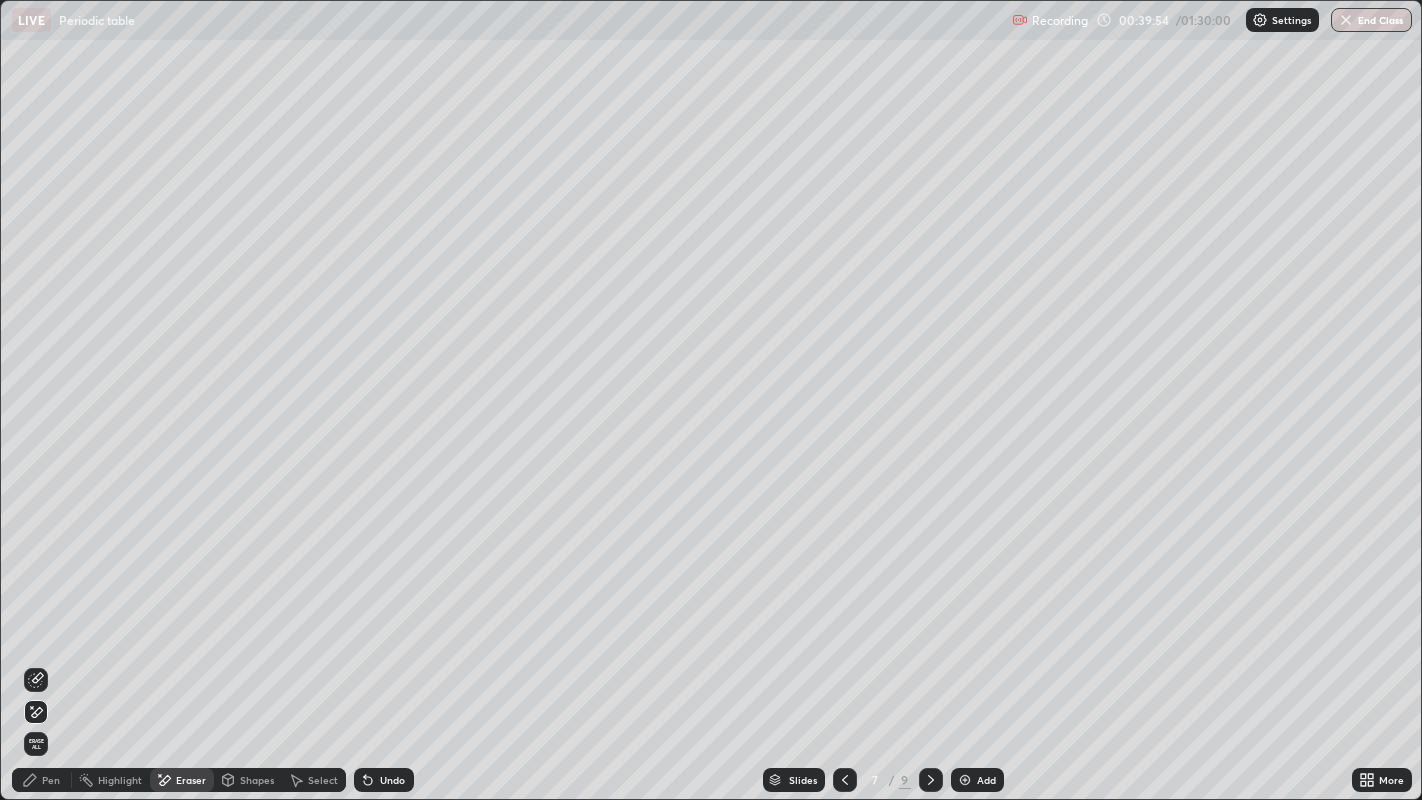 click on "Pen" at bounding box center (51, 780) 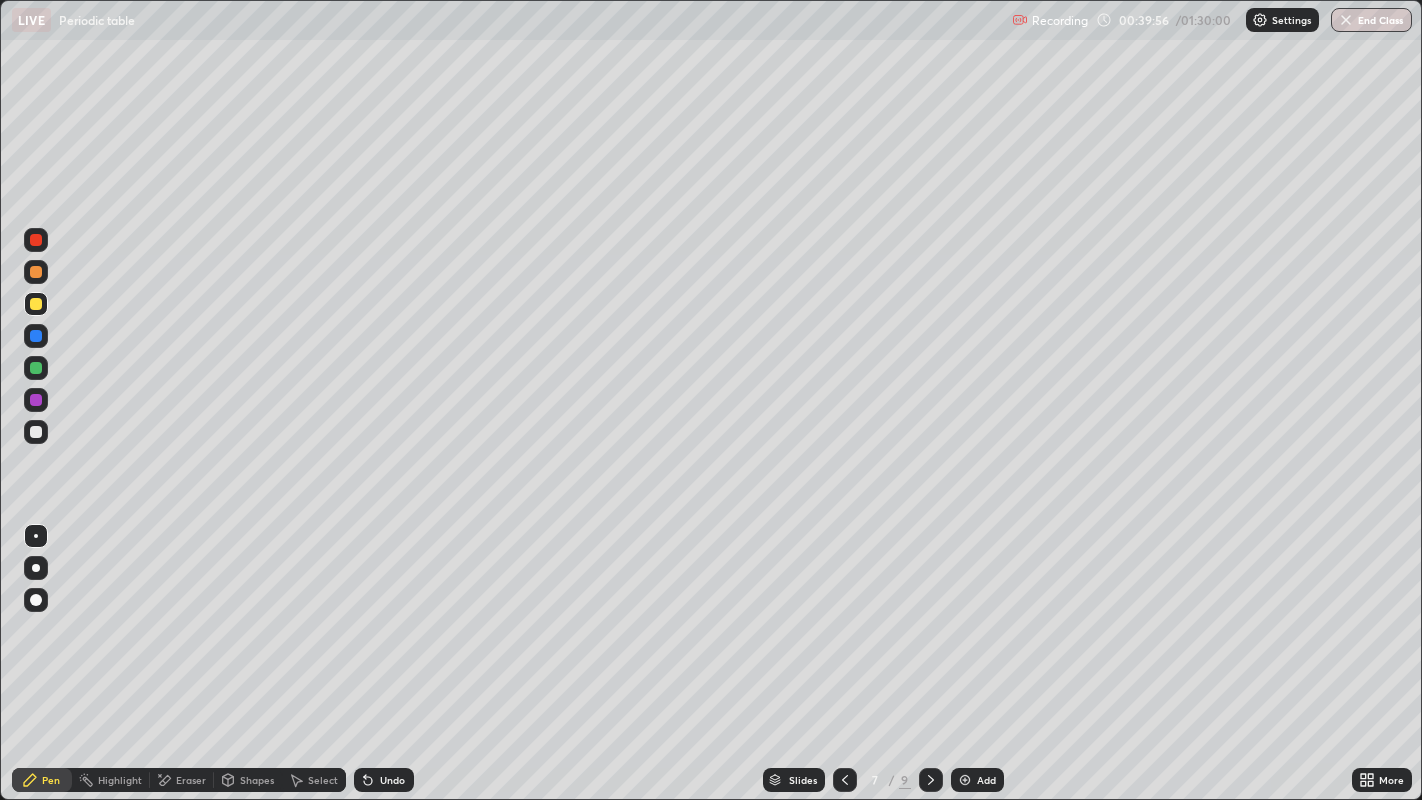 click 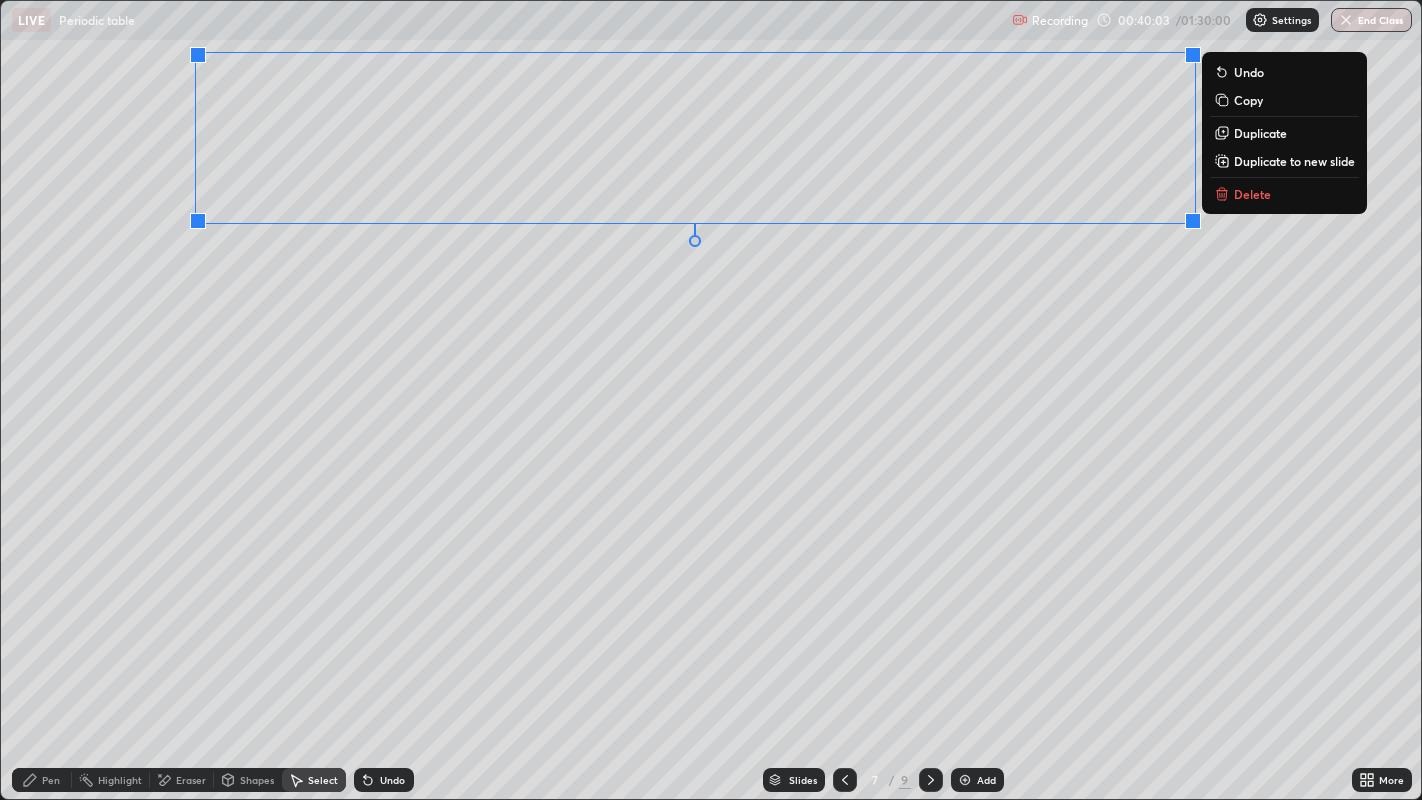 click on "0 ° Undo Copy Duplicate Duplicate to new slide Delete" at bounding box center [711, 400] 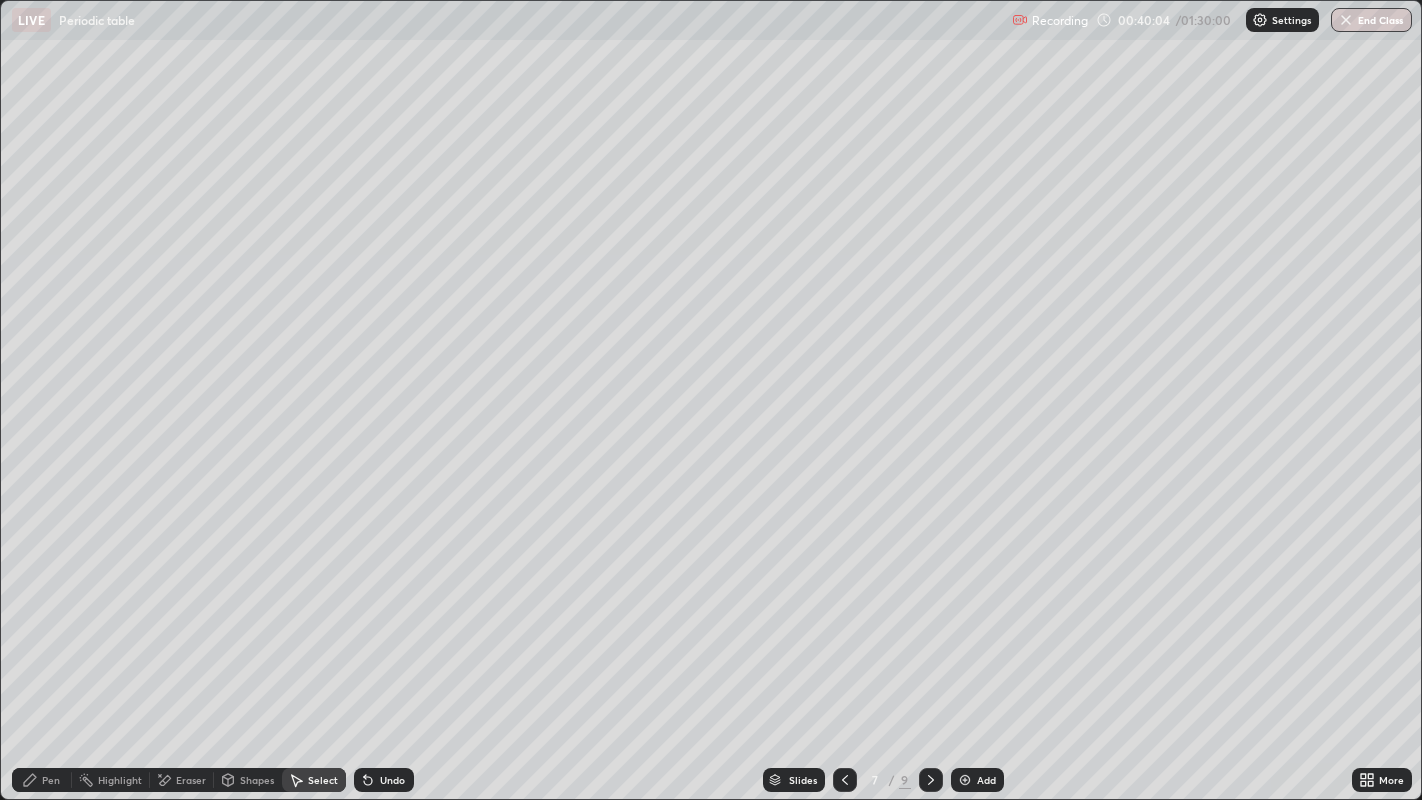 click on "Pen" at bounding box center (51, 780) 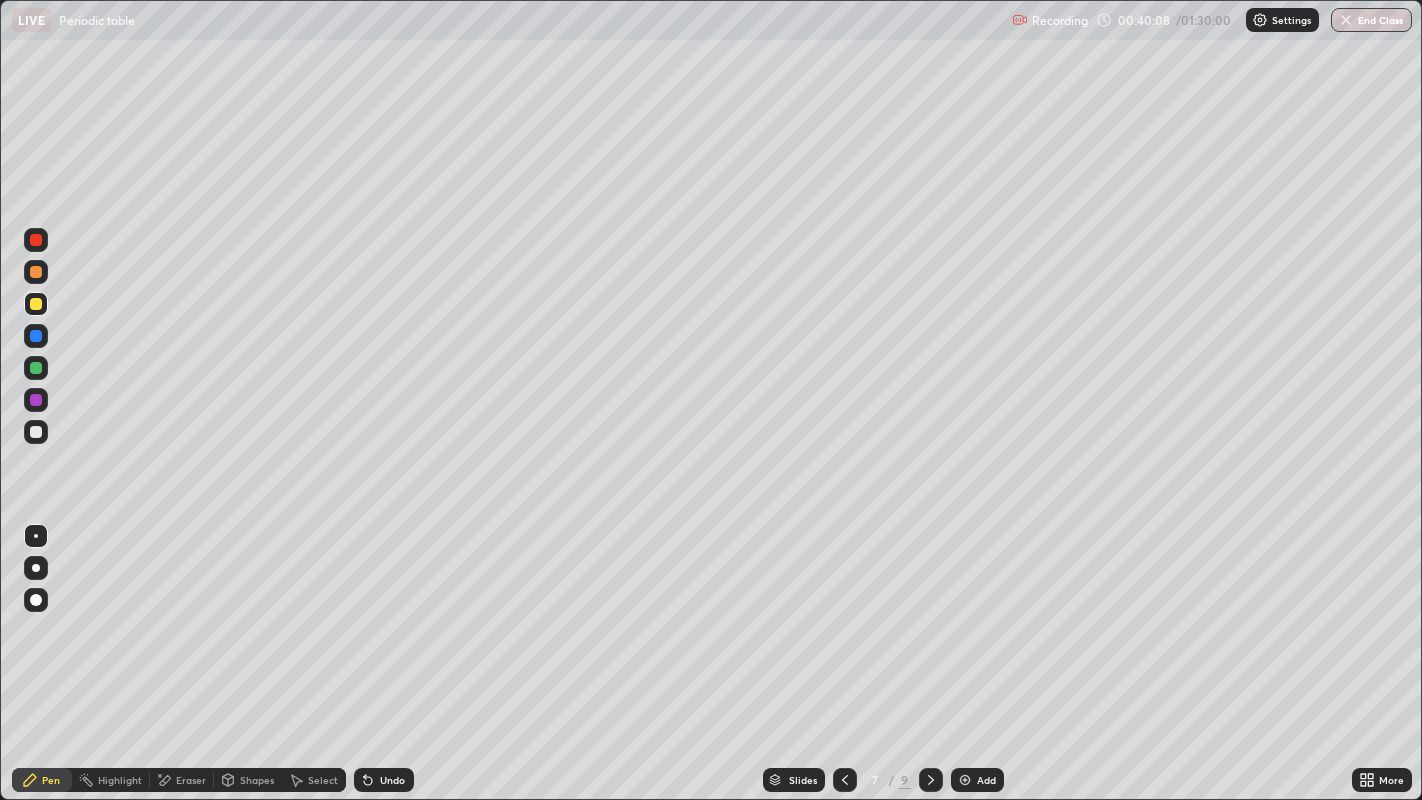 click at bounding box center (36, 432) 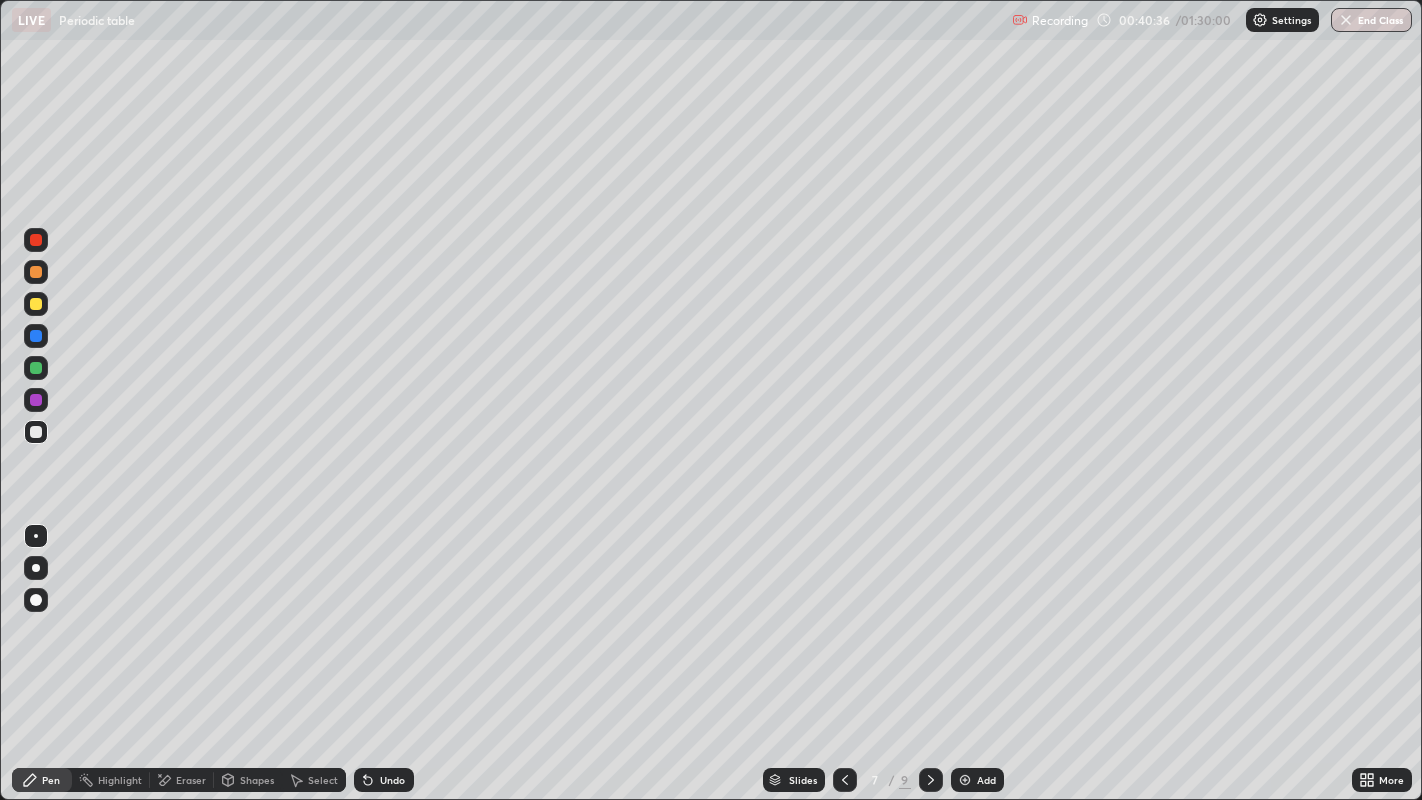 click at bounding box center [36, 368] 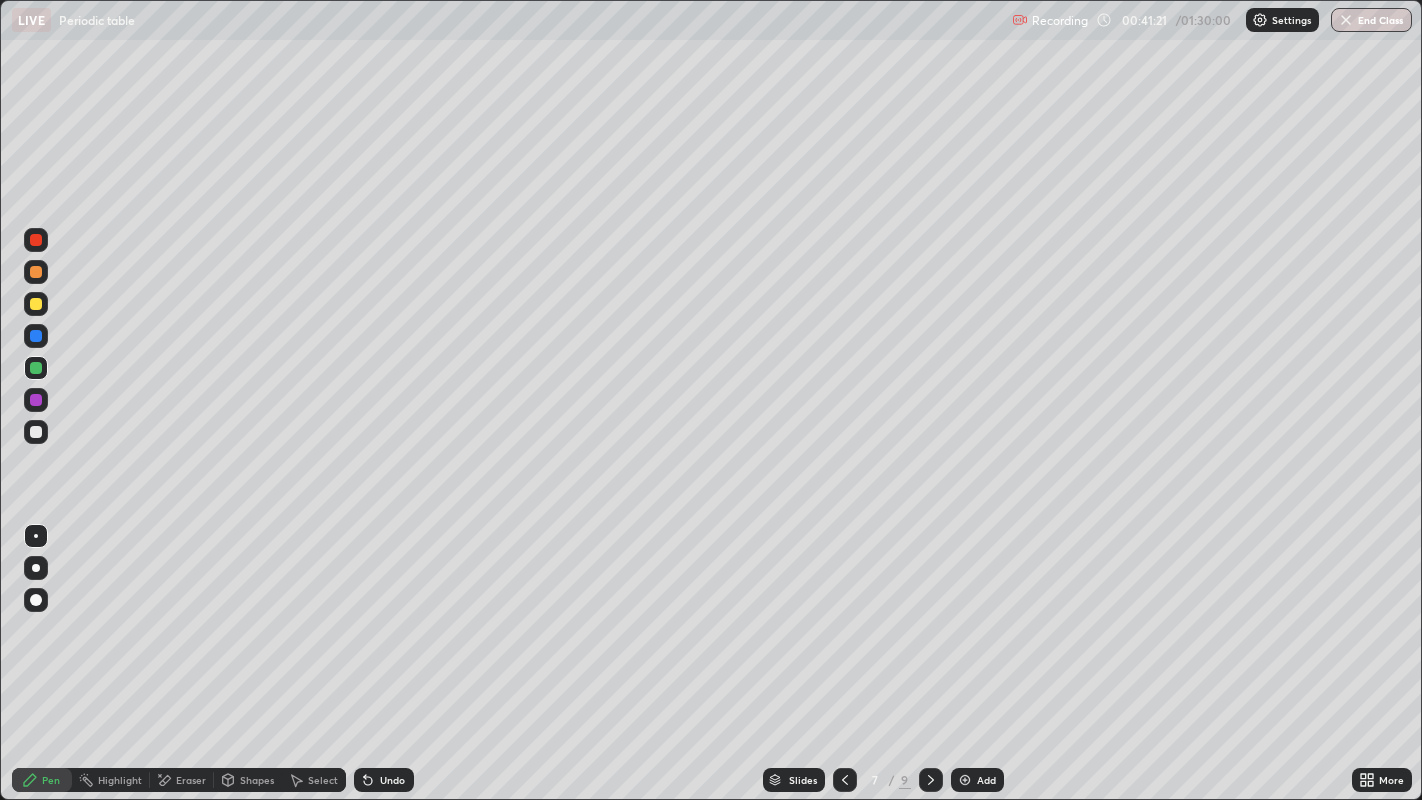 click at bounding box center (36, 336) 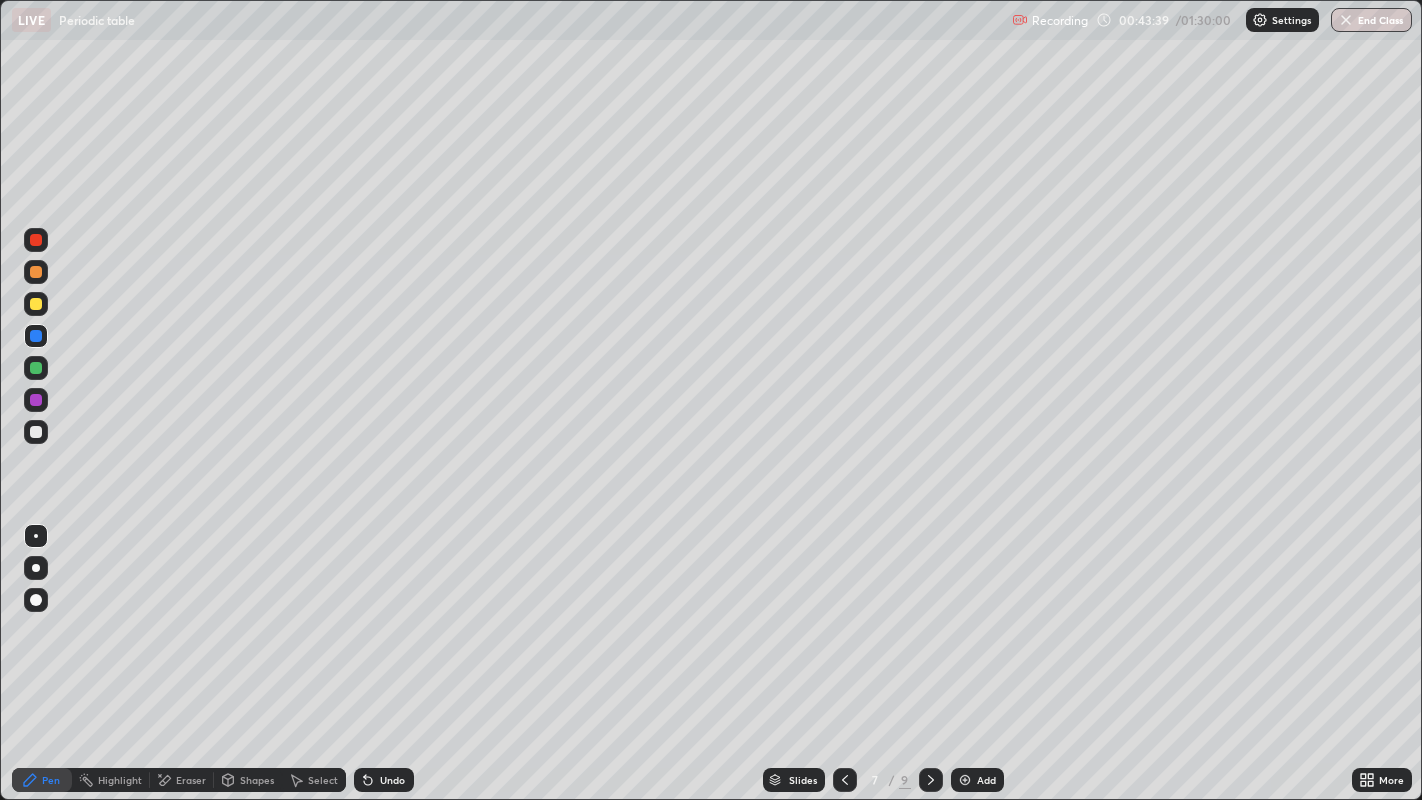 click at bounding box center (36, 304) 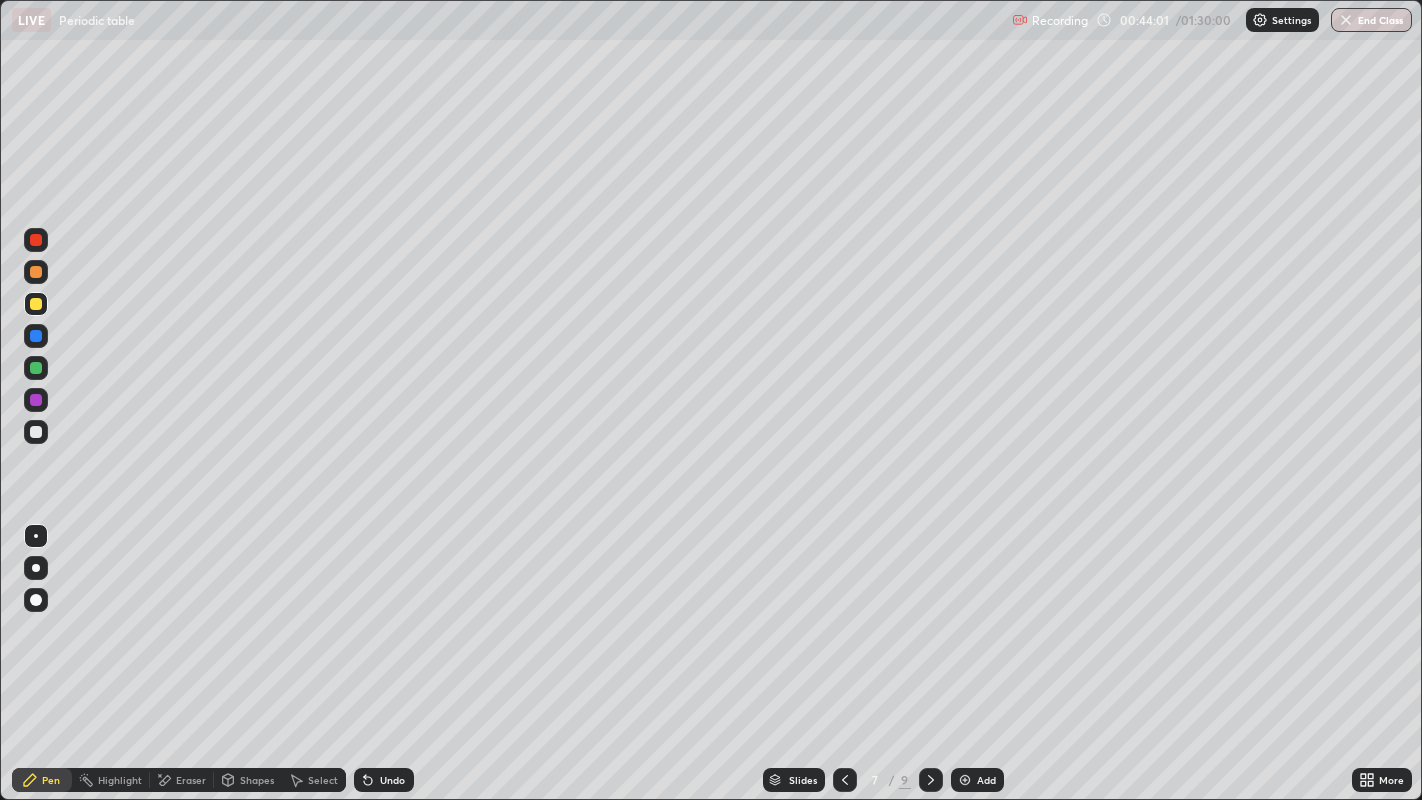 click at bounding box center (36, 272) 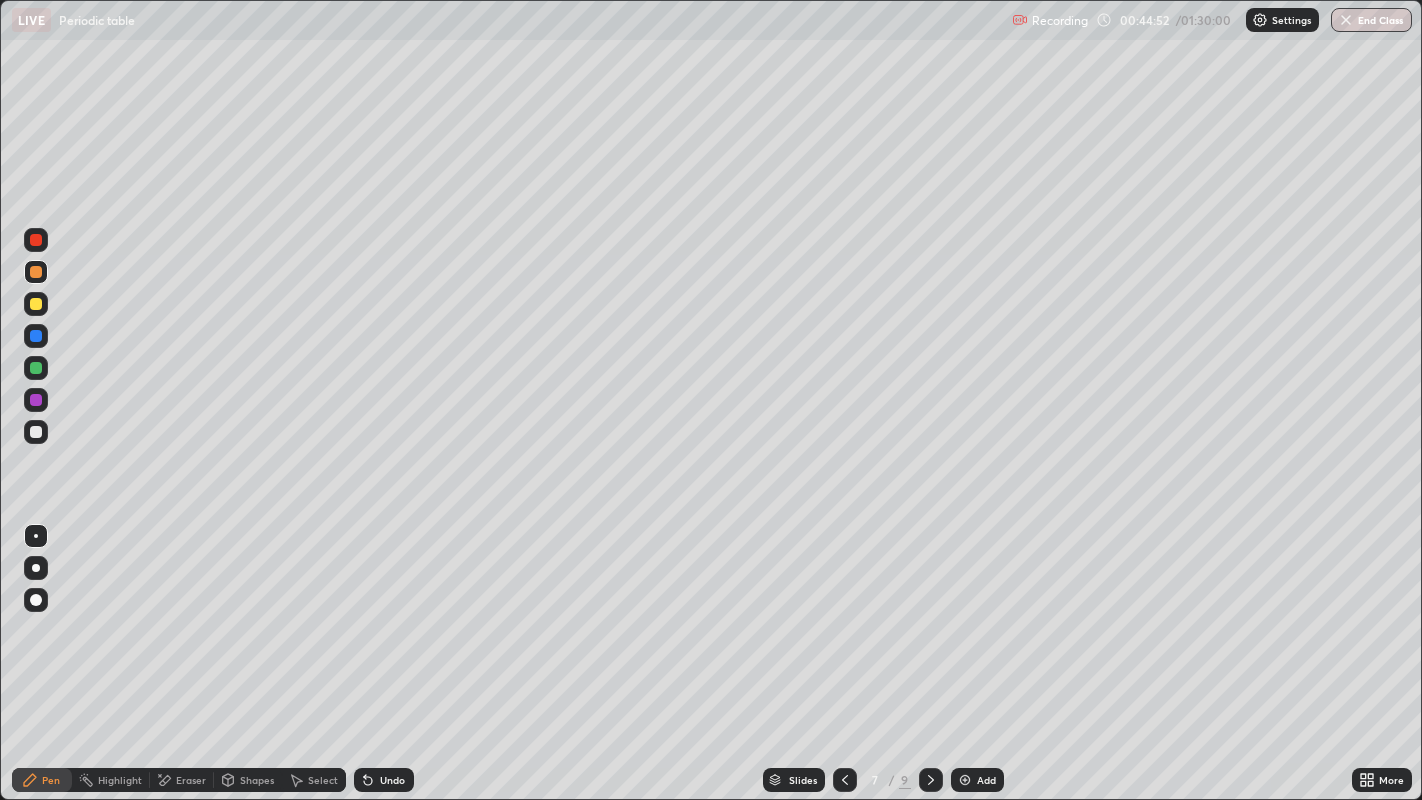 click at bounding box center [36, 336] 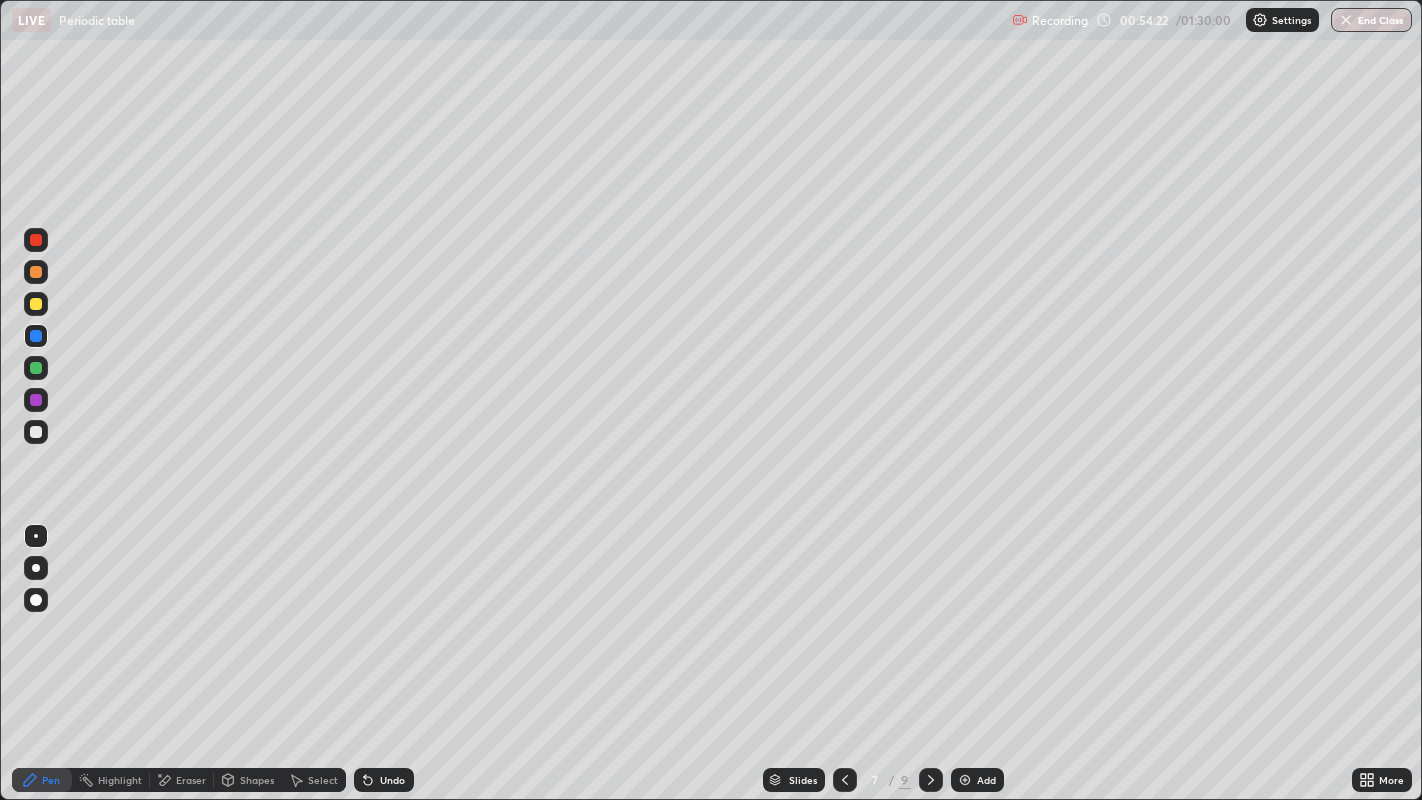 click at bounding box center (965, 780) 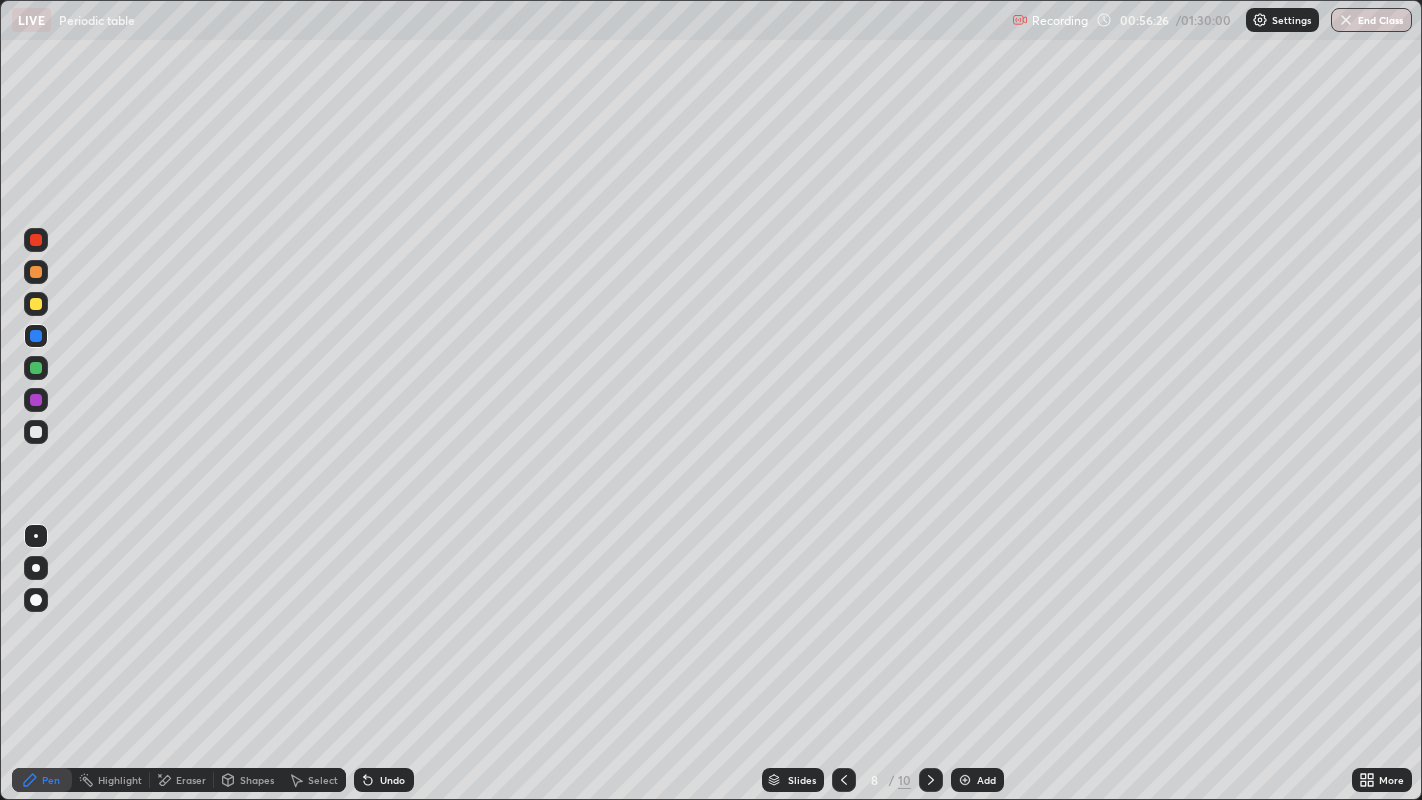 click 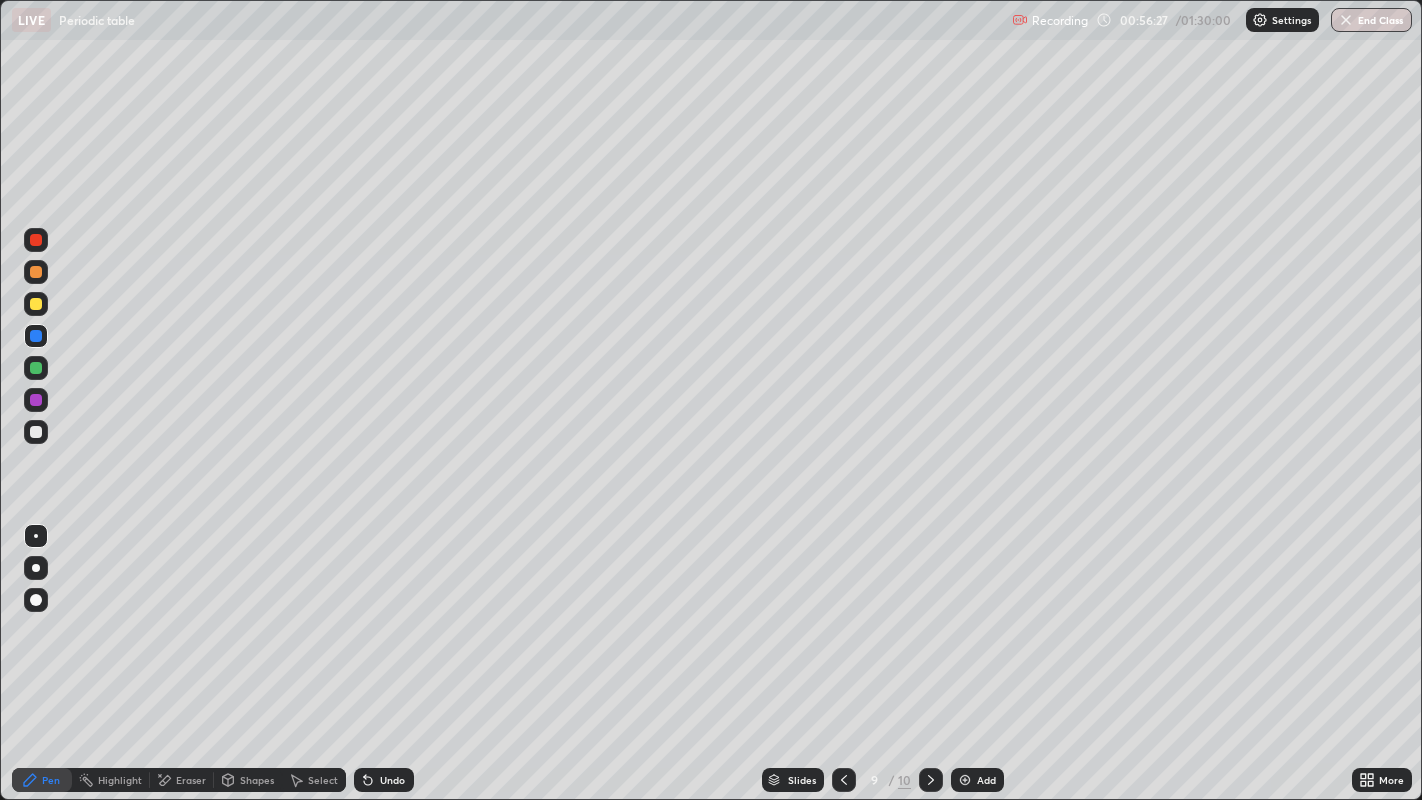 click 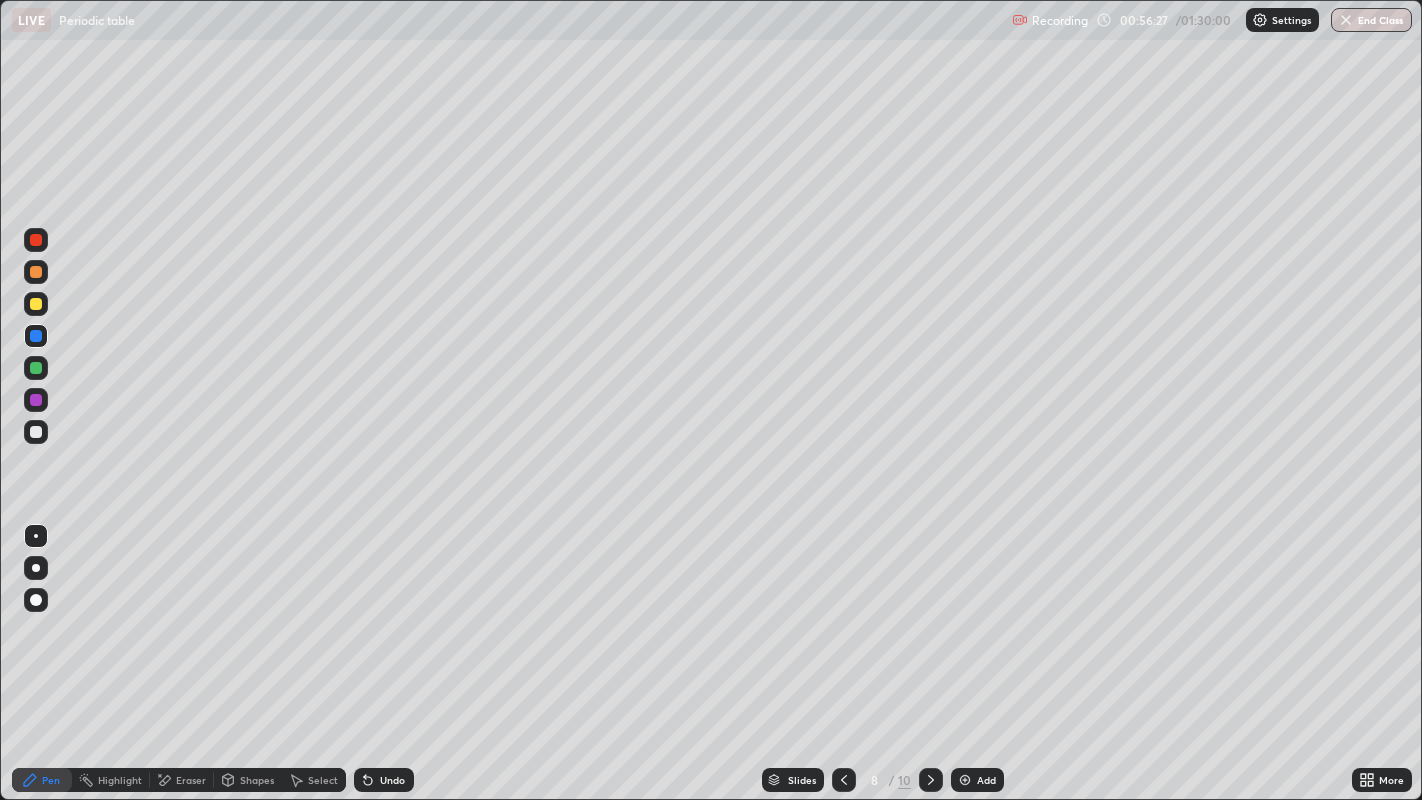click 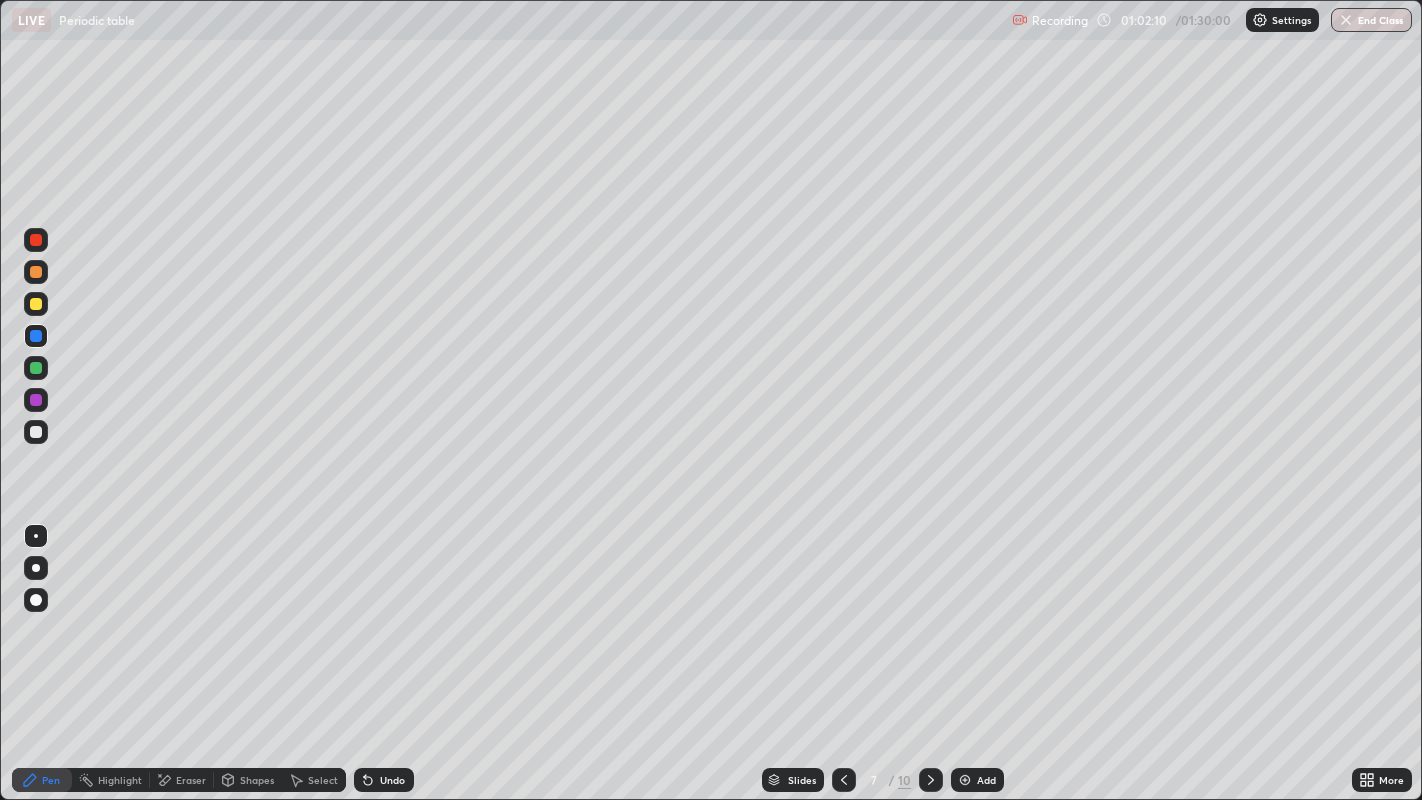 click at bounding box center [965, 780] 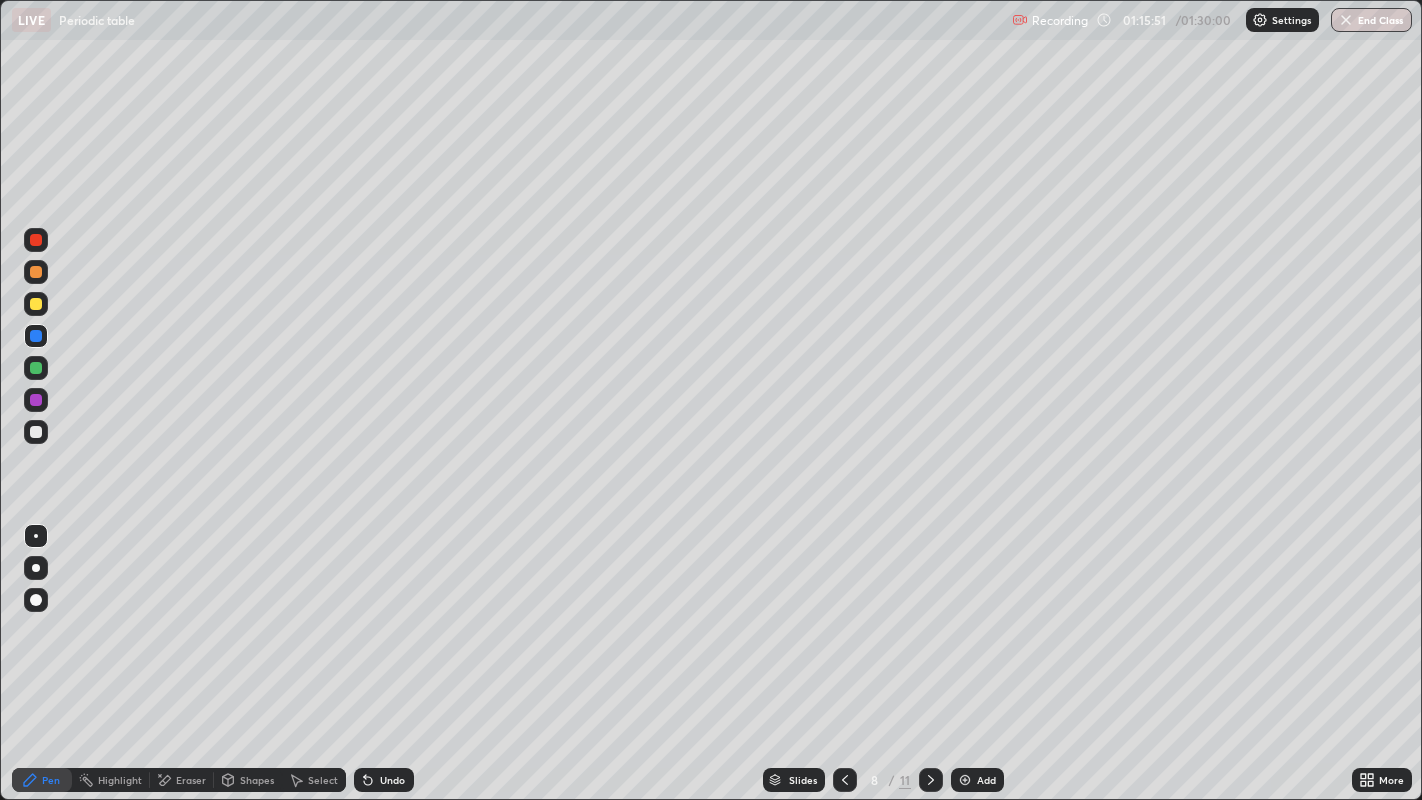 click at bounding box center (965, 780) 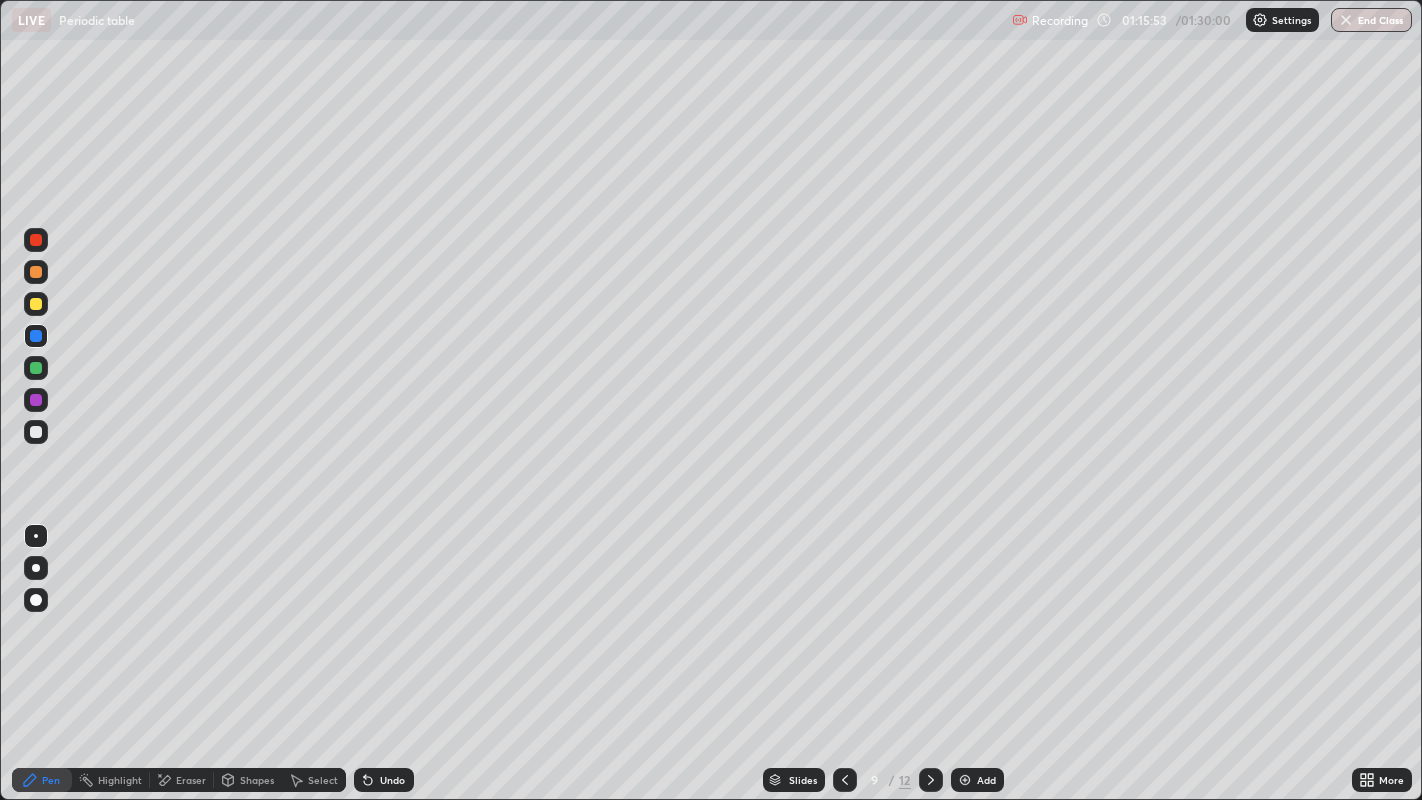 click at bounding box center (36, 368) 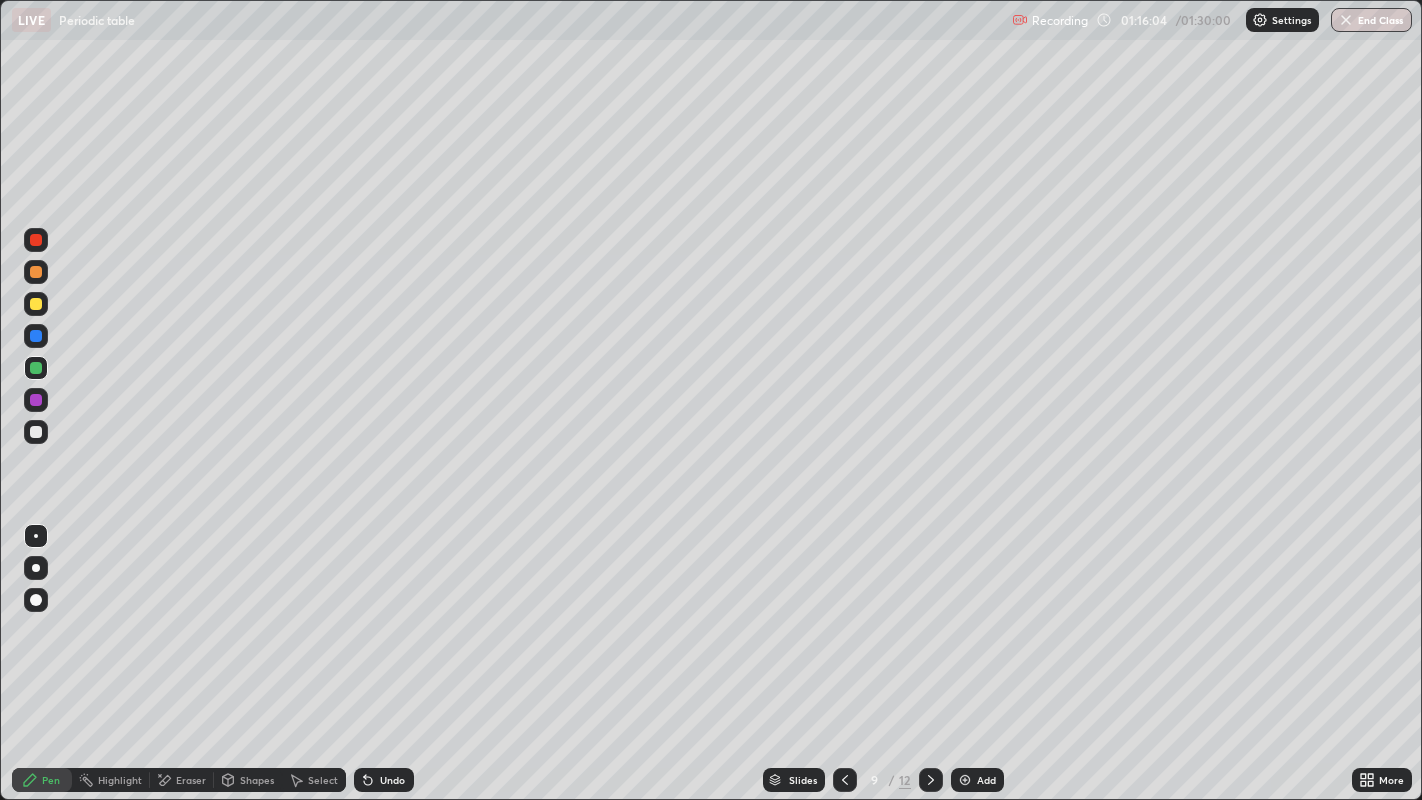 click 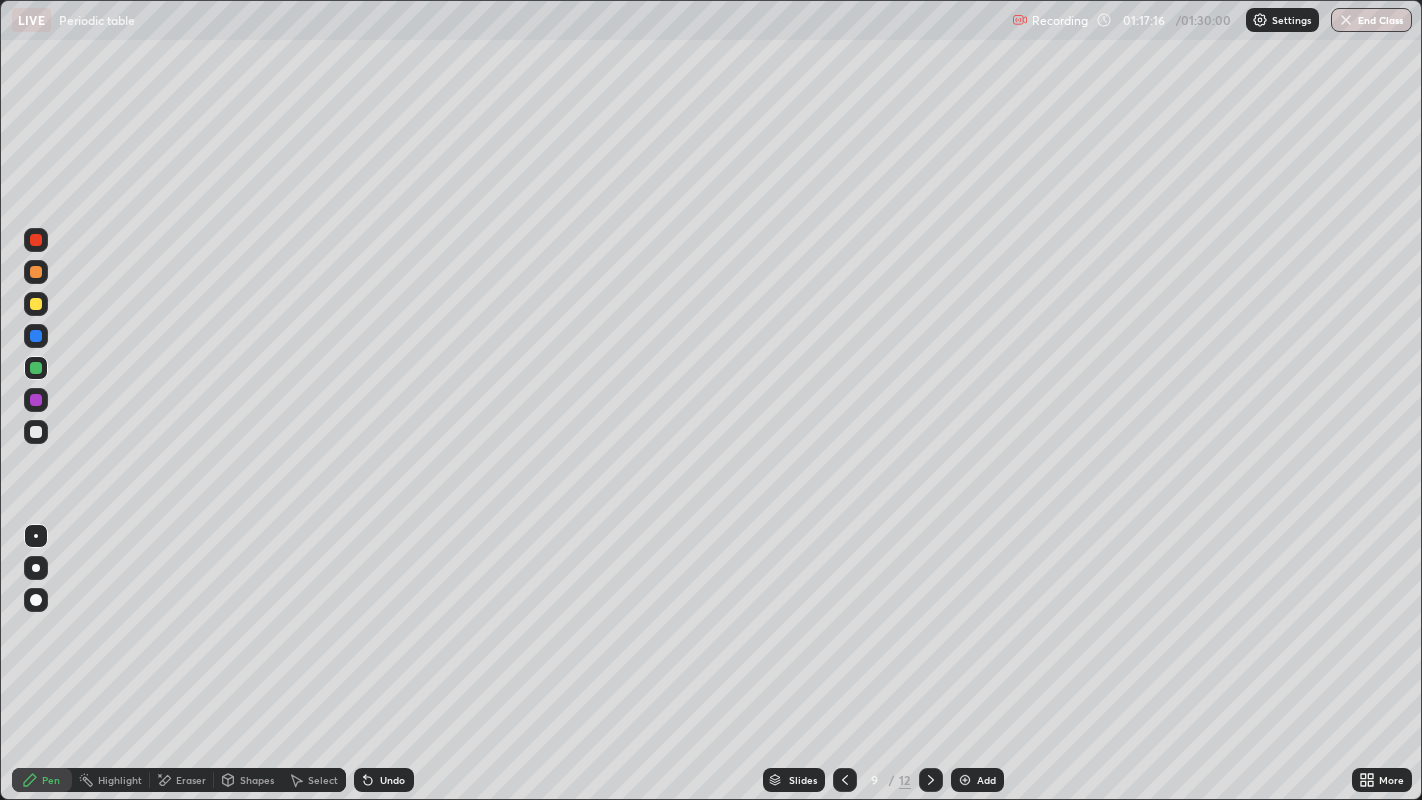 click at bounding box center (36, 304) 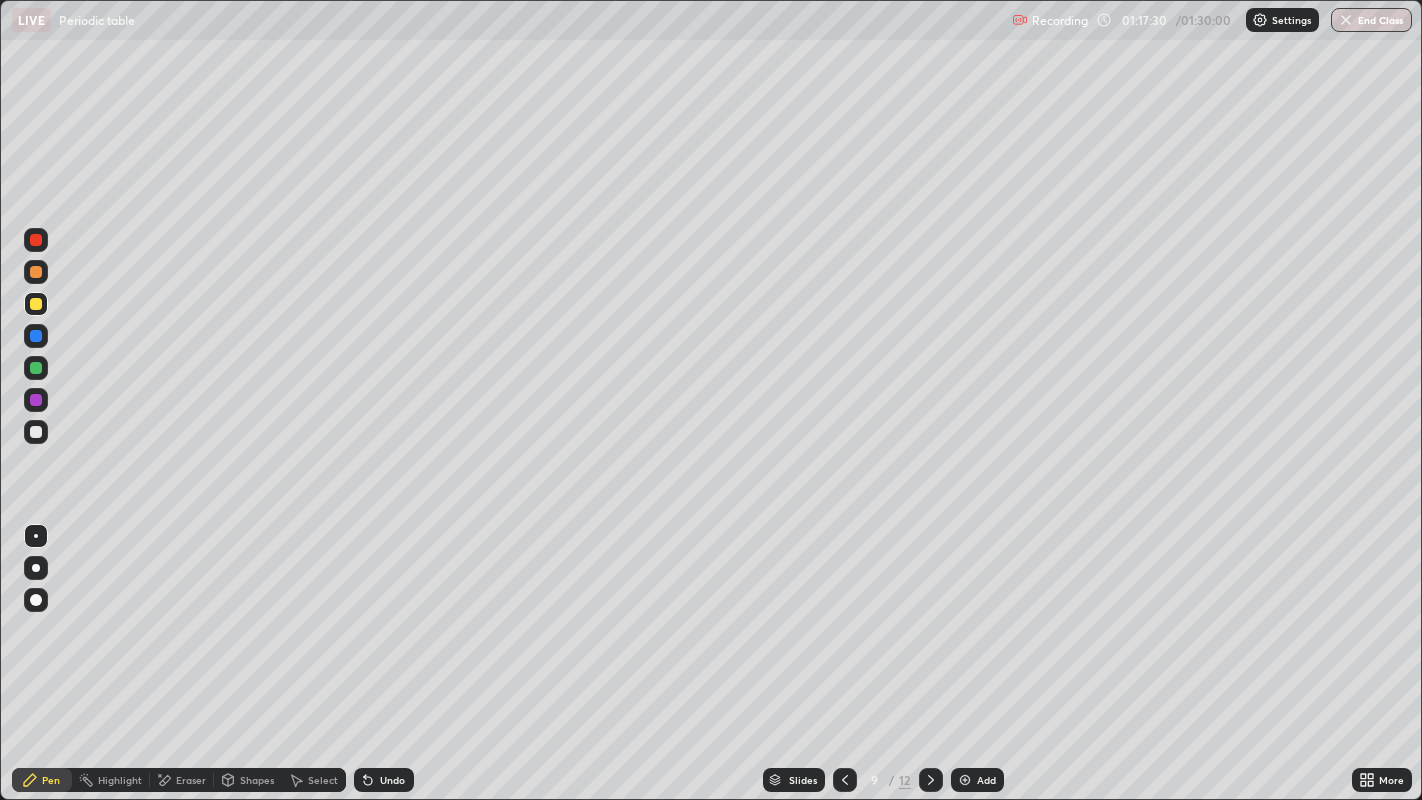 click at bounding box center [36, 272] 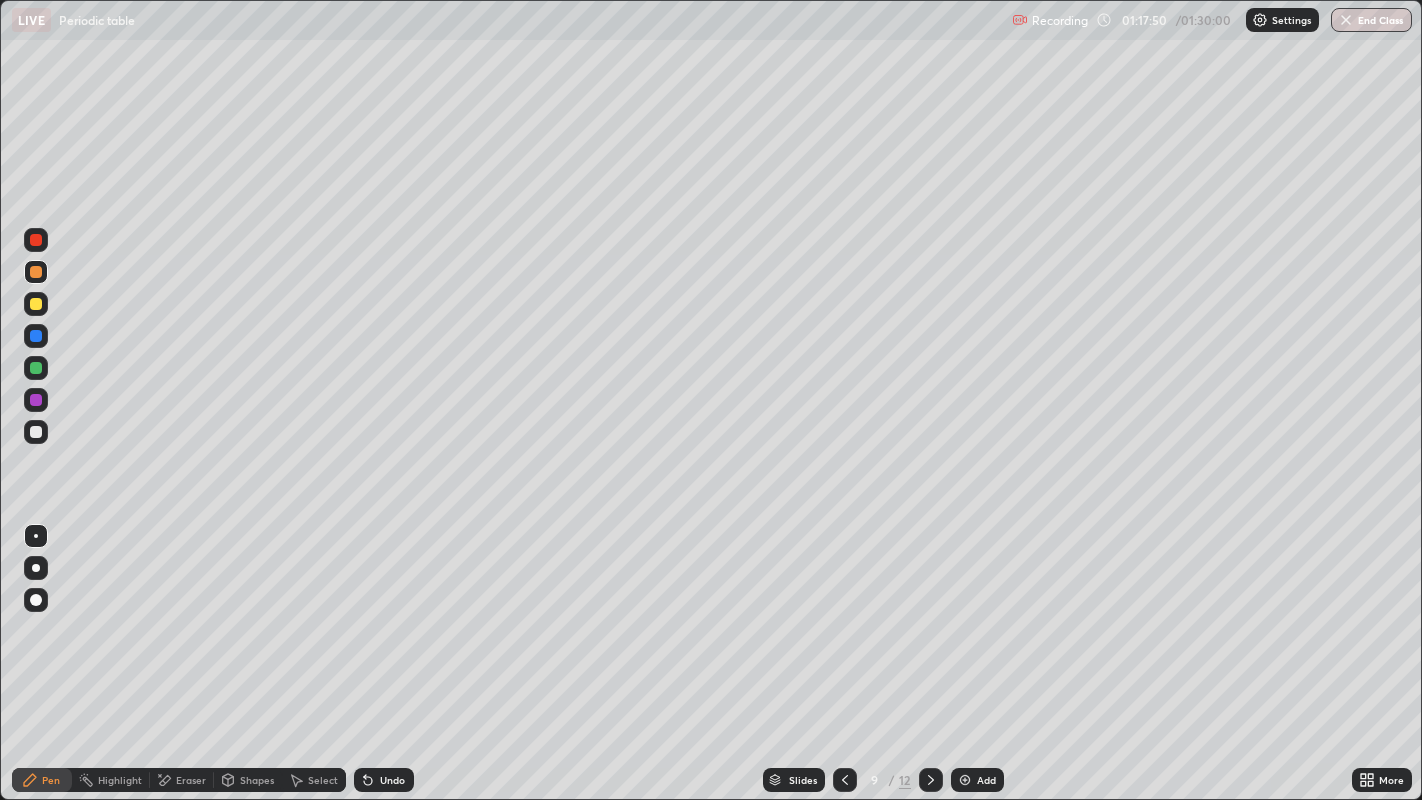 click at bounding box center (36, 400) 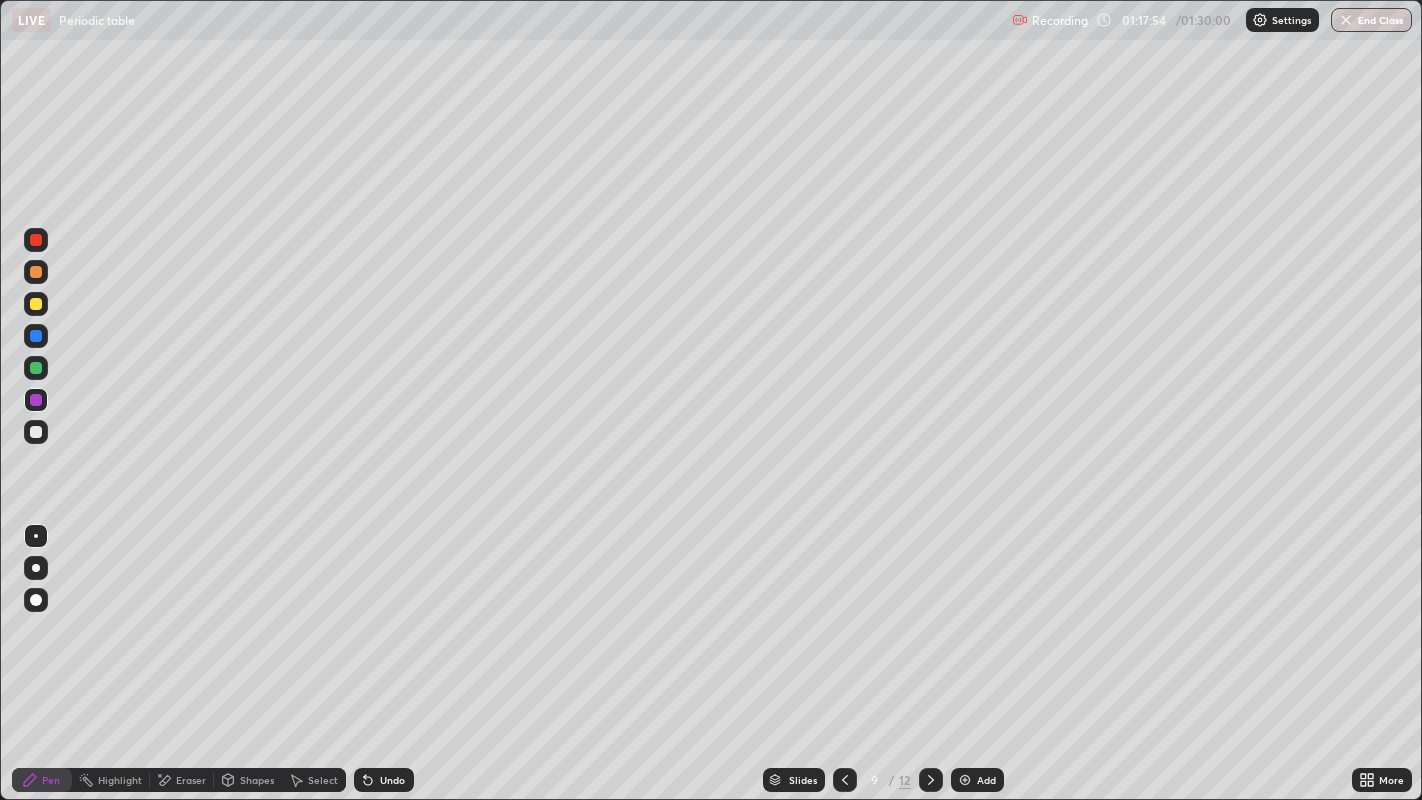 click 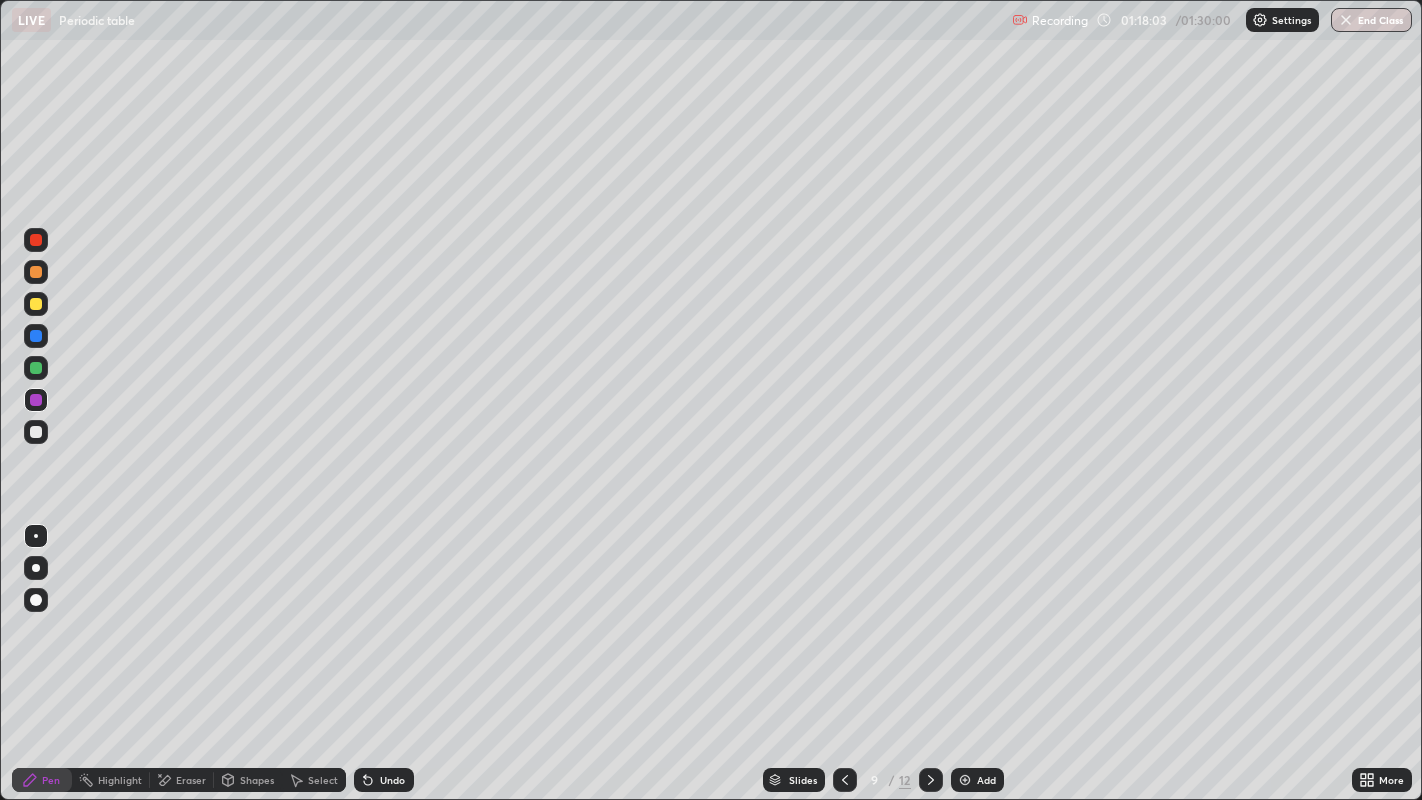 click on "Undo" at bounding box center [384, 780] 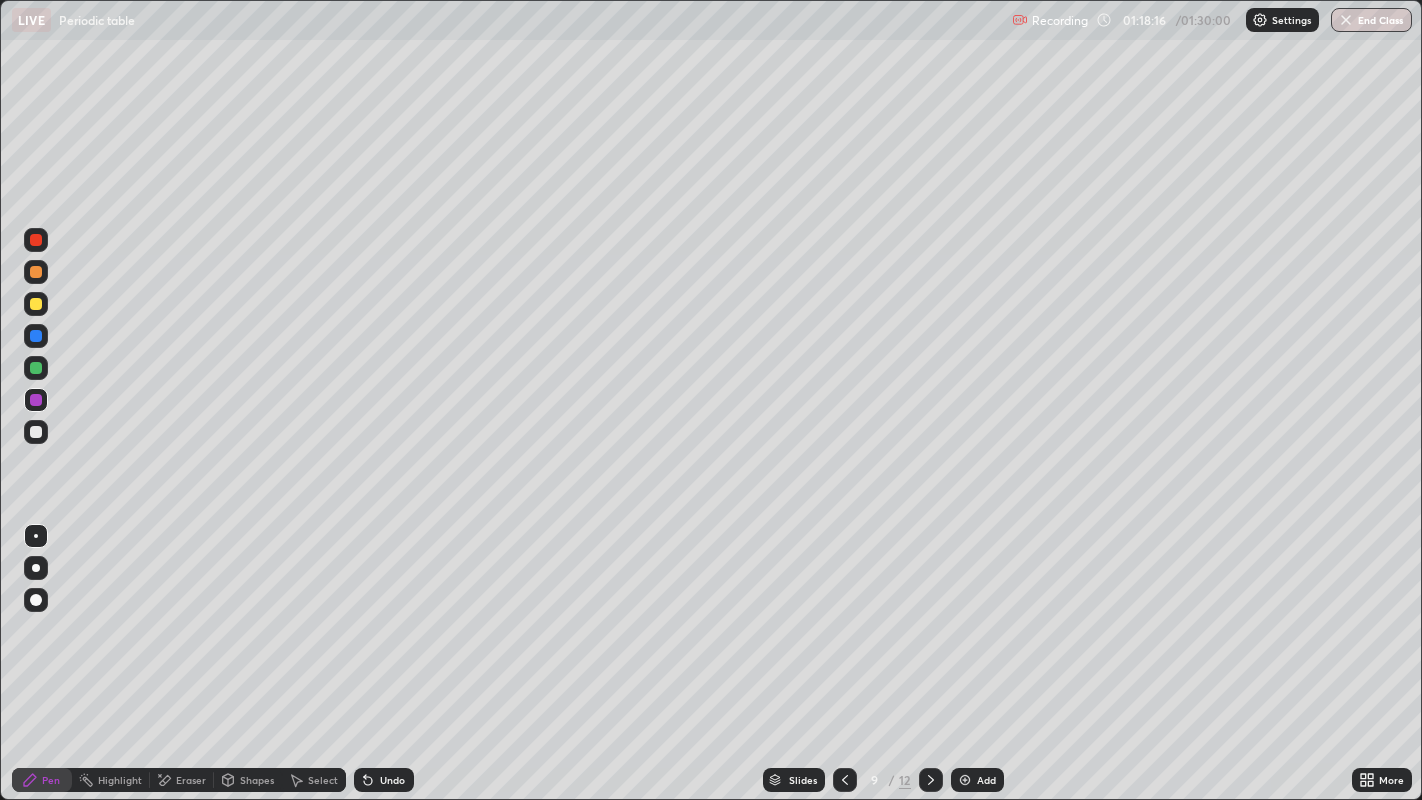 click at bounding box center [36, 368] 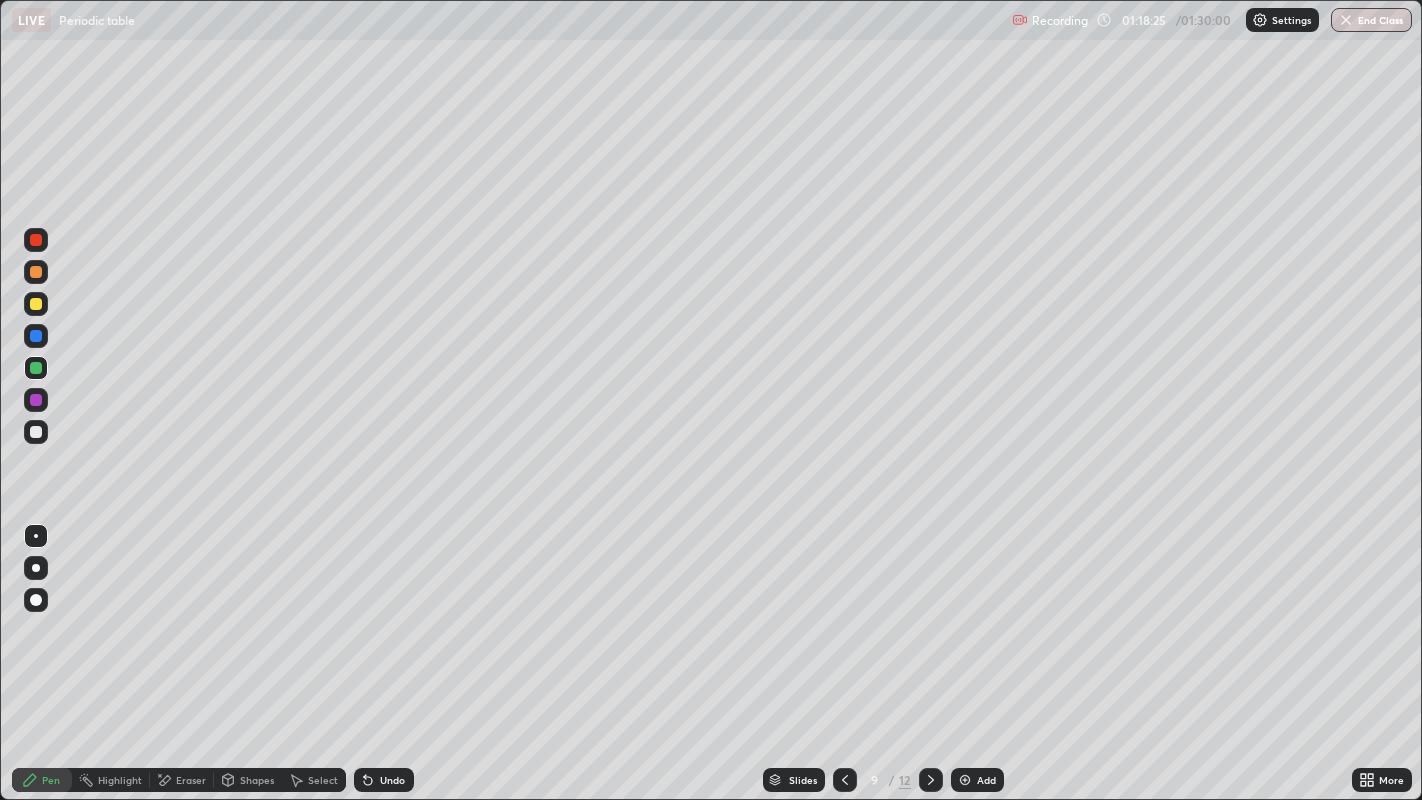 click at bounding box center [36, 336] 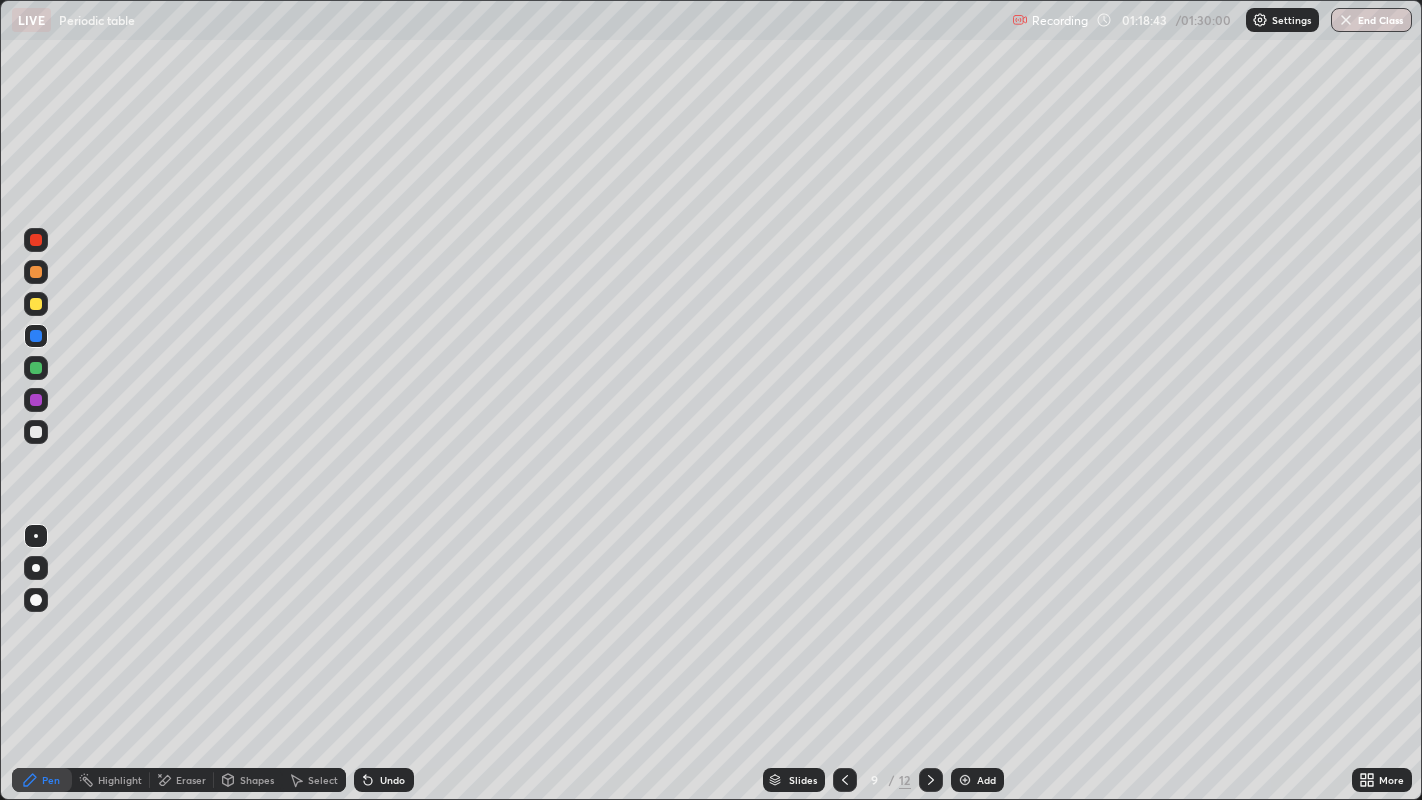 click at bounding box center (36, 304) 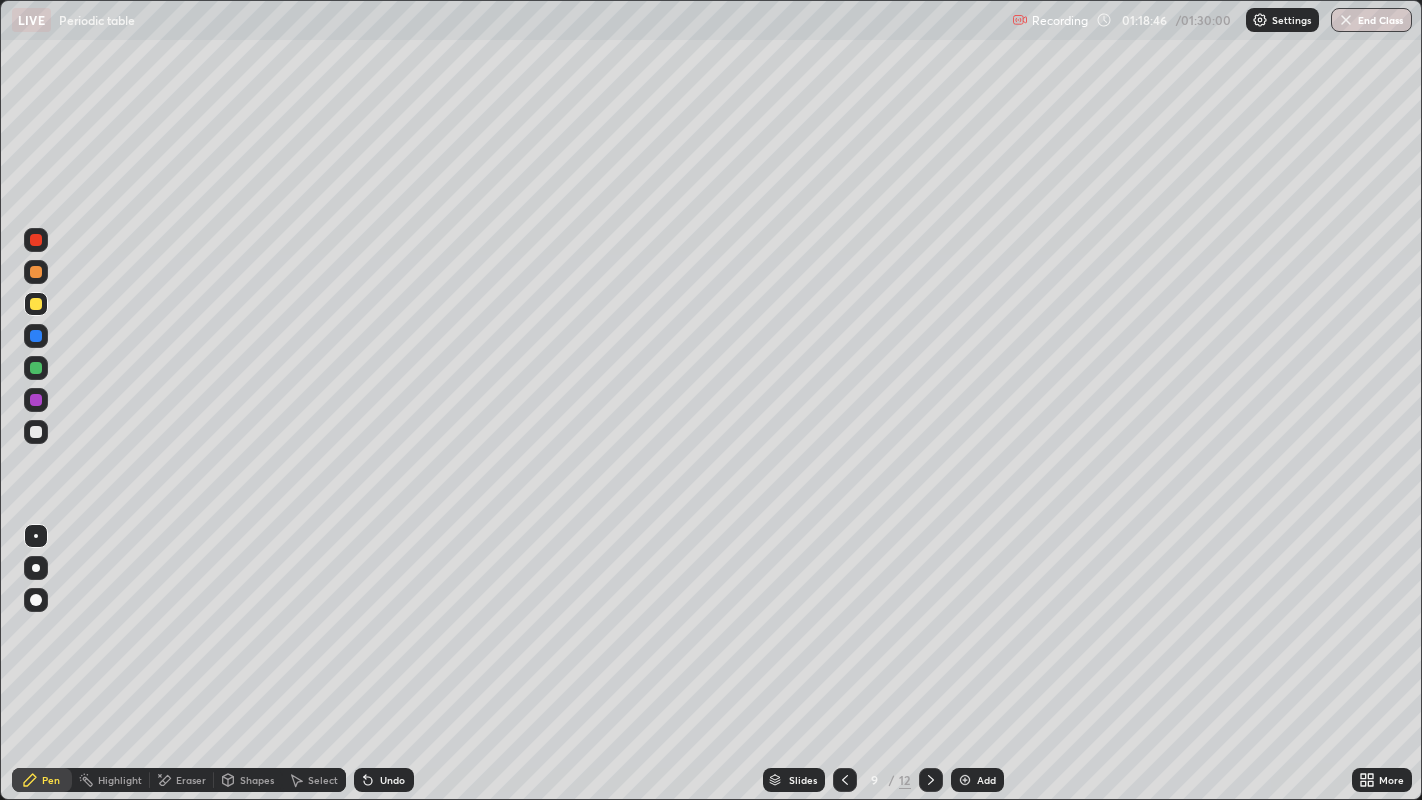 click at bounding box center [36, 240] 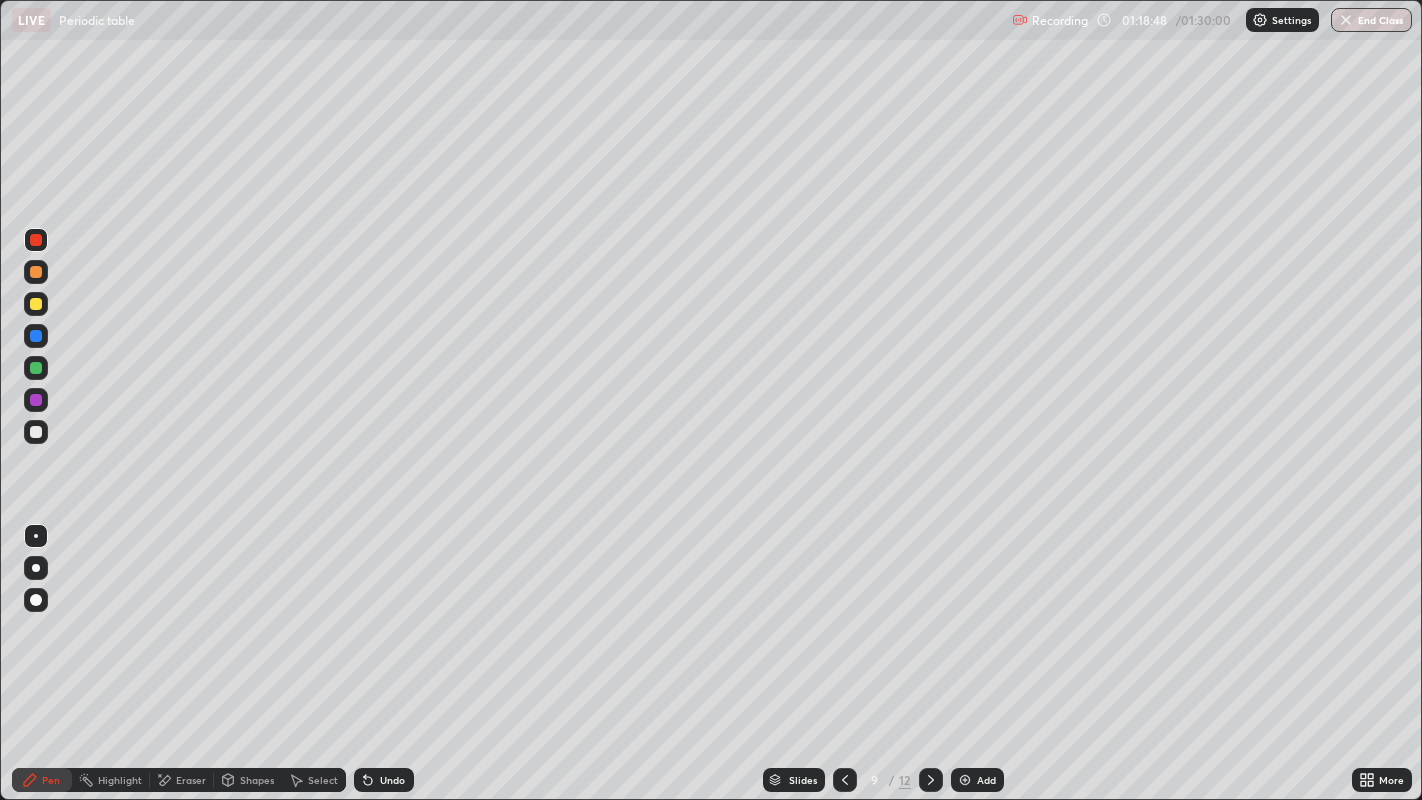 click 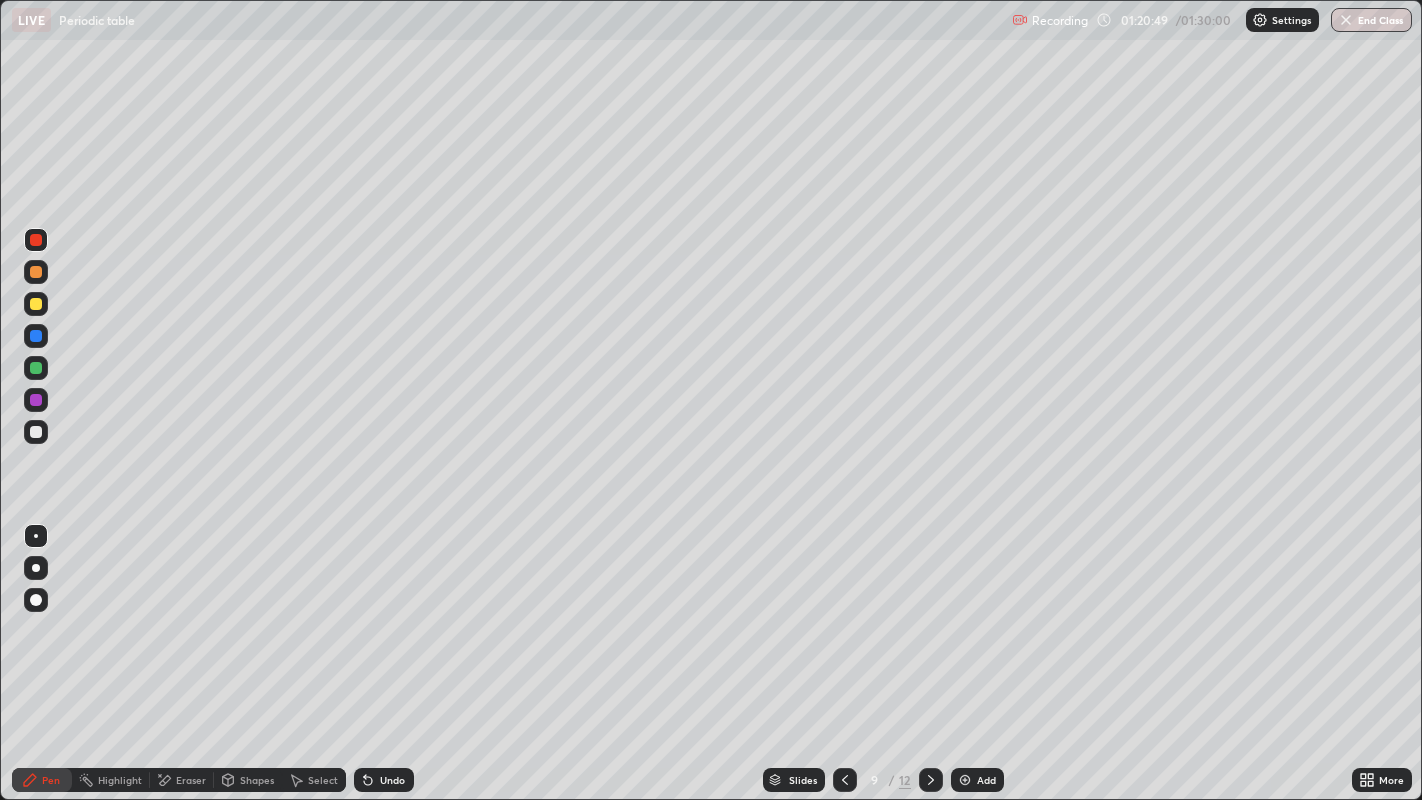 click 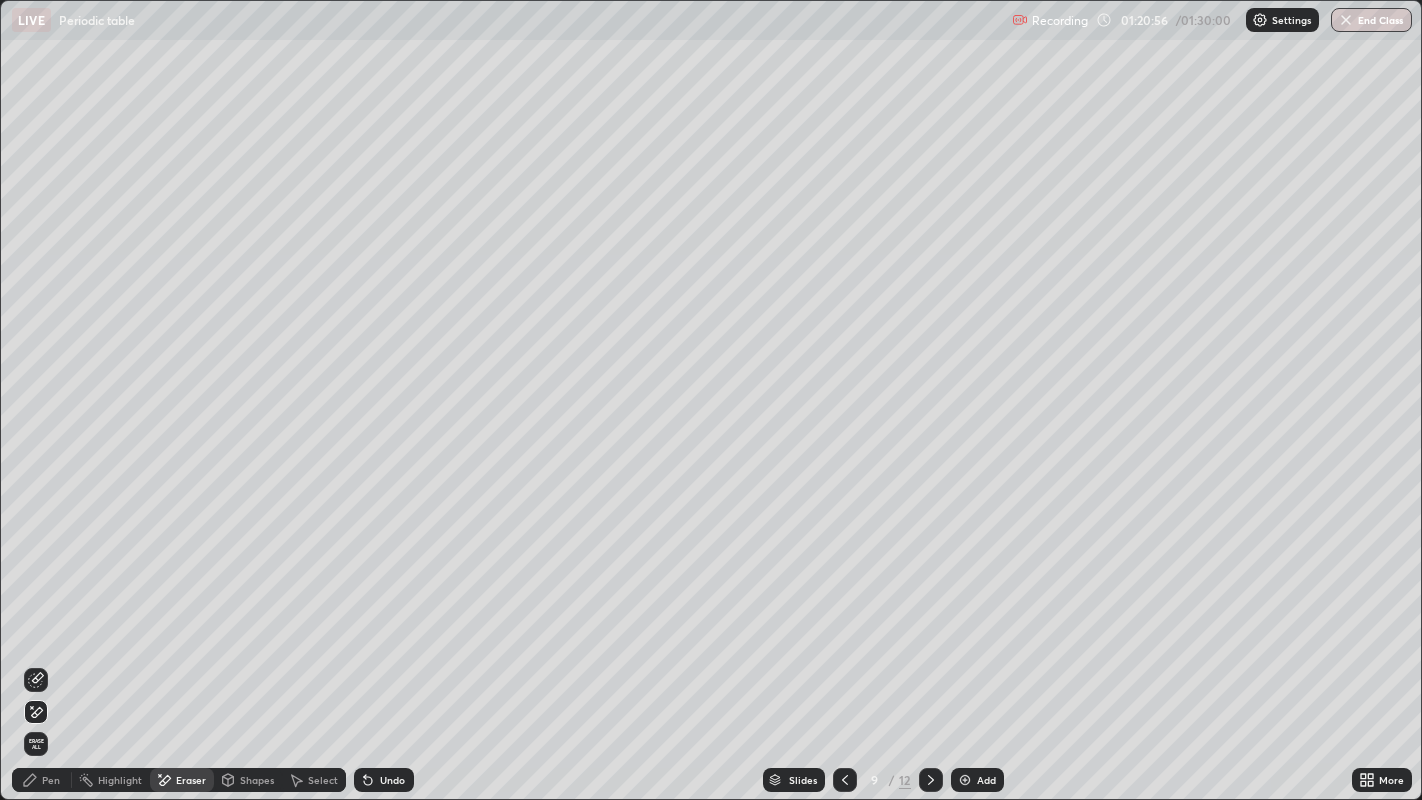 click 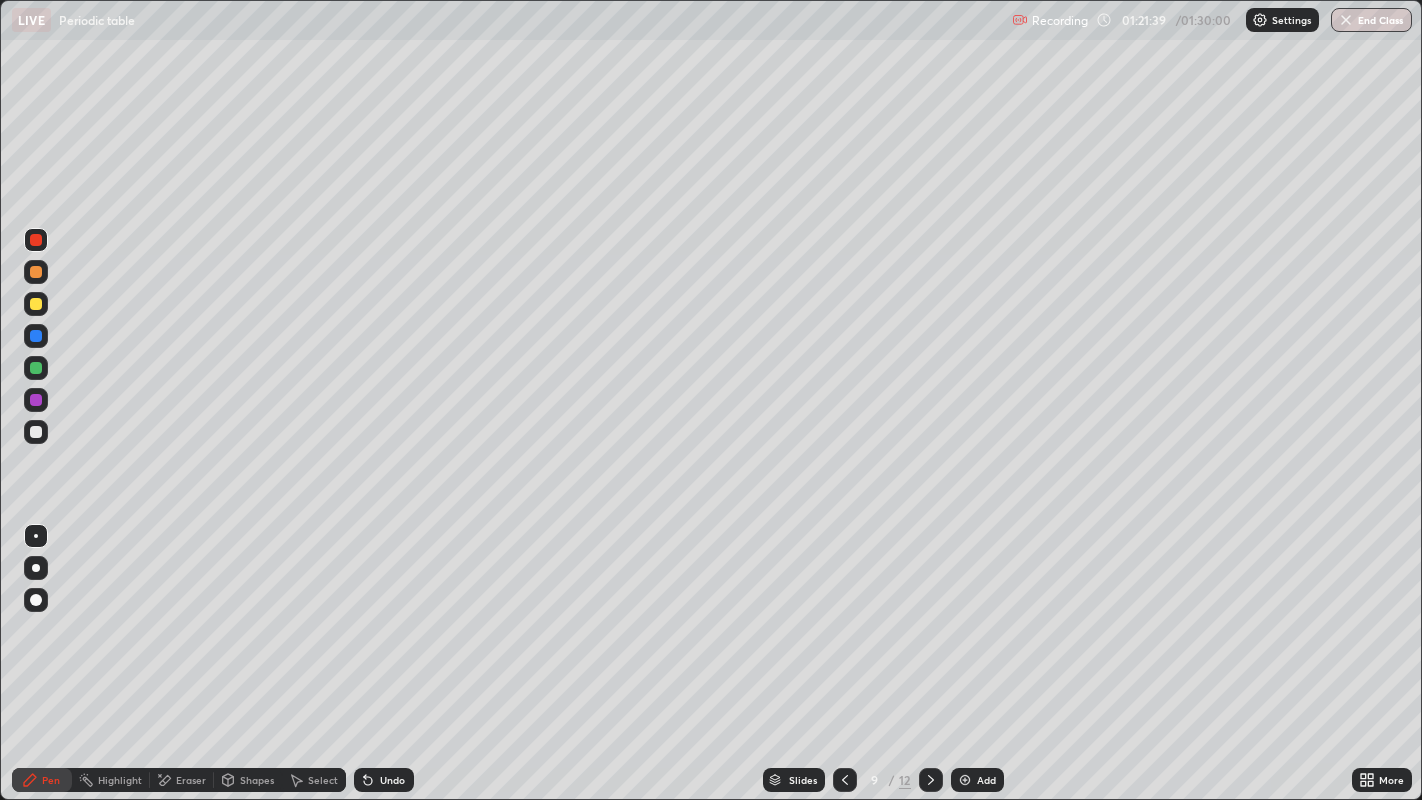 click at bounding box center [965, 780] 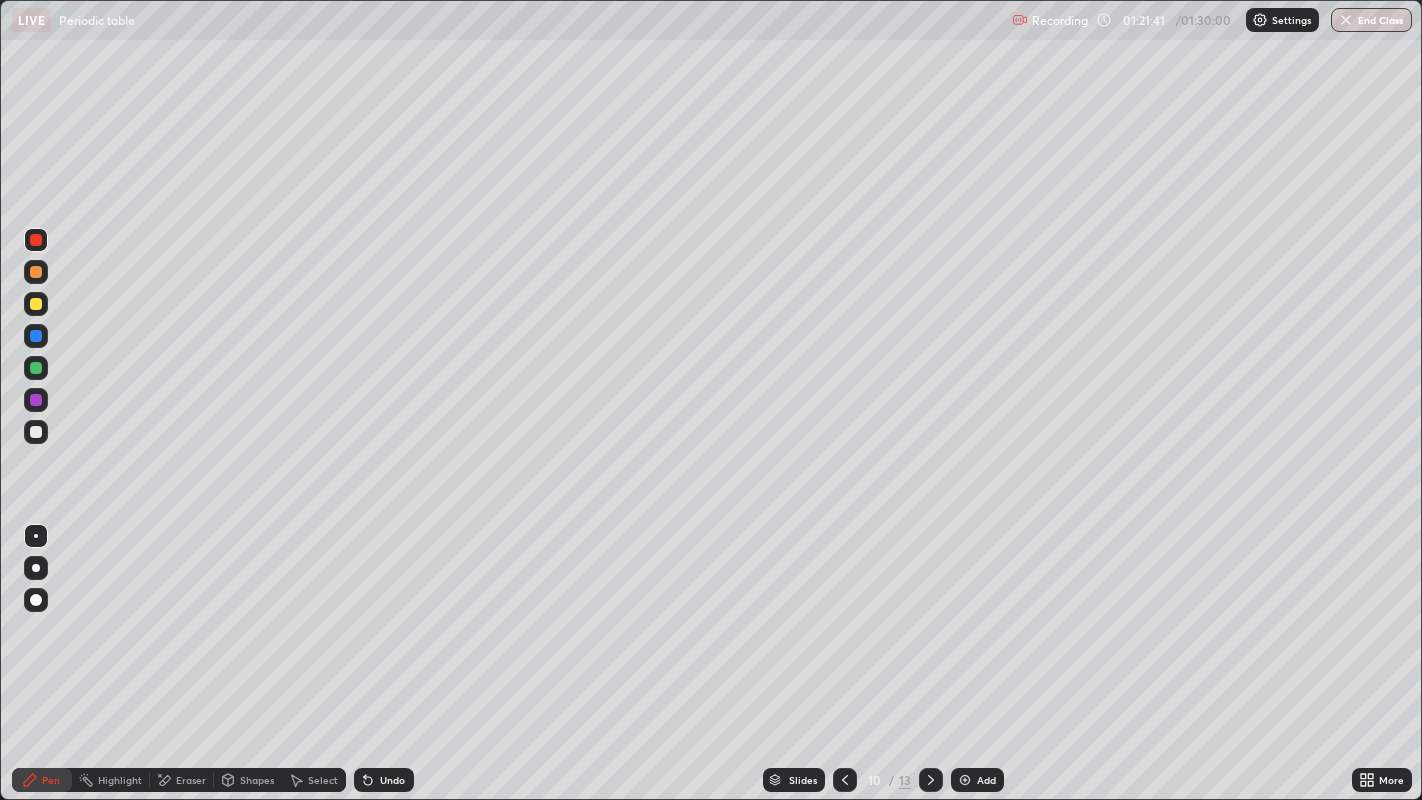click at bounding box center (36, 400) 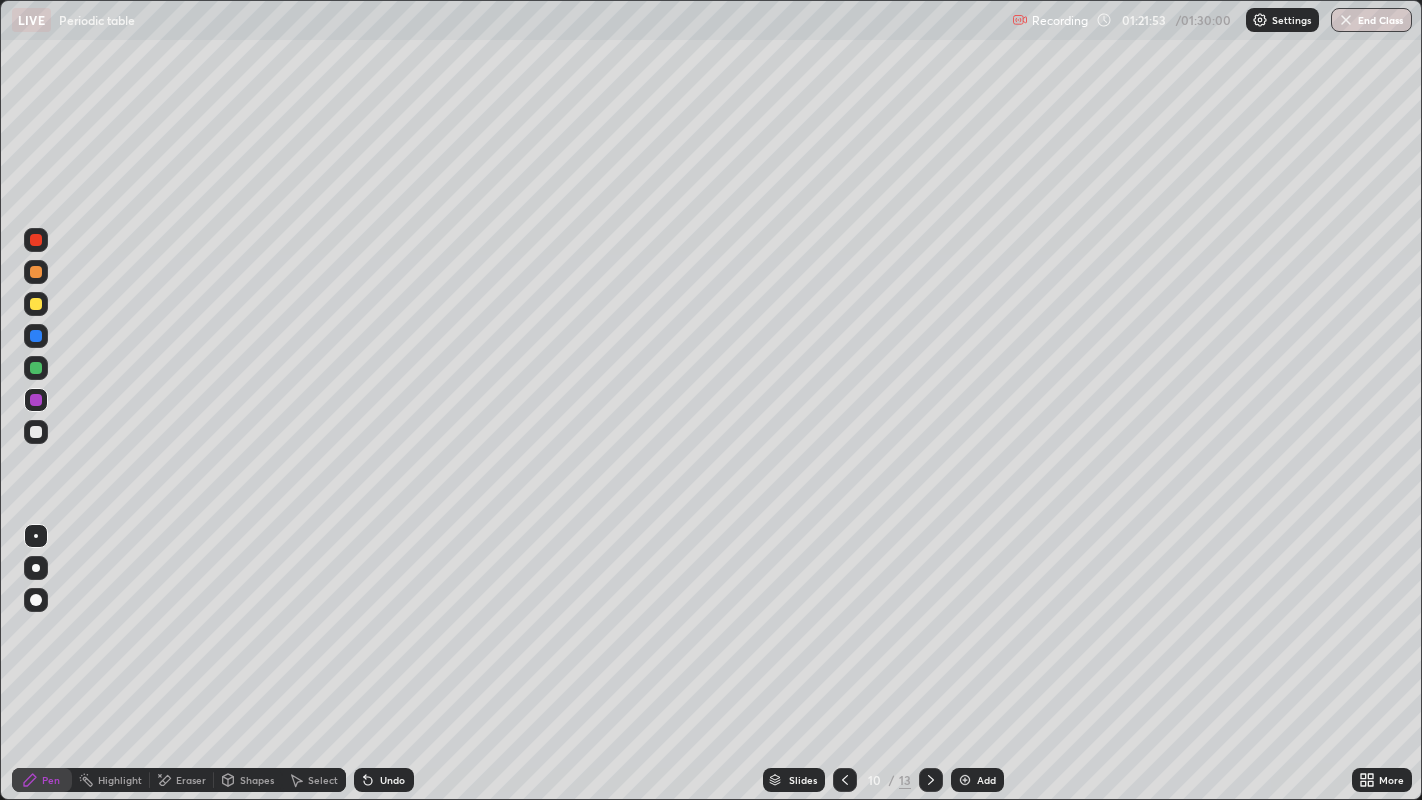 click 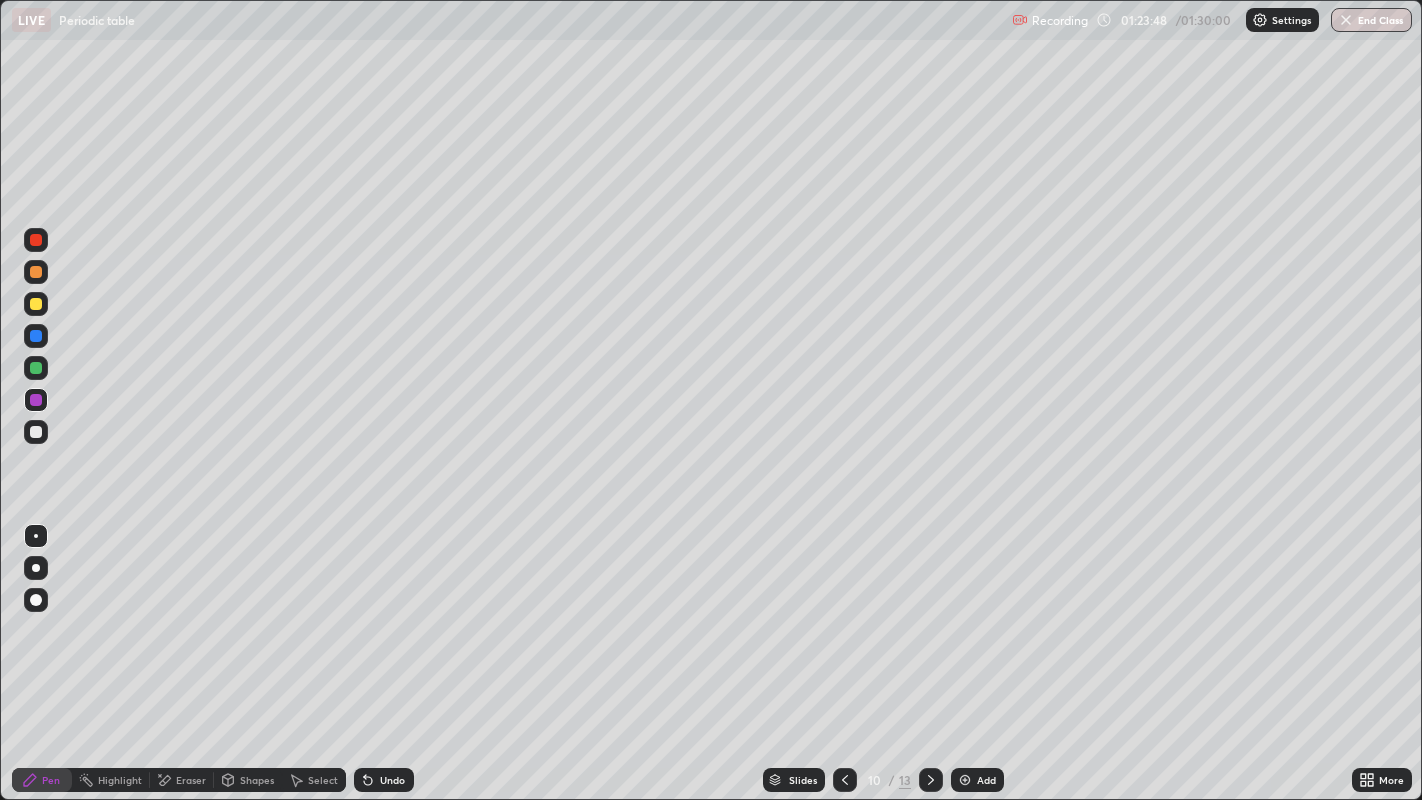 click 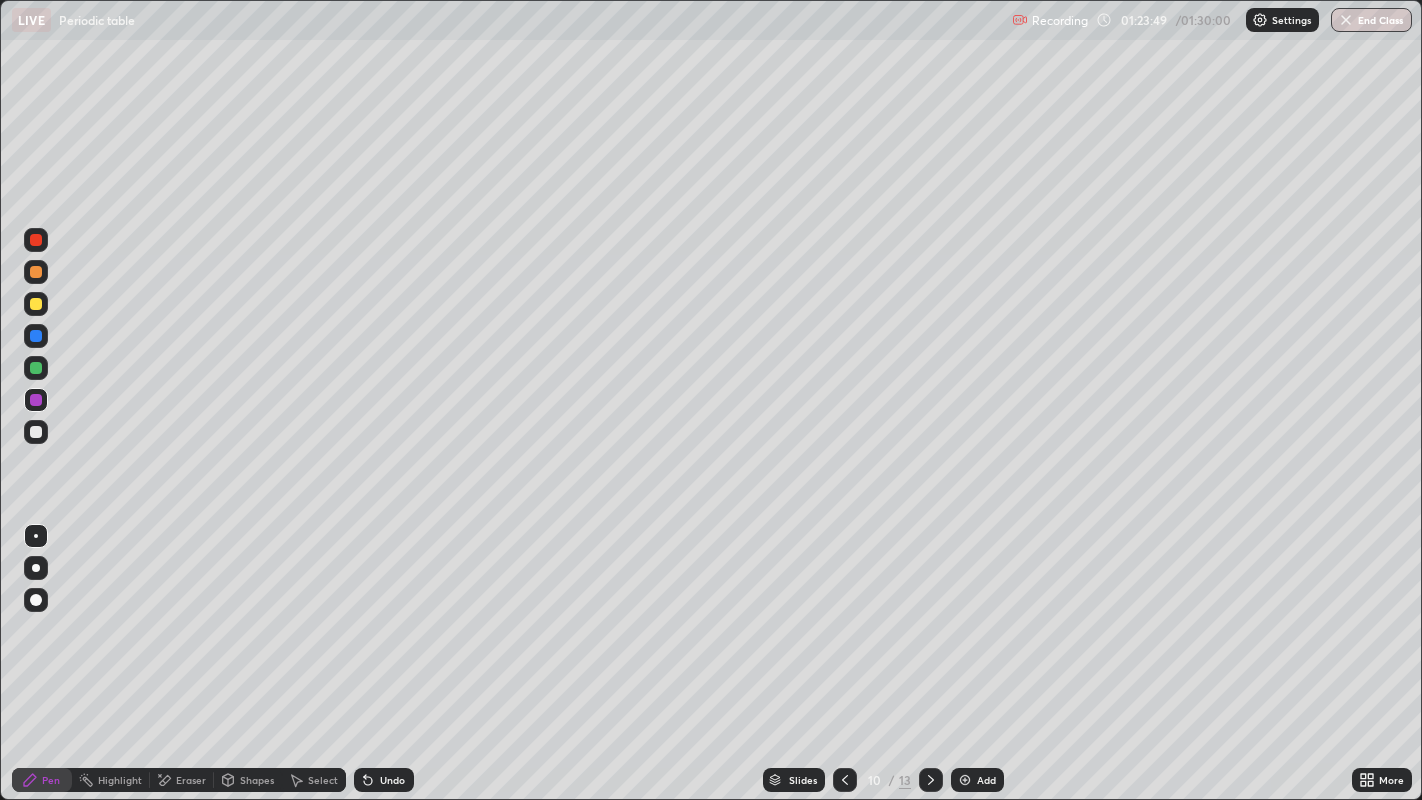 click 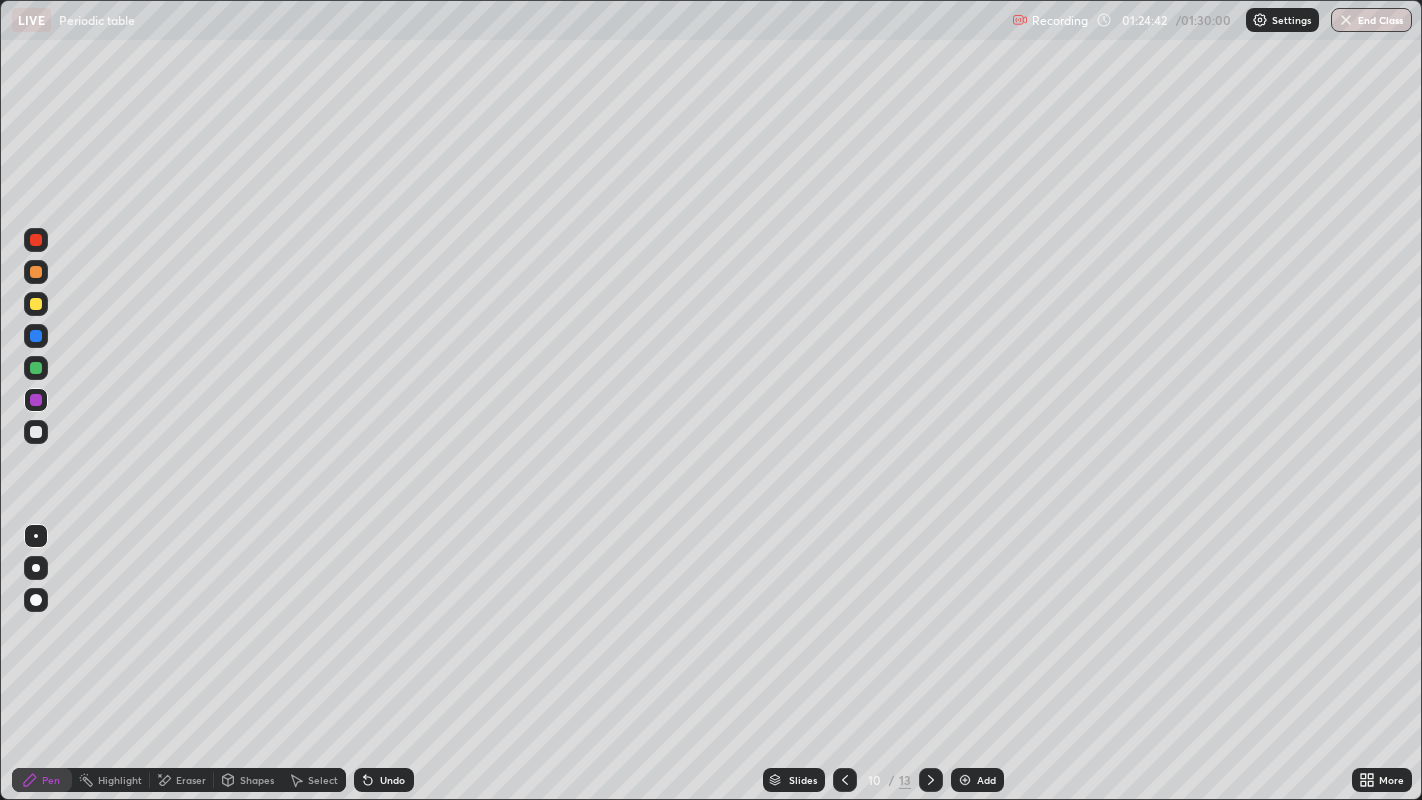 click at bounding box center [36, 304] 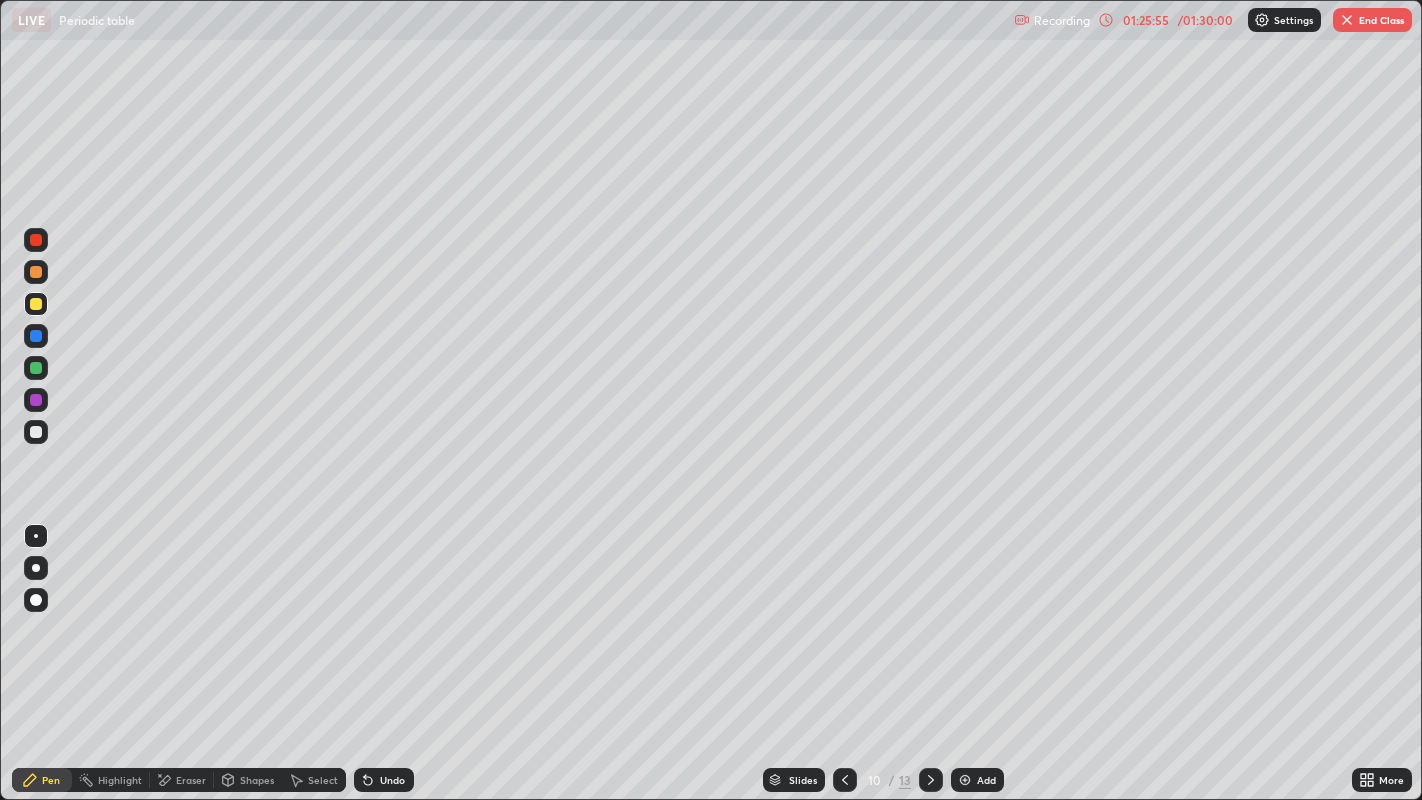 click at bounding box center (36, 432) 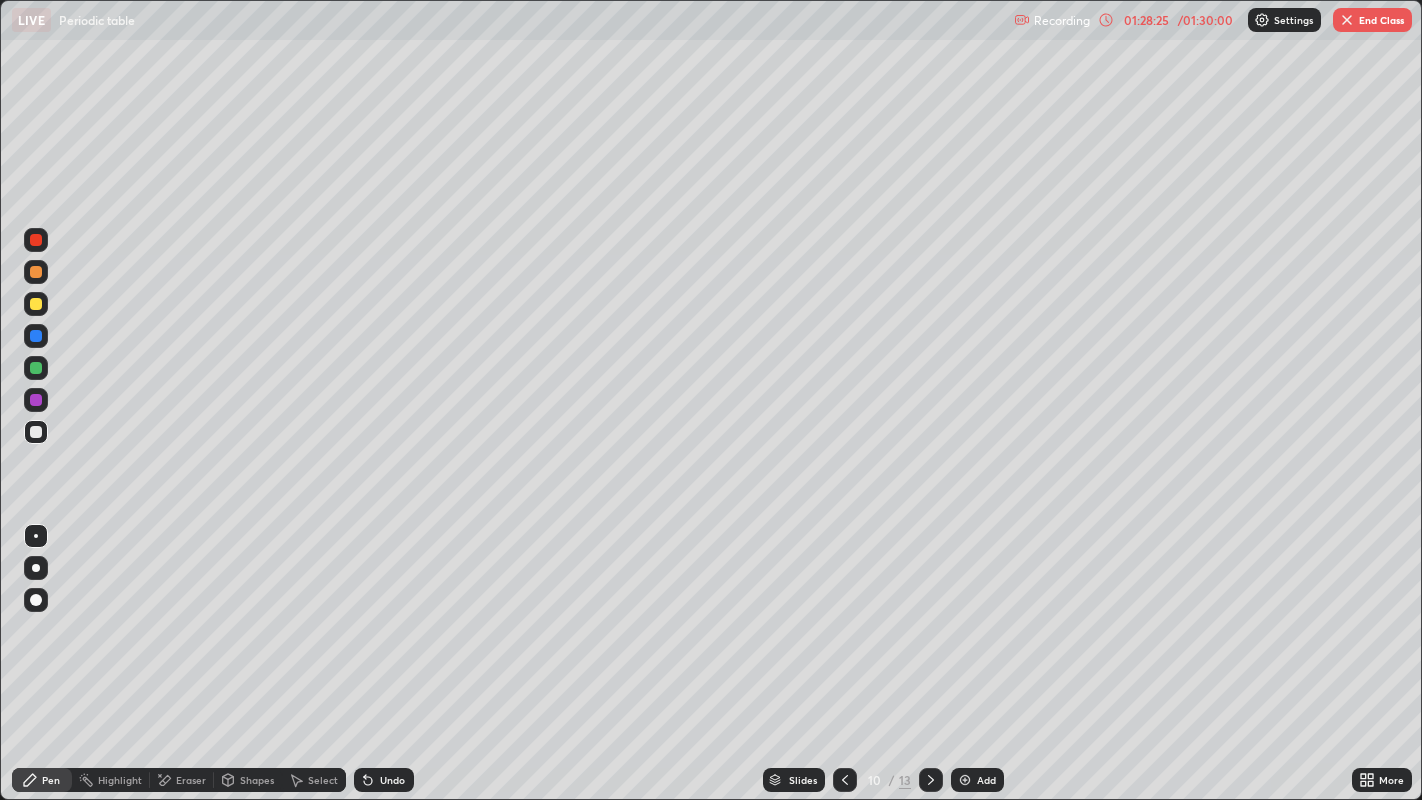 click on "End Class" at bounding box center (1372, 20) 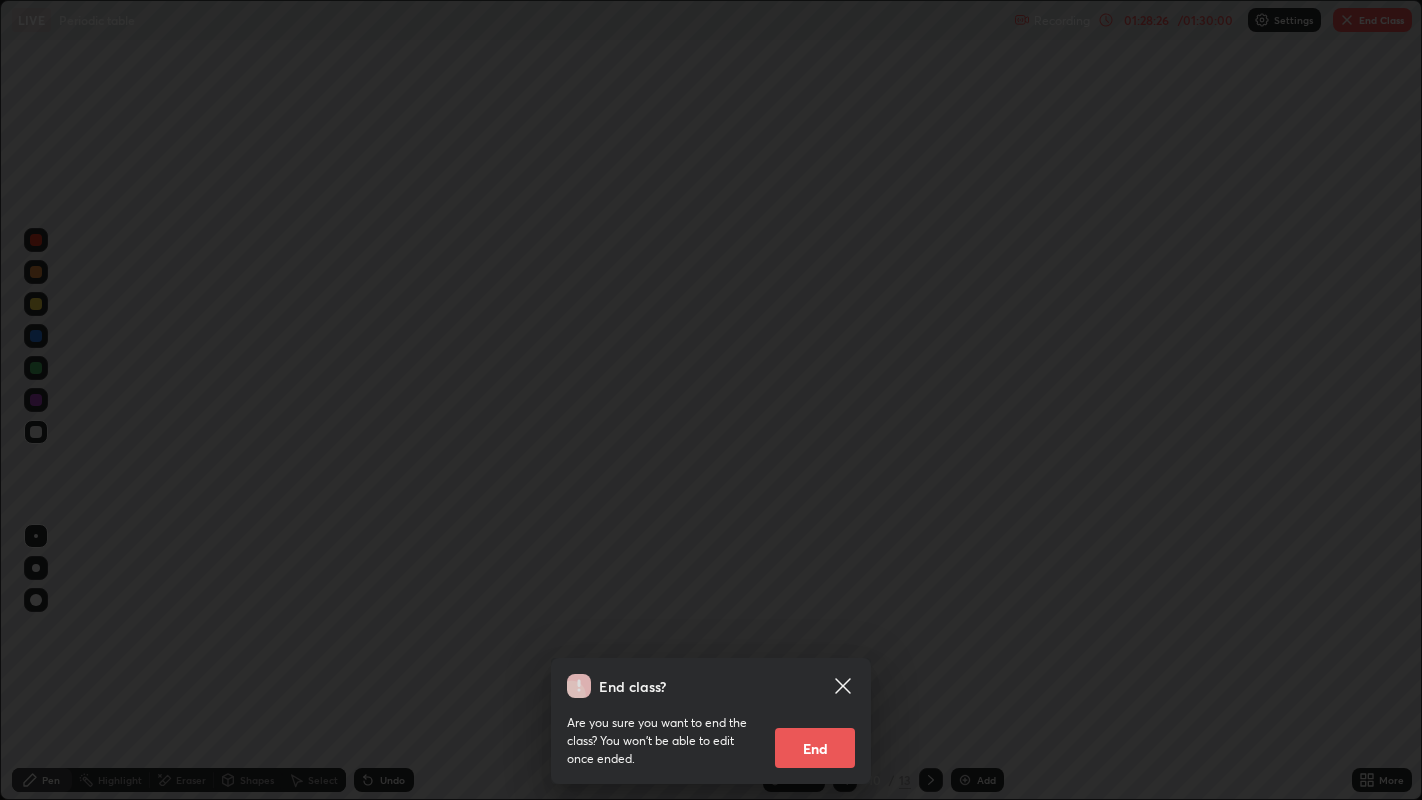 click on "End" at bounding box center (815, 748) 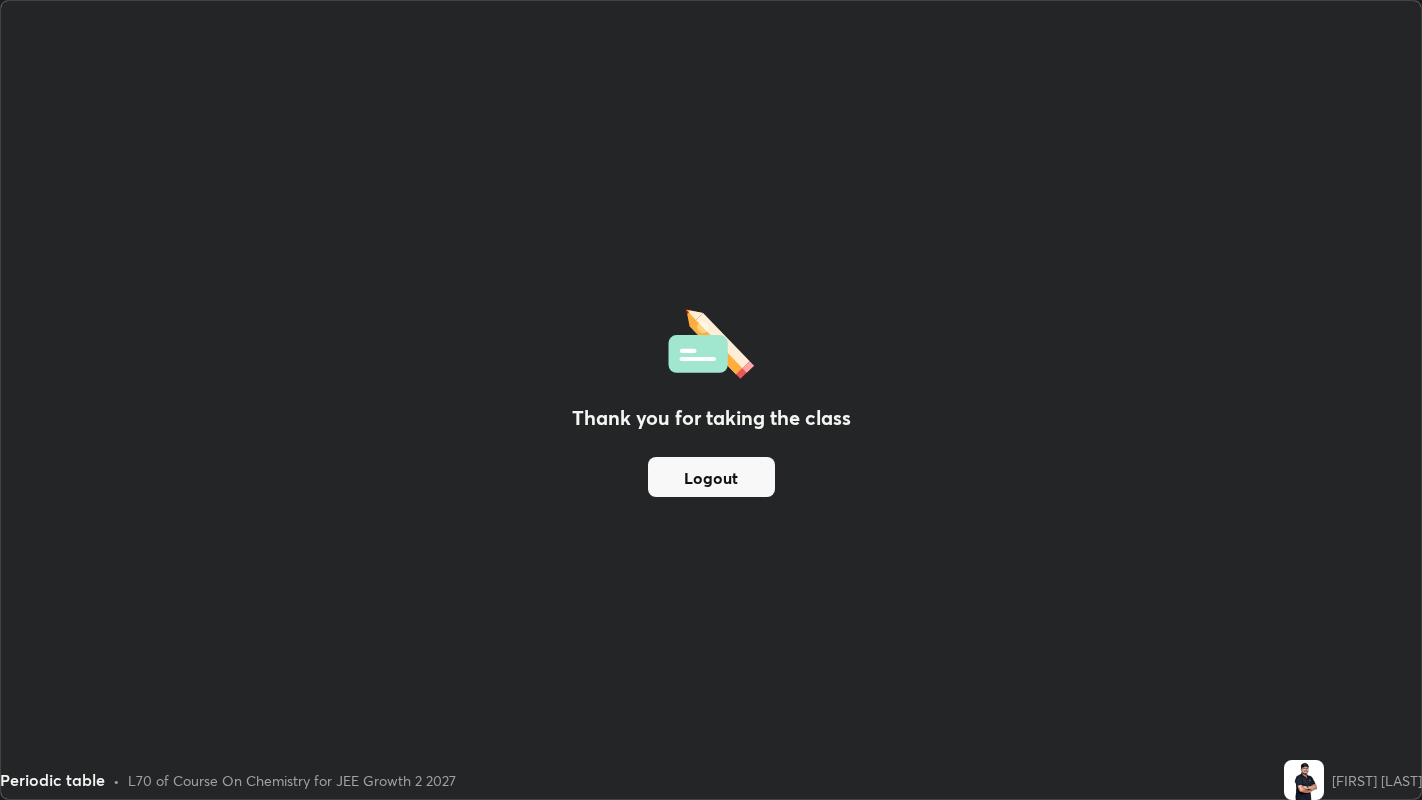 click on "Logout" at bounding box center (711, 477) 